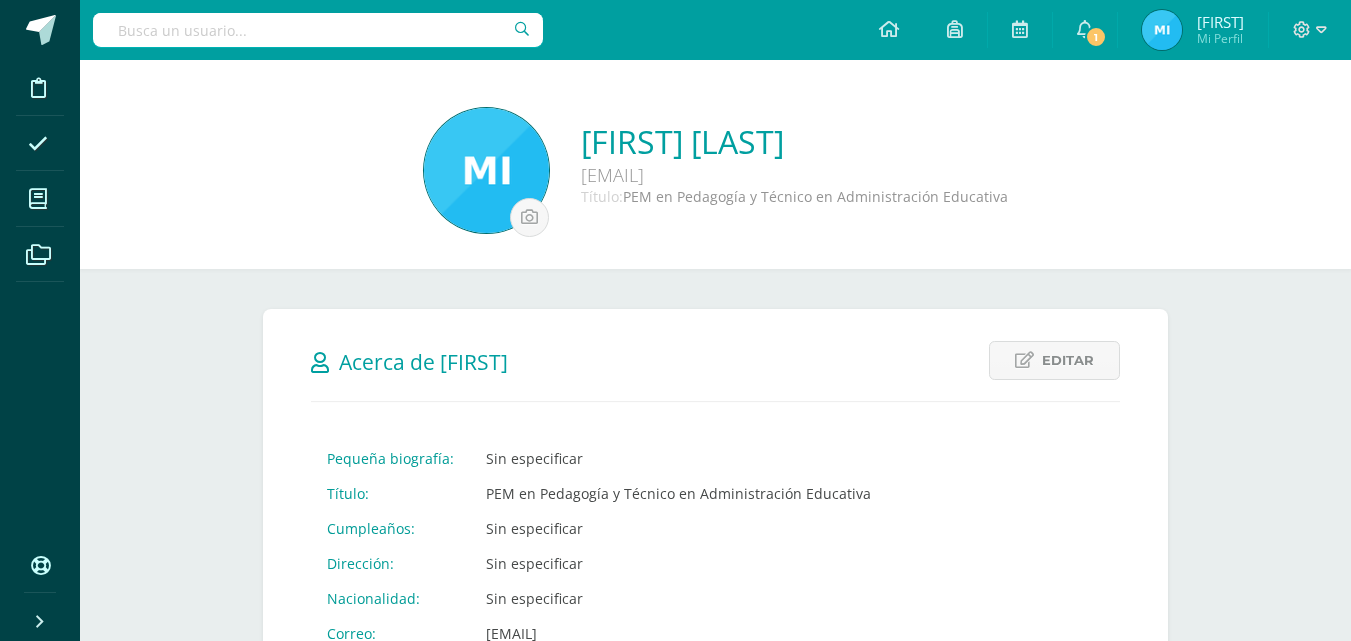 scroll, scrollTop: 0, scrollLeft: 0, axis: both 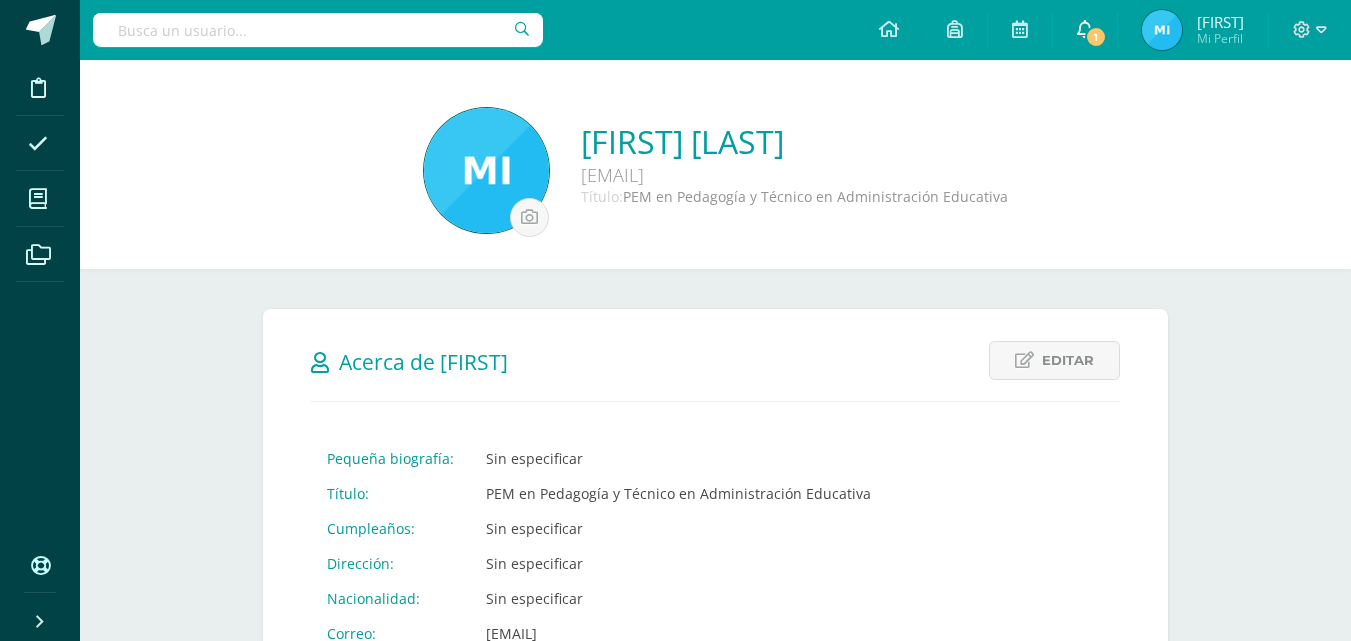 click on "1" at bounding box center (1085, 30) 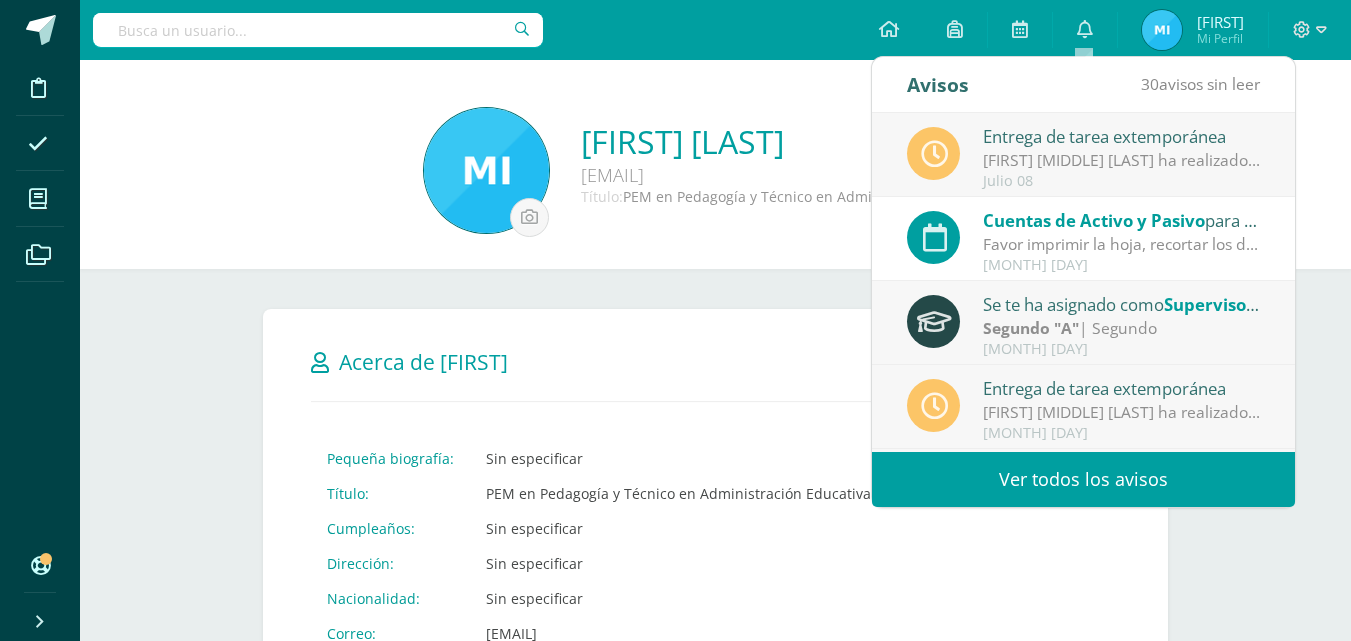 click on "Julio 08" at bounding box center (1122, 181) 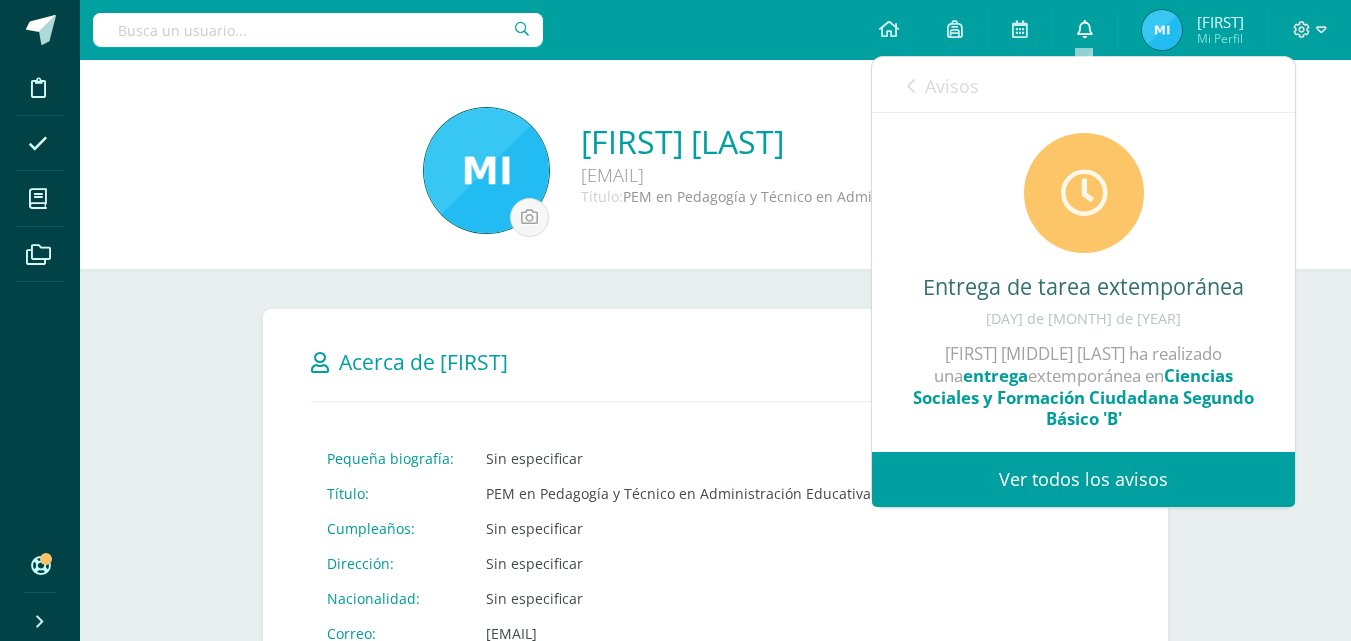 click at bounding box center (1085, 29) 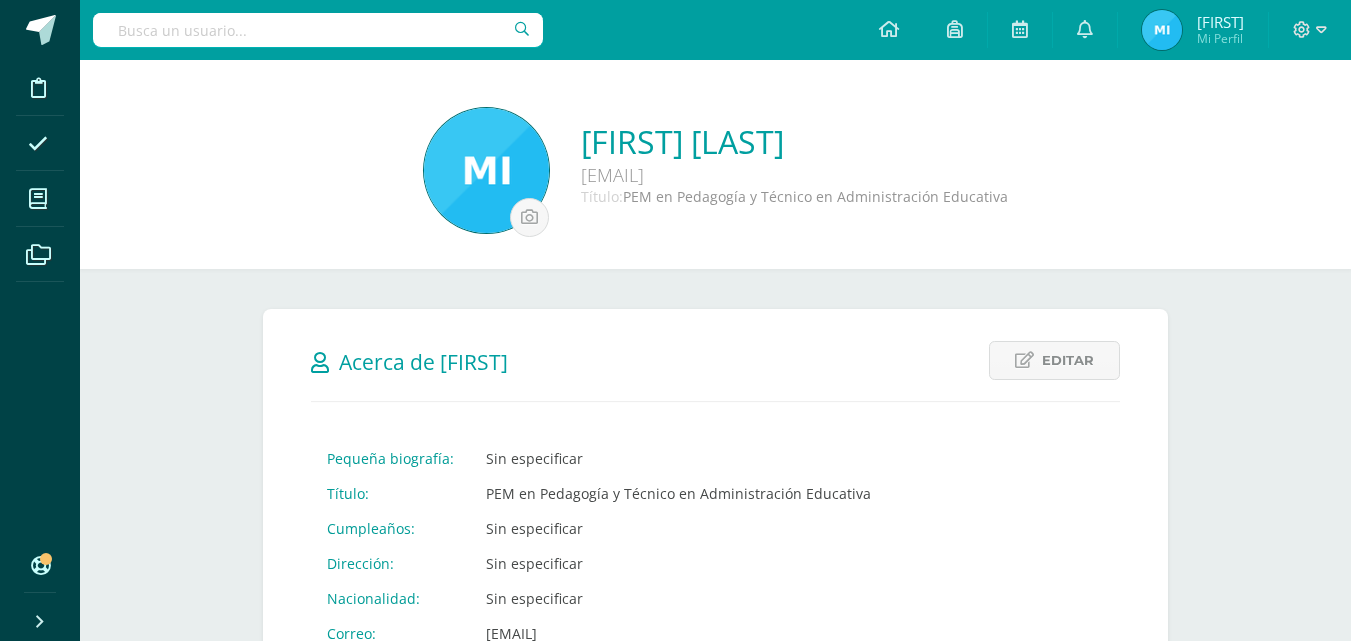 click on "Configuración
Cerrar sesión
Mishell
Mi Perfil 1 0 Mis accesos directos
CENTRO DE AYUDA EDOO
Capacitaciones
Aún no hay accesos directos   a los que puedas acceder. Podrás ver todos los accesos directos   compartidos por el colegio desde acá." at bounding box center (715, 30) 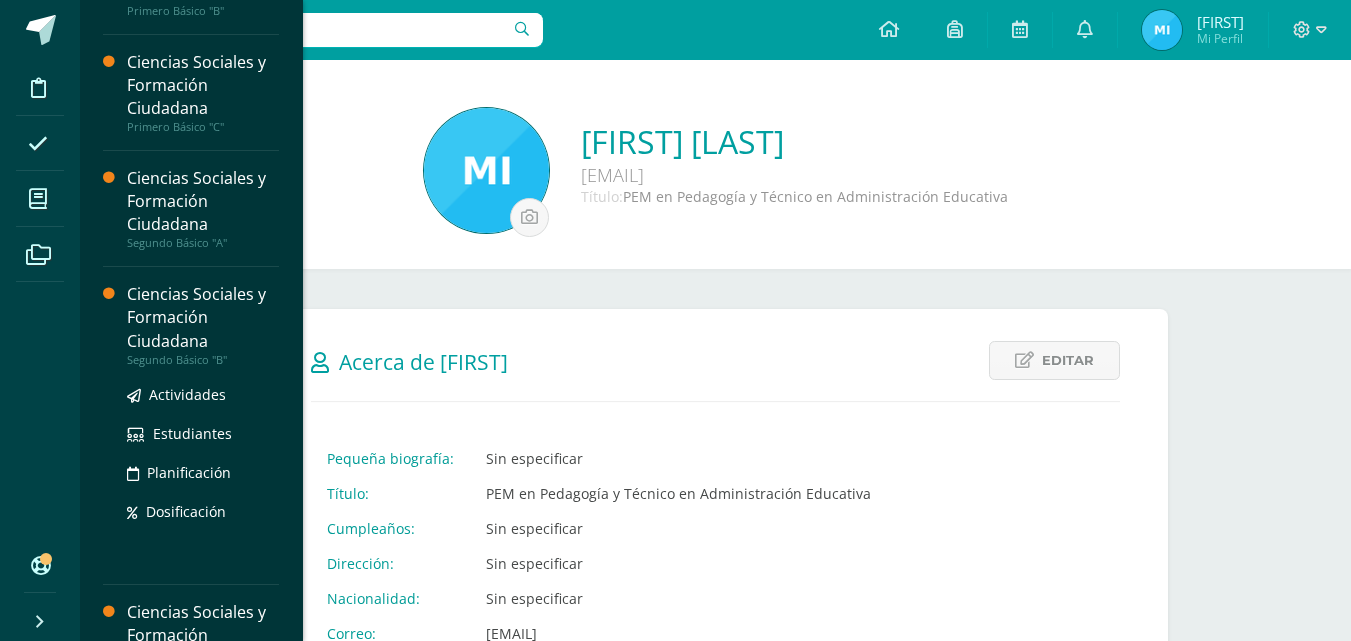 scroll, scrollTop: 247, scrollLeft: 0, axis: vertical 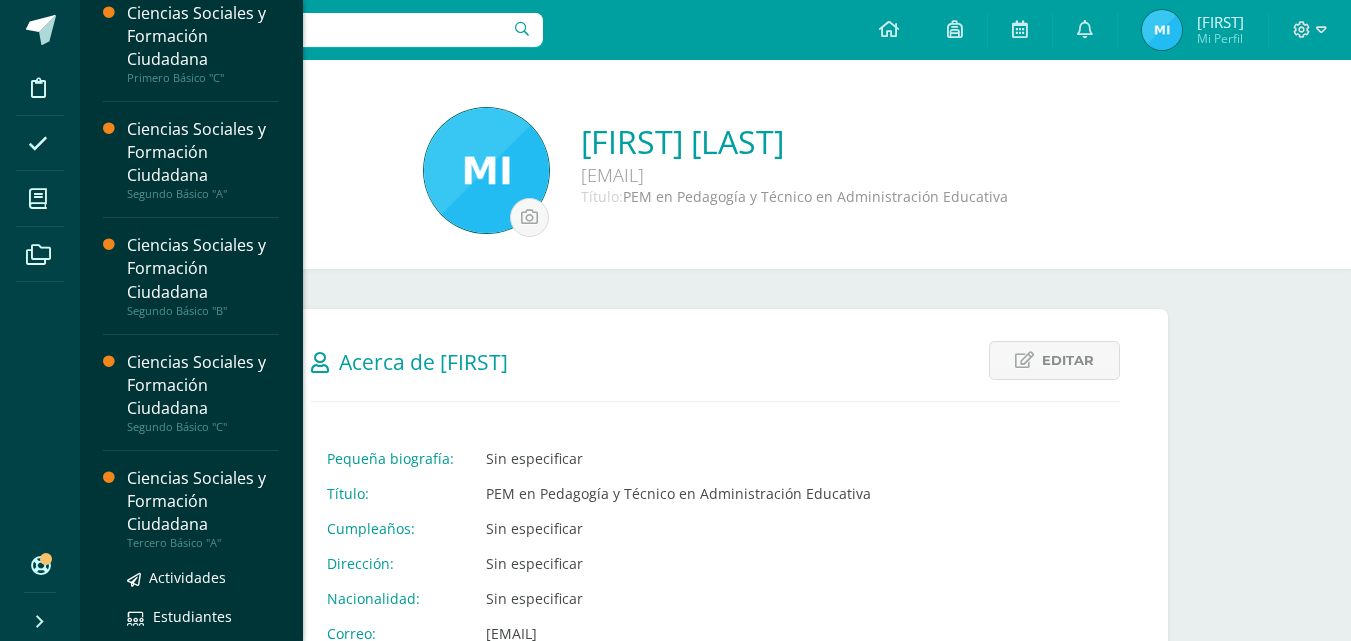 click on "Ciencias Sociales y Formación Ciudadana" at bounding box center (203, 501) 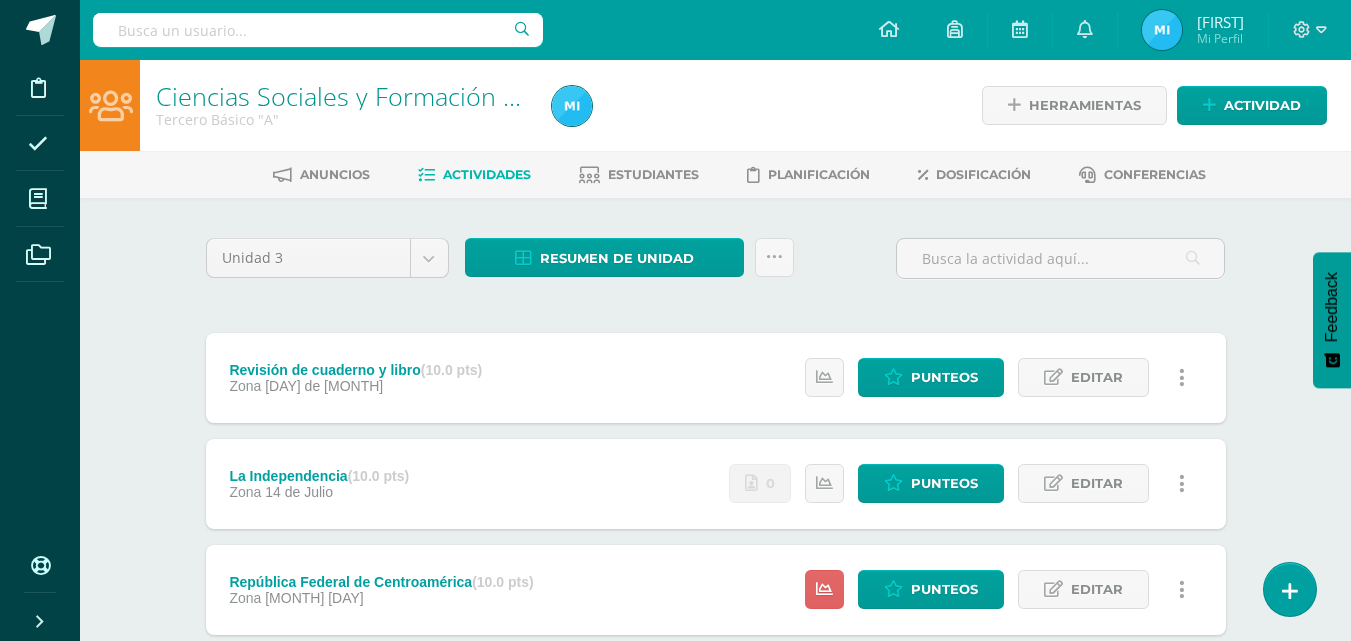 scroll, scrollTop: 0, scrollLeft: 0, axis: both 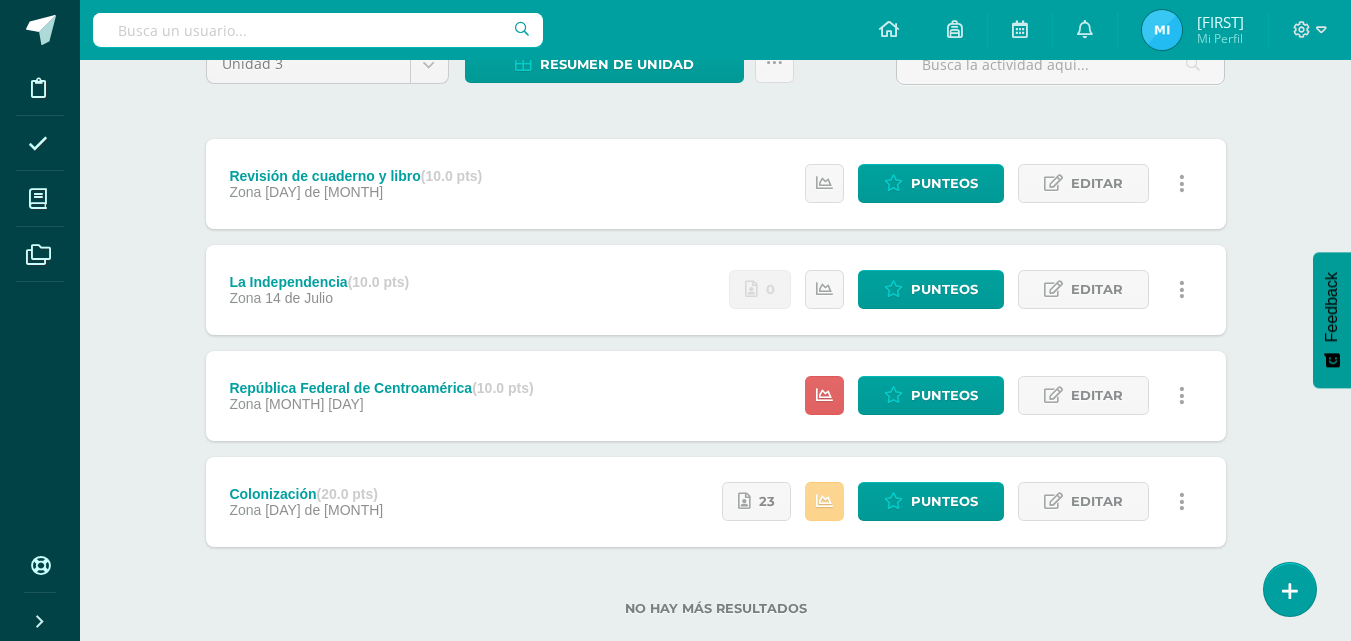 click at bounding box center (824, 501) 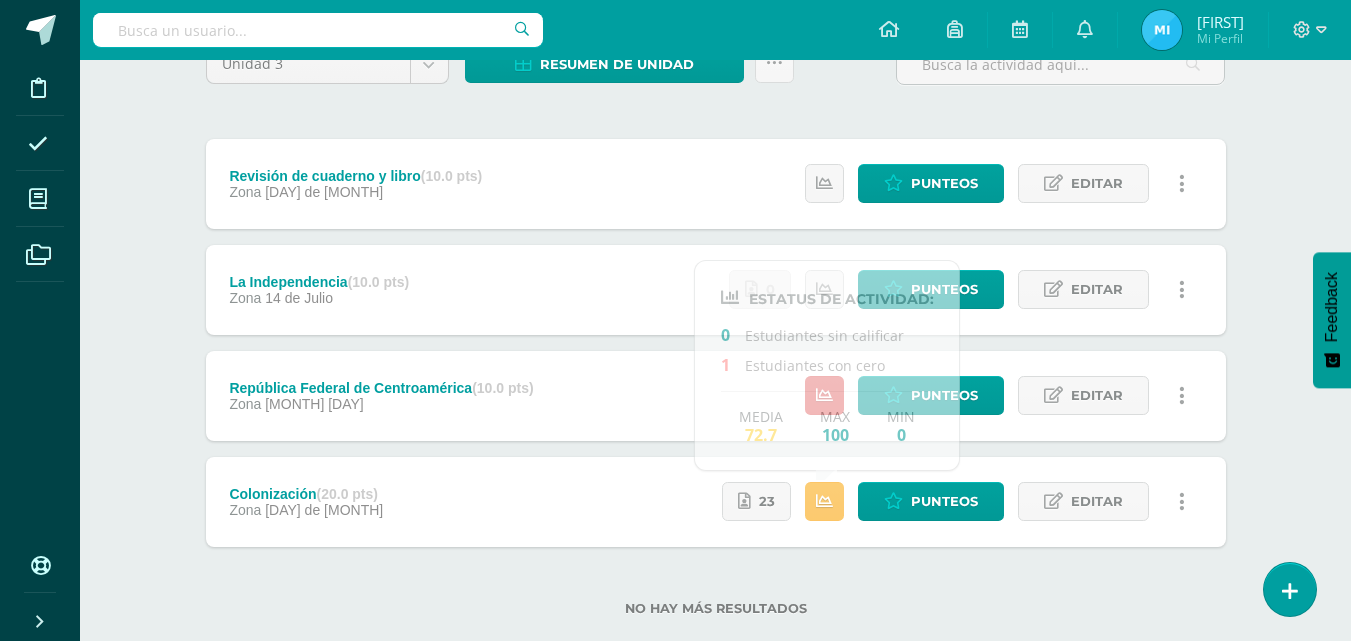 click on "República Federal de Centroamérica (10.0 pts)
Zona
[MONTH] [DAY]
Estatus de Actividad:
26
Estudiantes sin calificar
0
Estudiantes con cero
Media
--
Max
0
Min
0
Punteos
Editar" at bounding box center [716, 184] 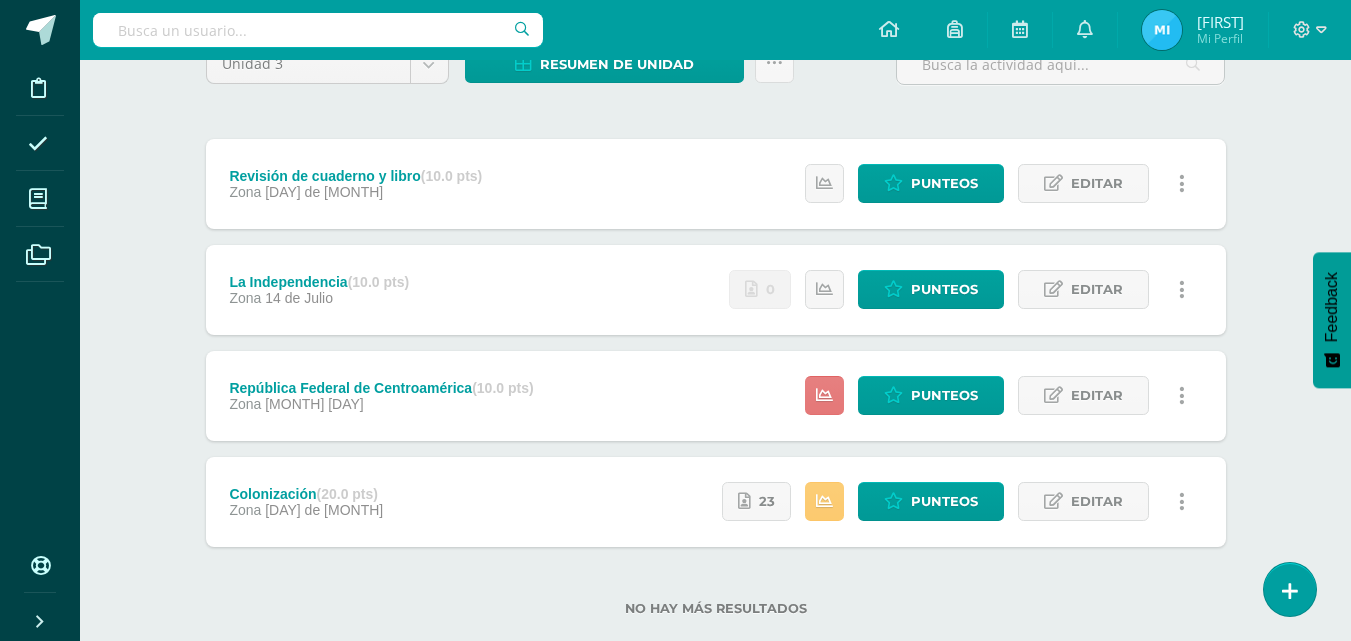 click at bounding box center (824, 395) 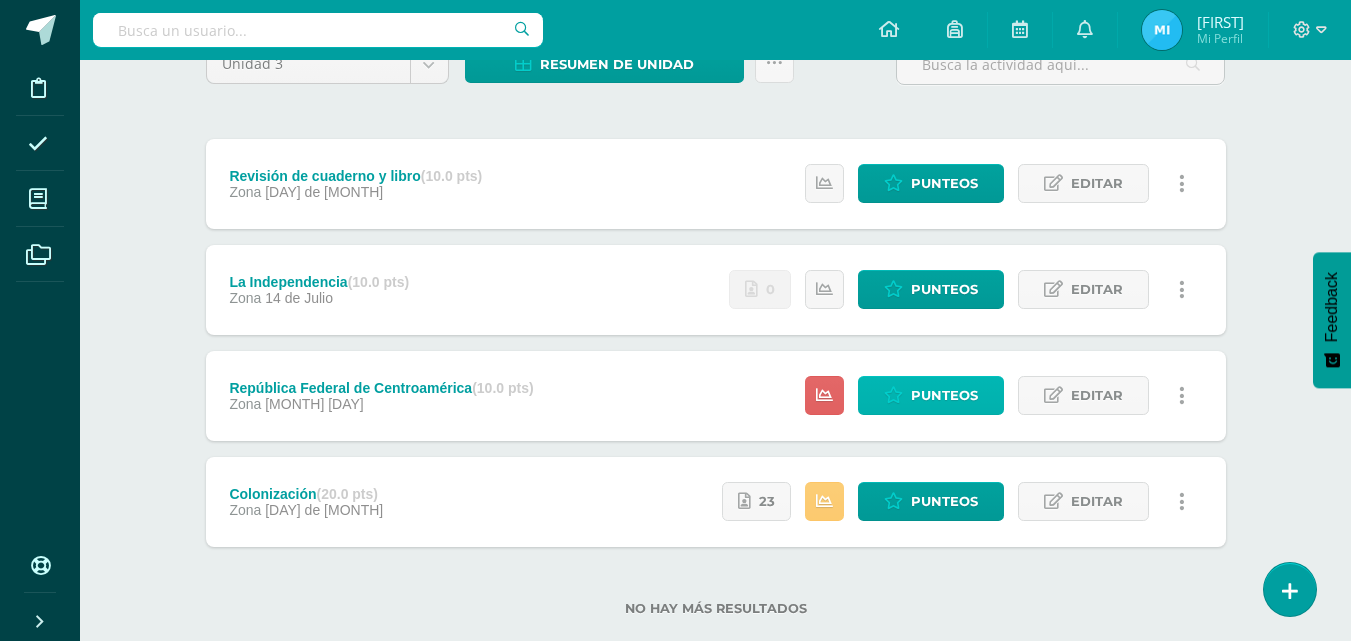 click at bounding box center (893, 395) 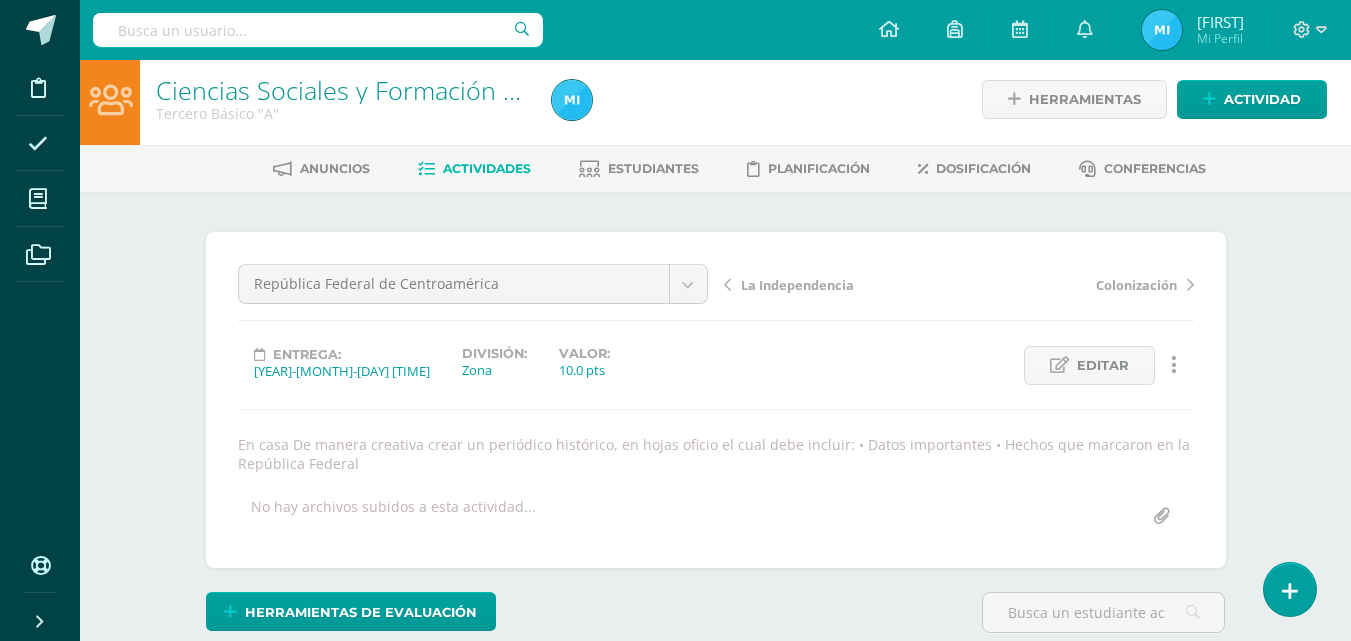 scroll, scrollTop: 7, scrollLeft: 0, axis: vertical 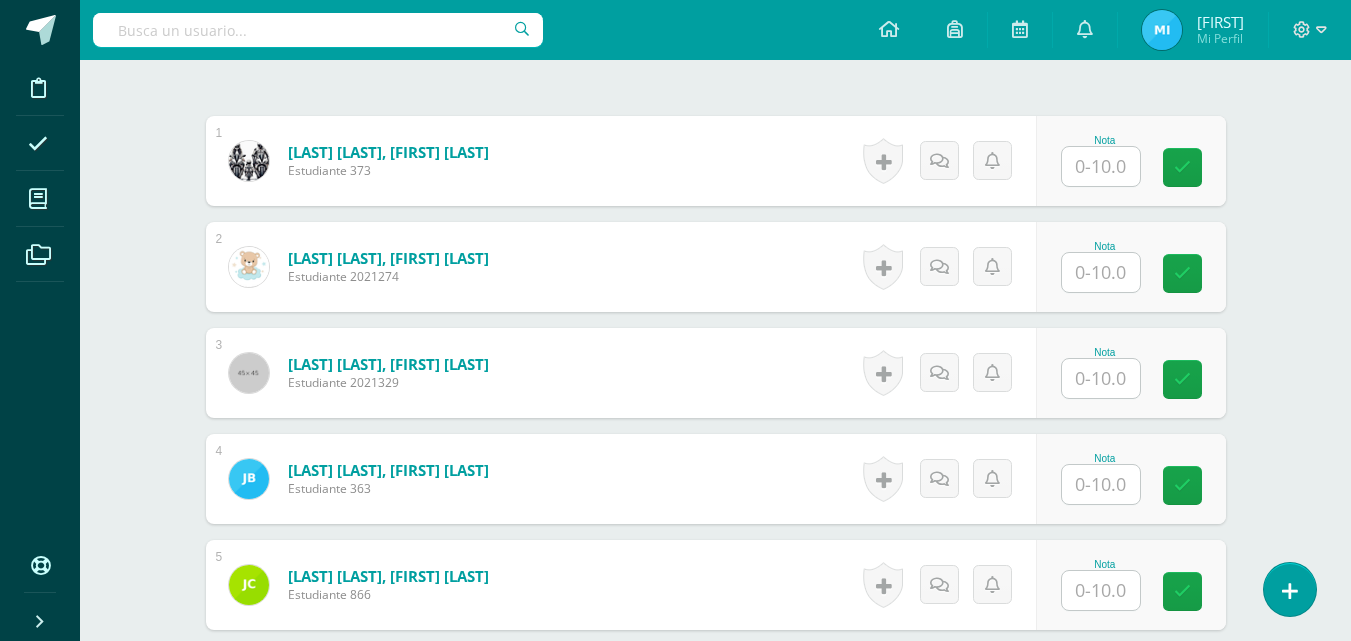 click at bounding box center (1101, 166) 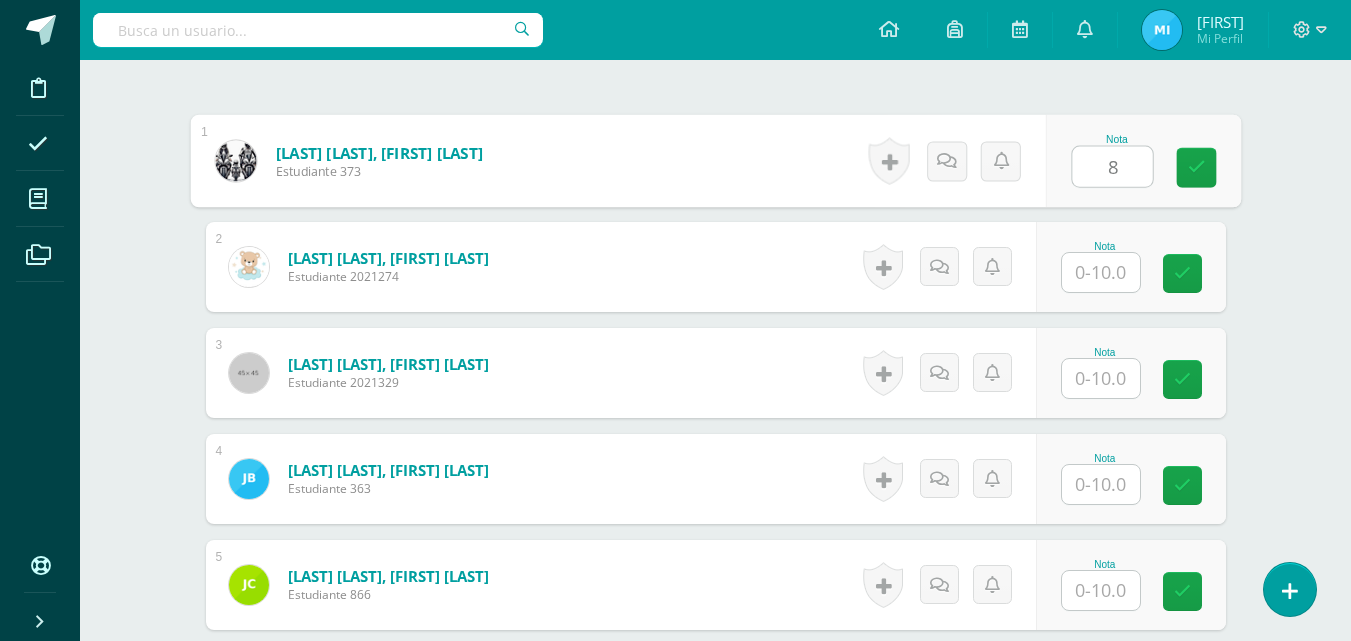 type on "8" 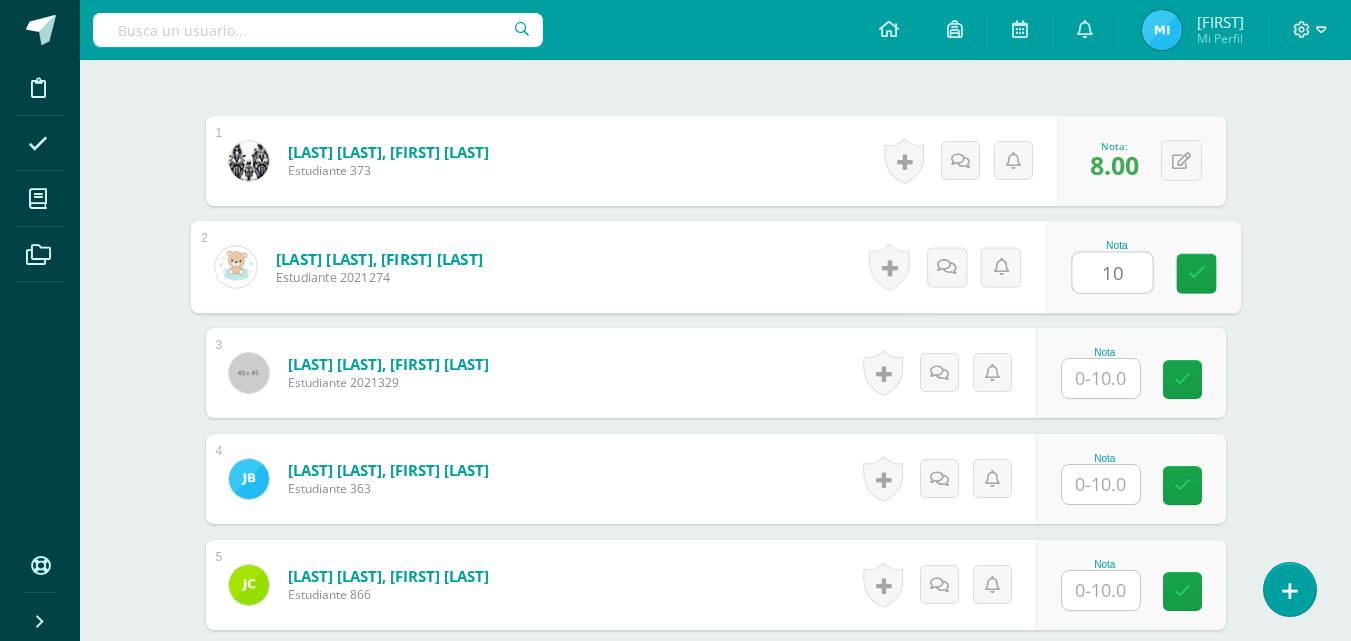type on "10" 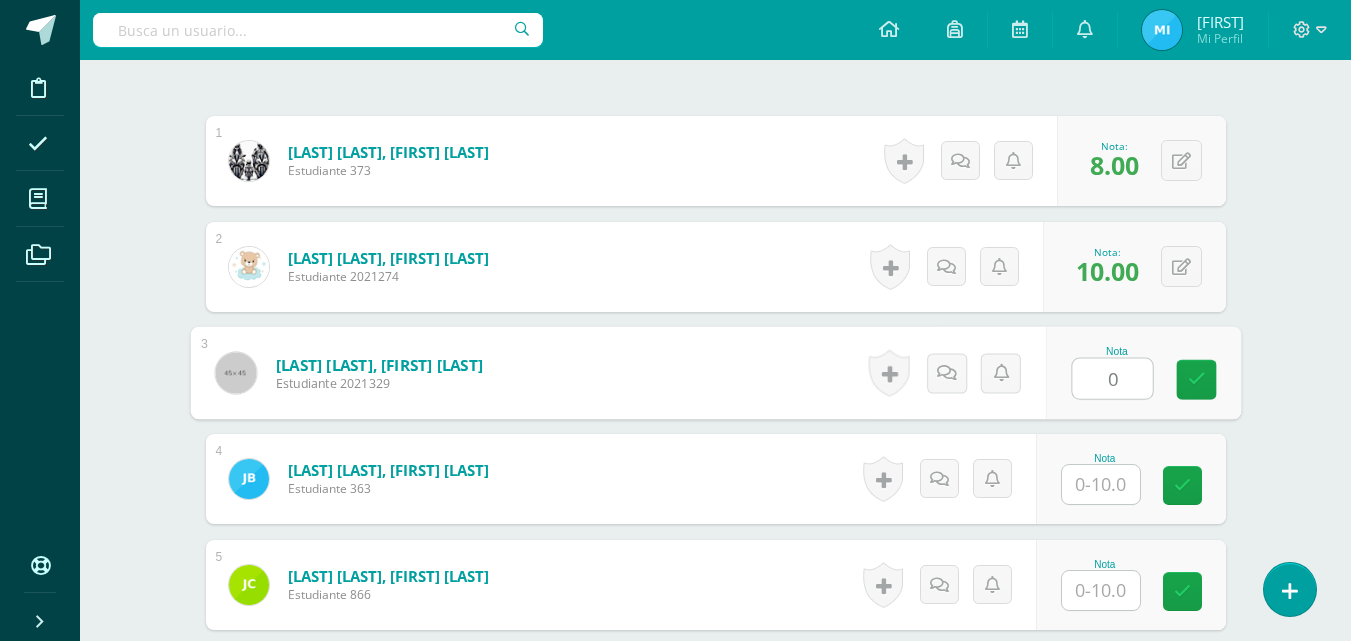 type on "0" 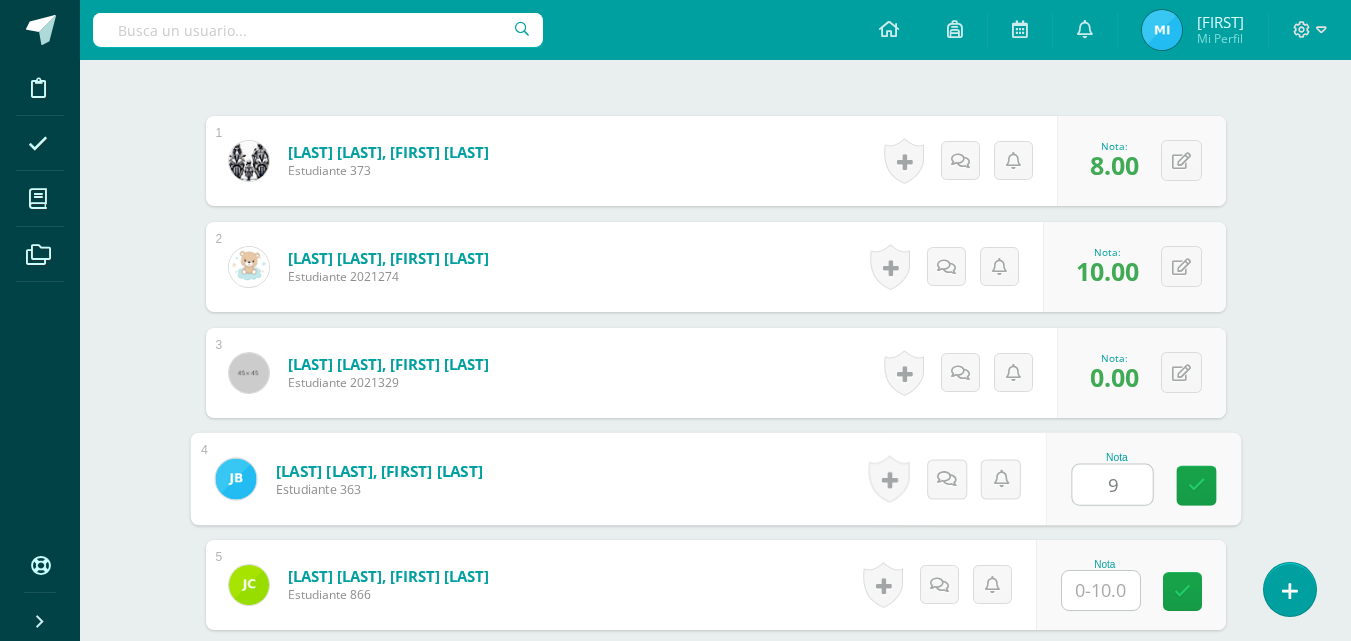 type on "9" 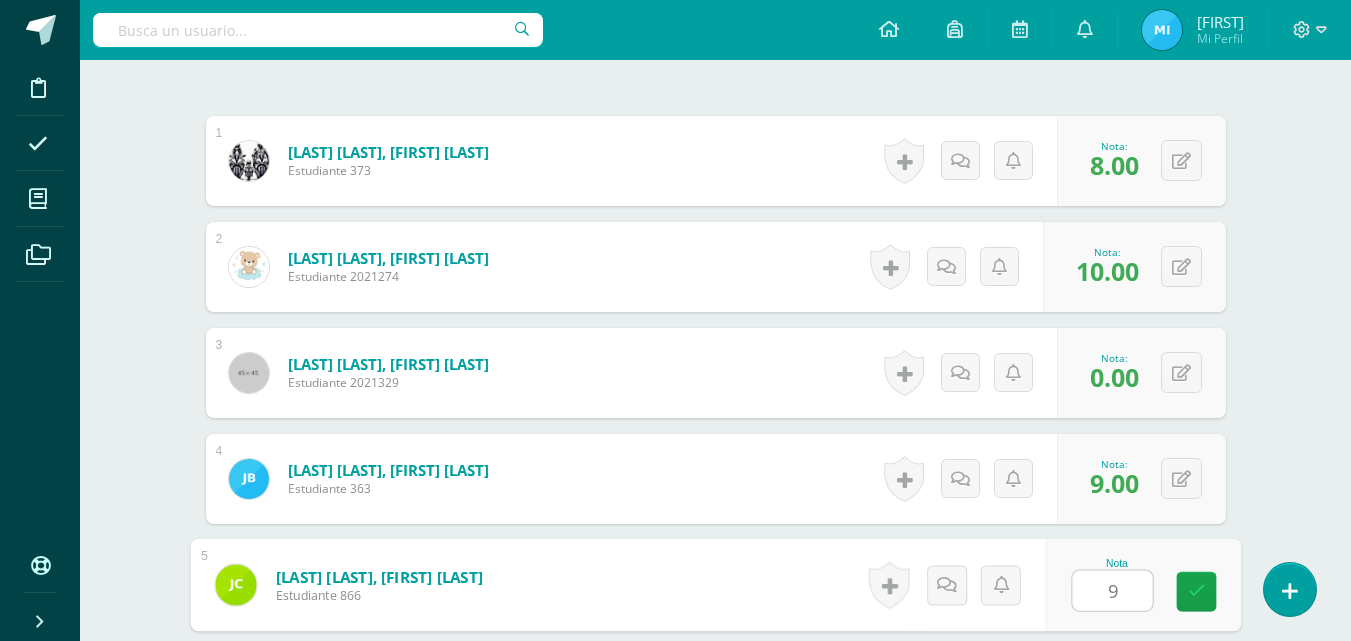 type on "9" 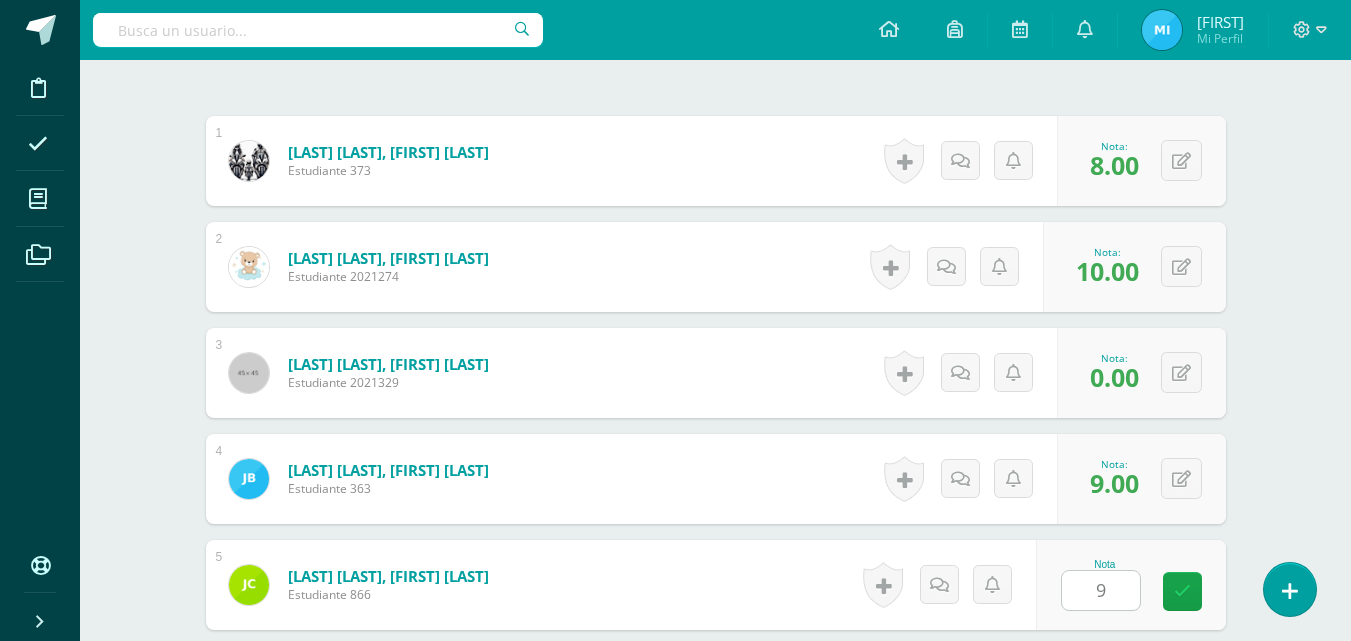 scroll, scrollTop: 993, scrollLeft: 0, axis: vertical 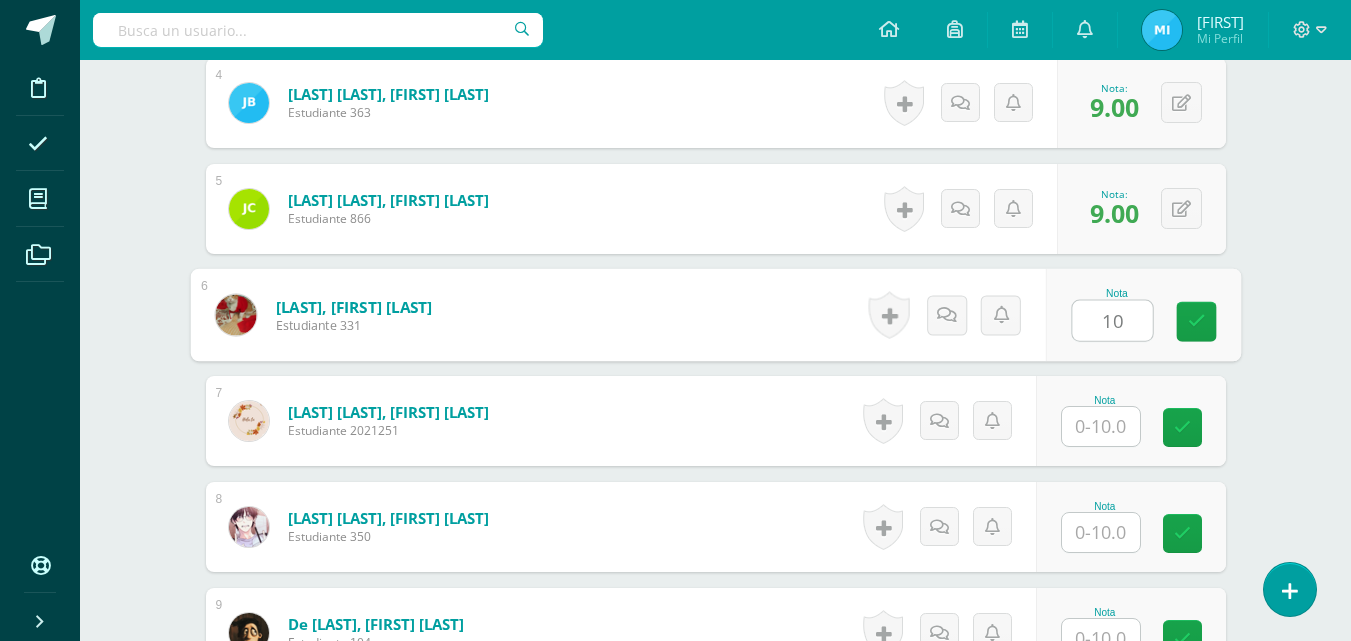 type on "10" 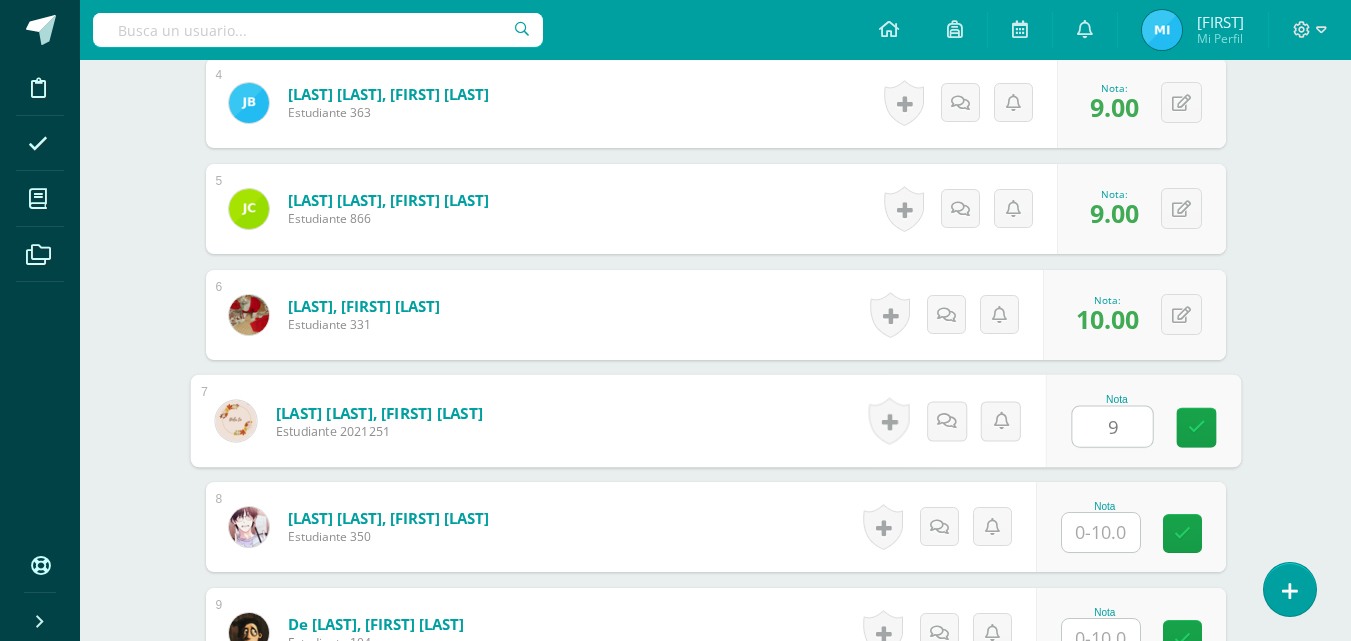 type on "9" 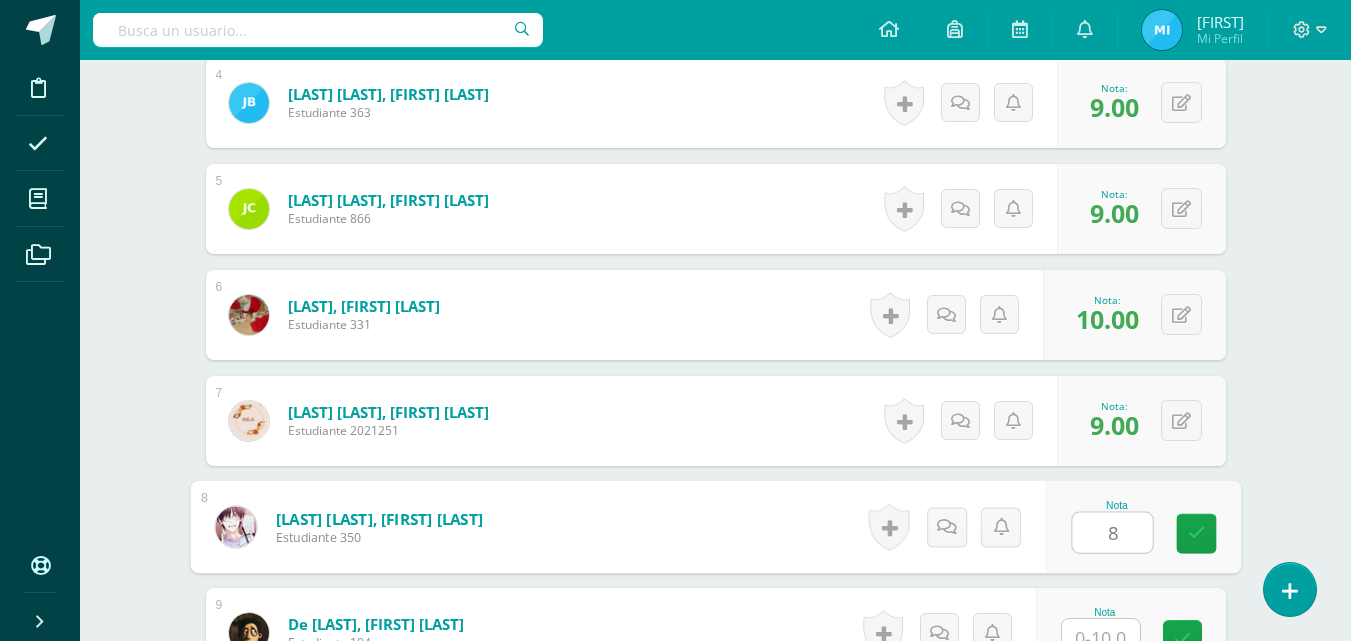 type on "8" 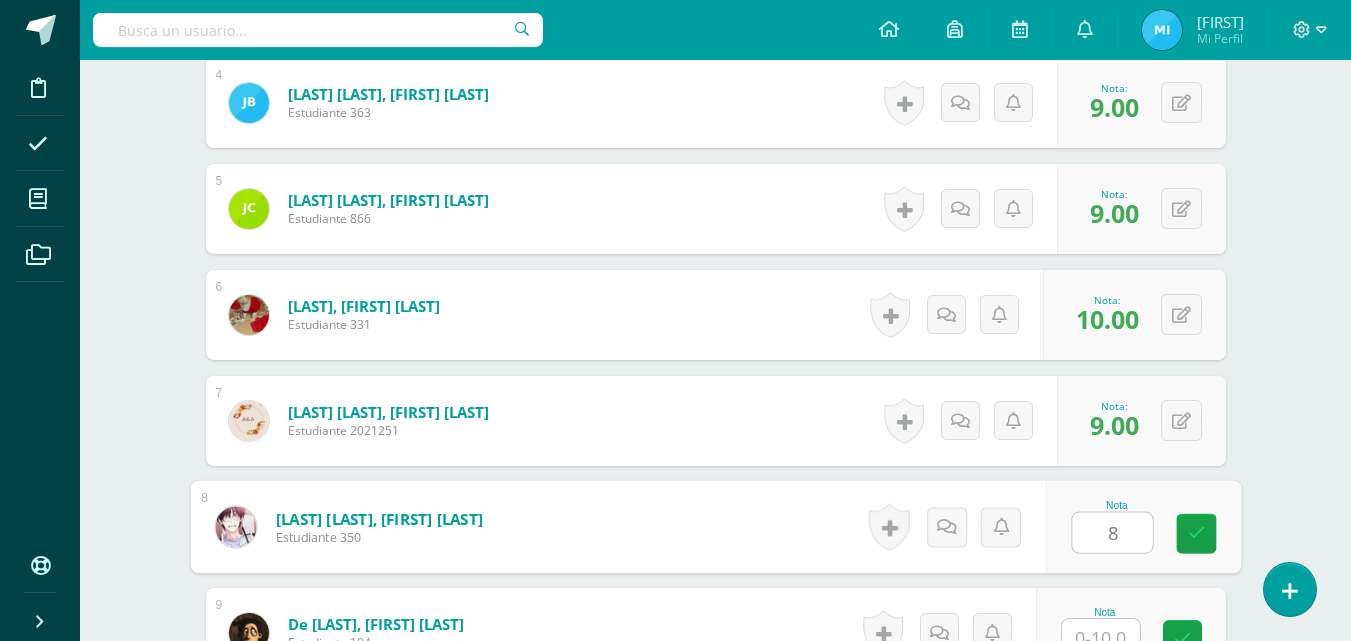 scroll, scrollTop: 1010, scrollLeft: 0, axis: vertical 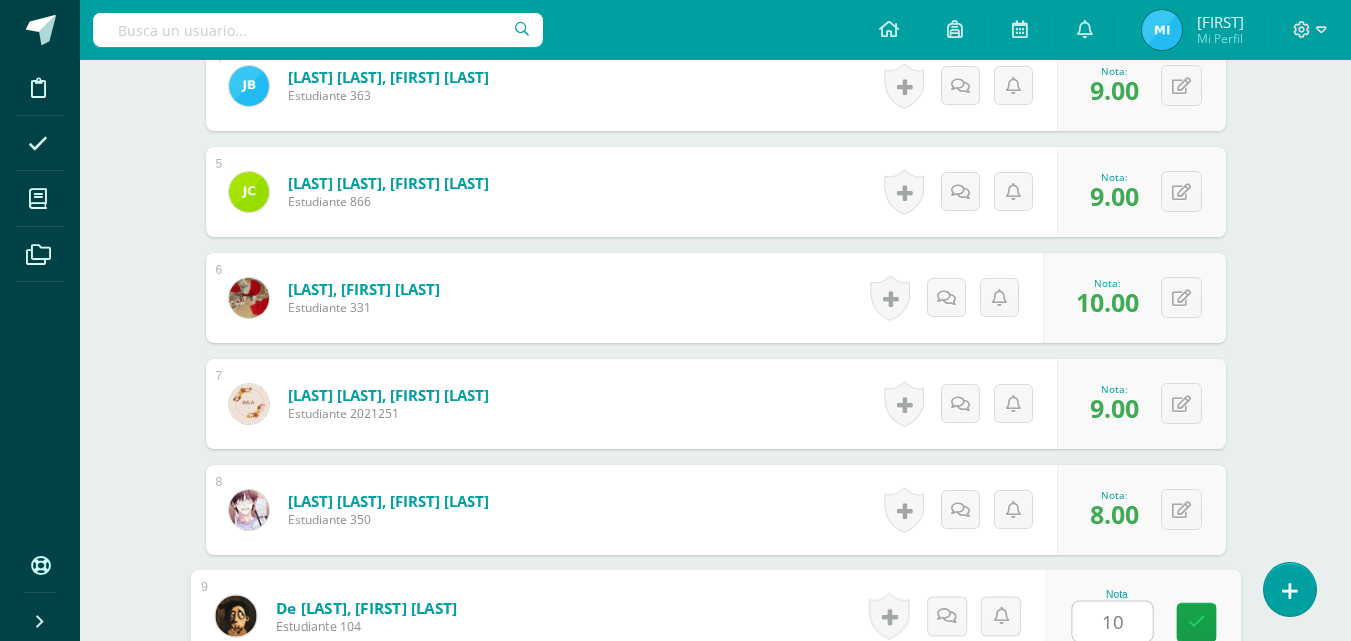 type on "10" 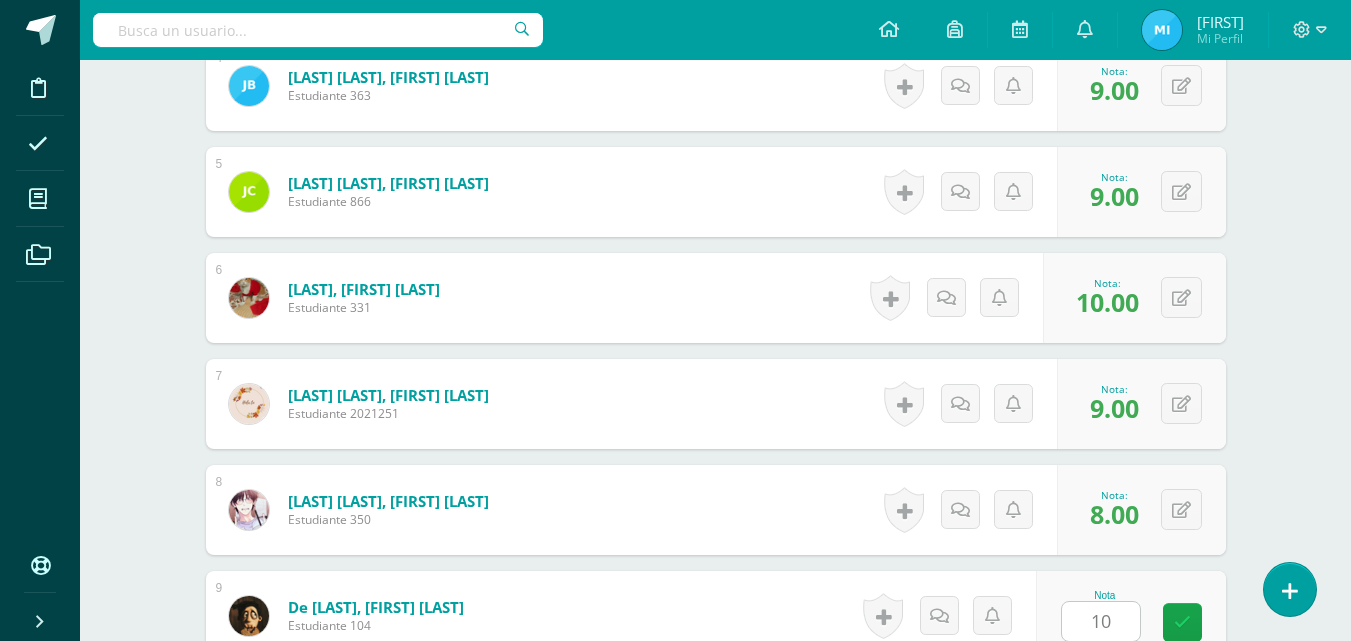 scroll, scrollTop: 1417, scrollLeft: 0, axis: vertical 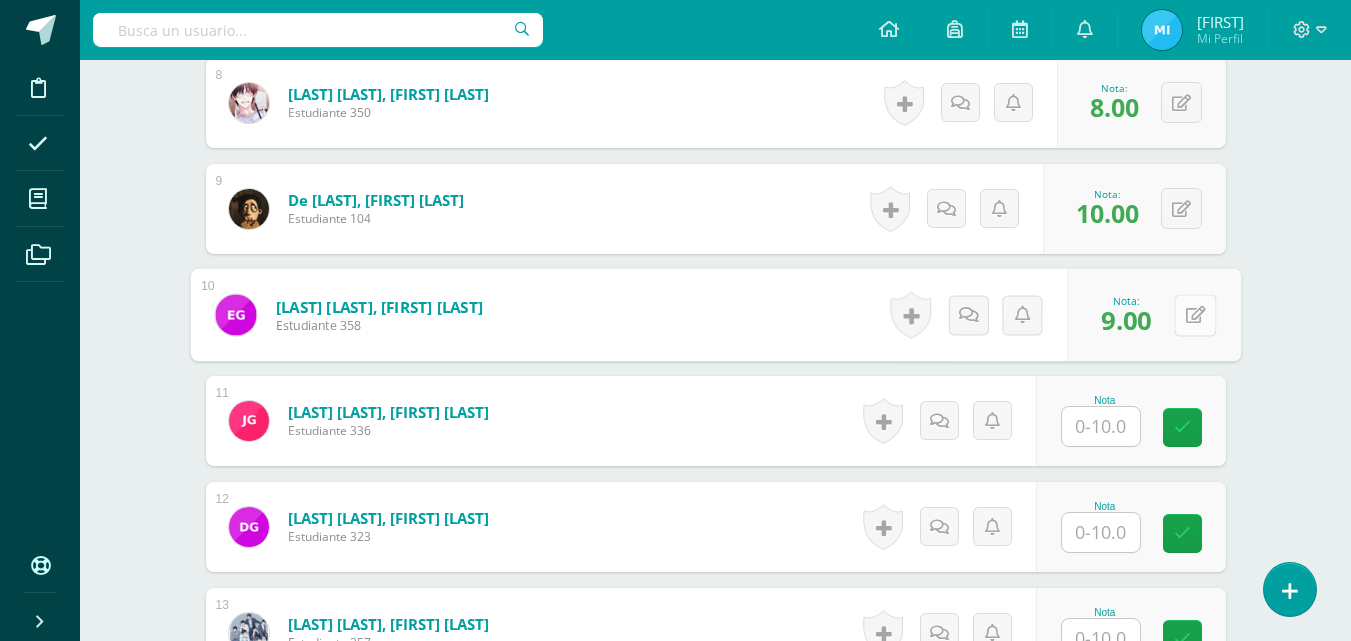 click at bounding box center (1195, 315) 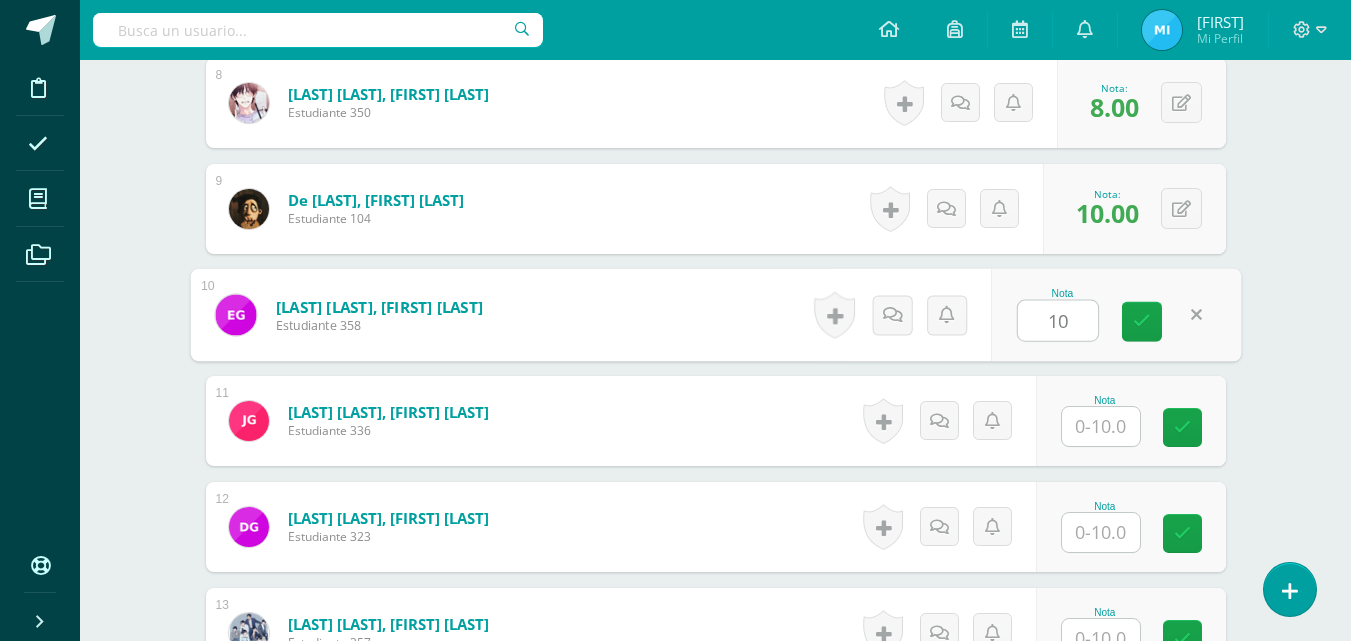 type on "10" 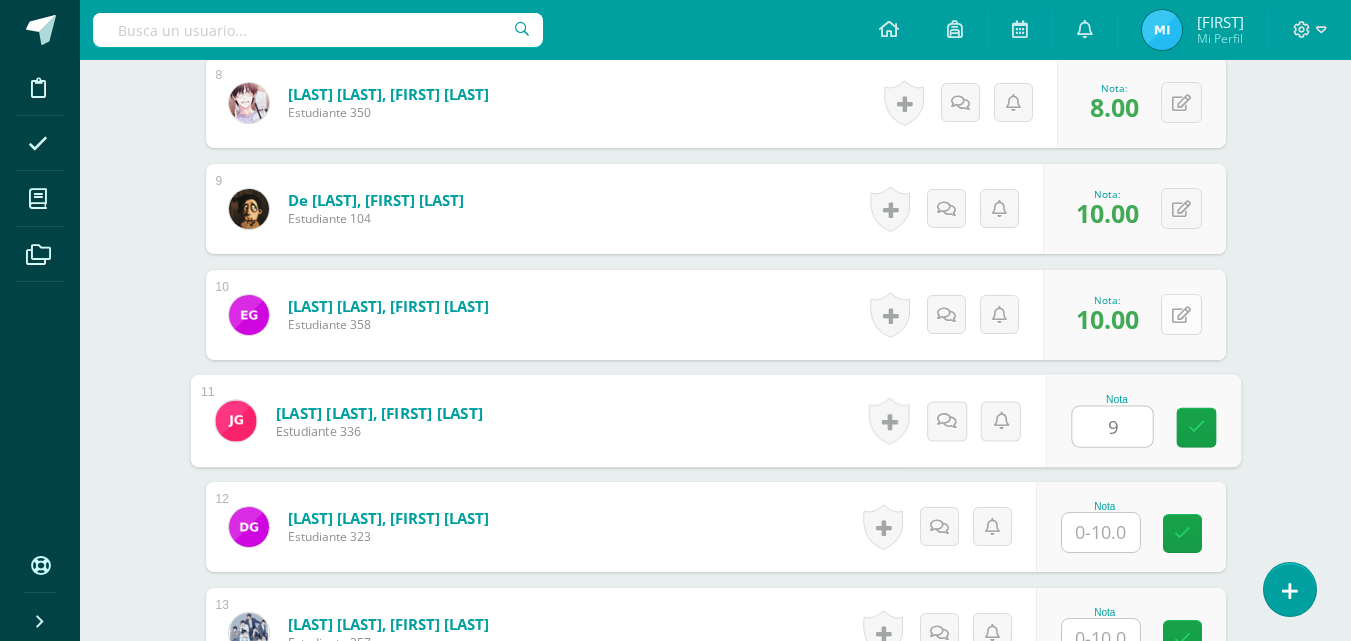 type on "9" 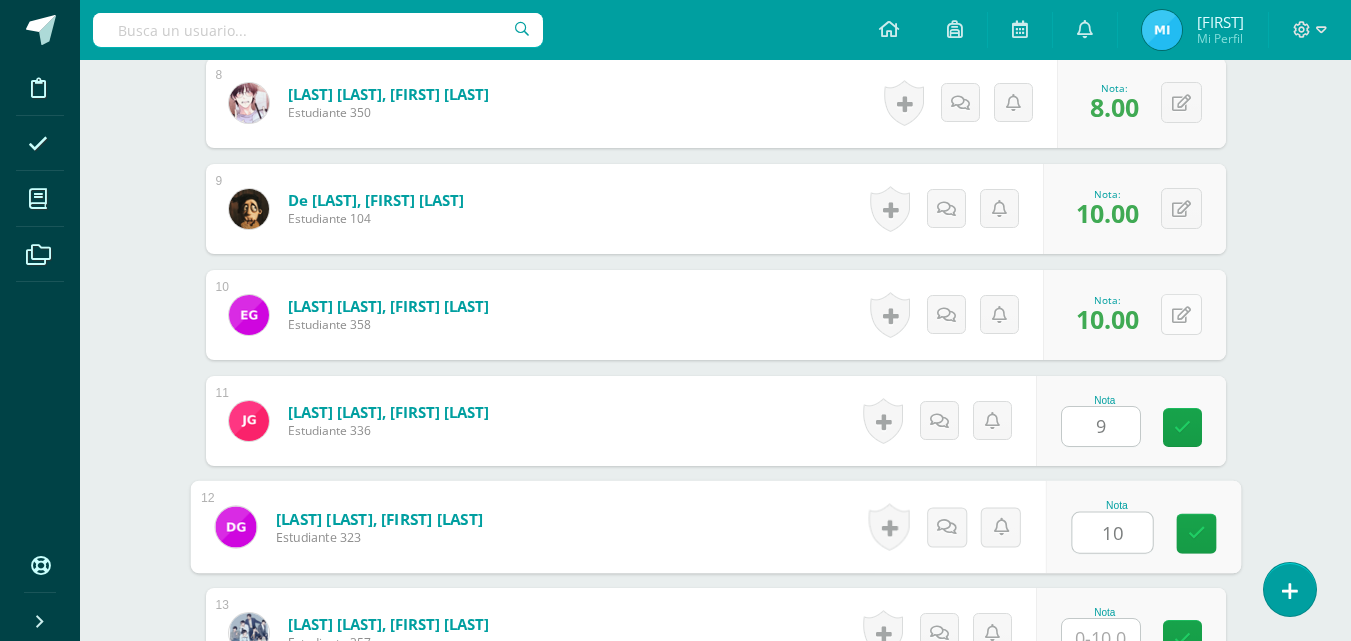 type on "10" 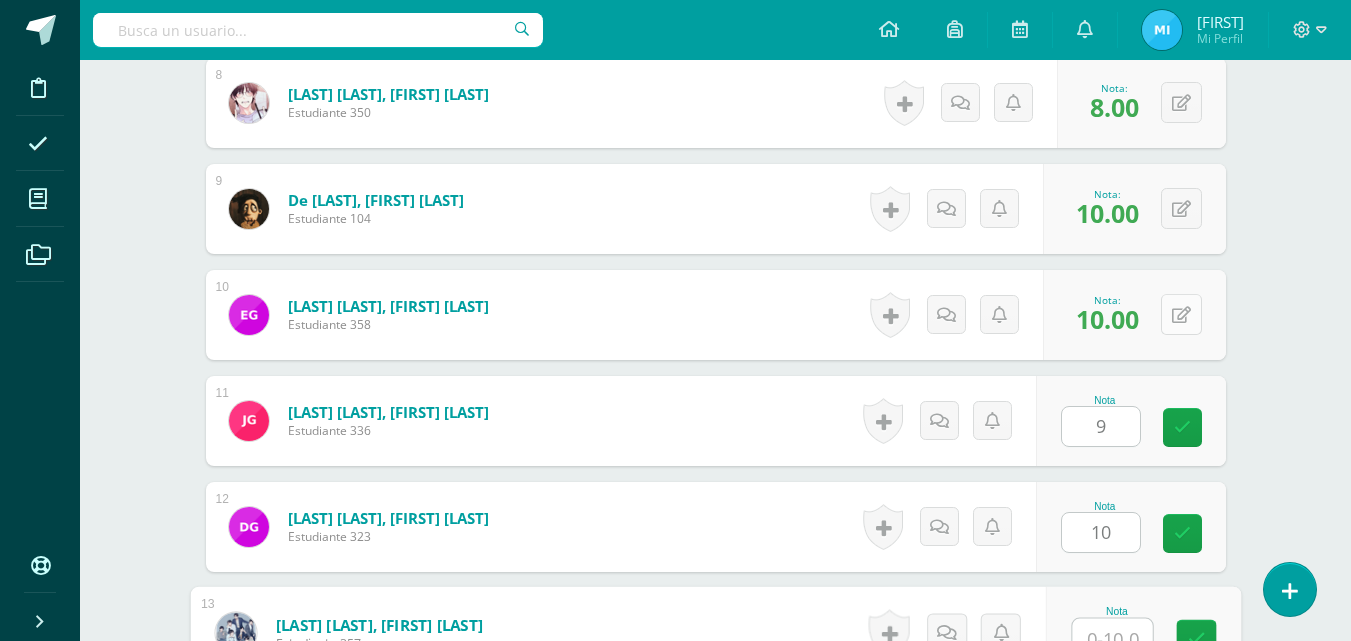 scroll, scrollTop: 1434, scrollLeft: 0, axis: vertical 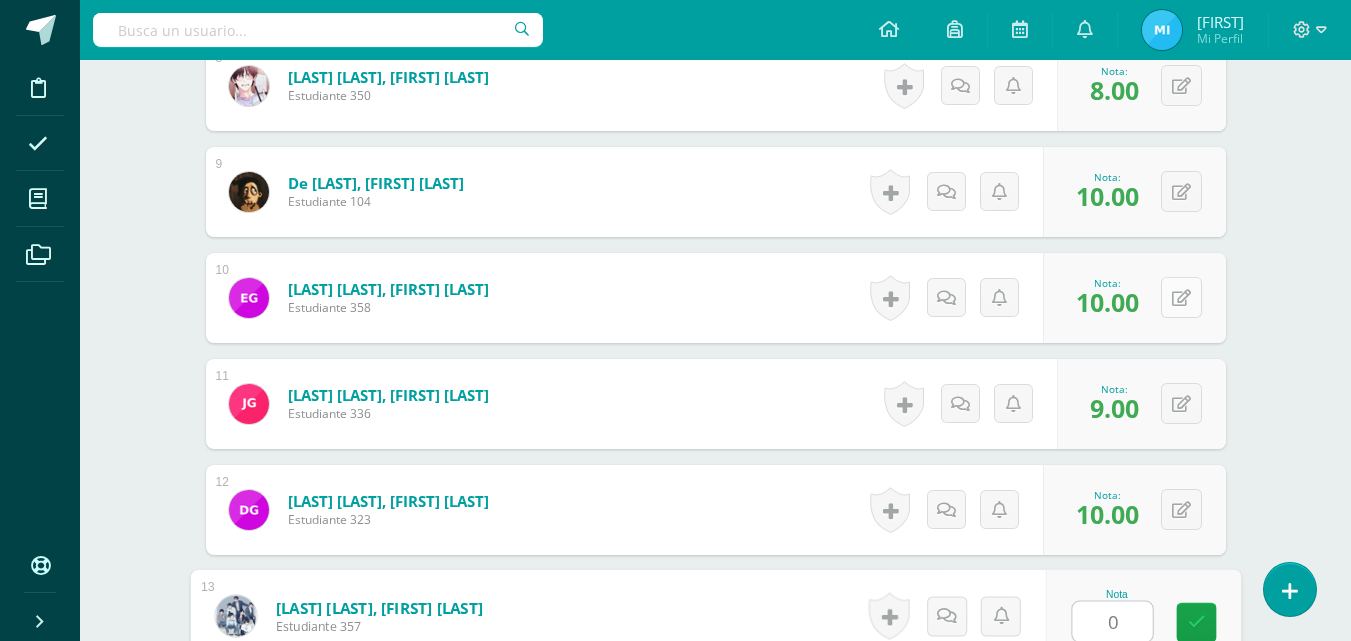 type on "0" 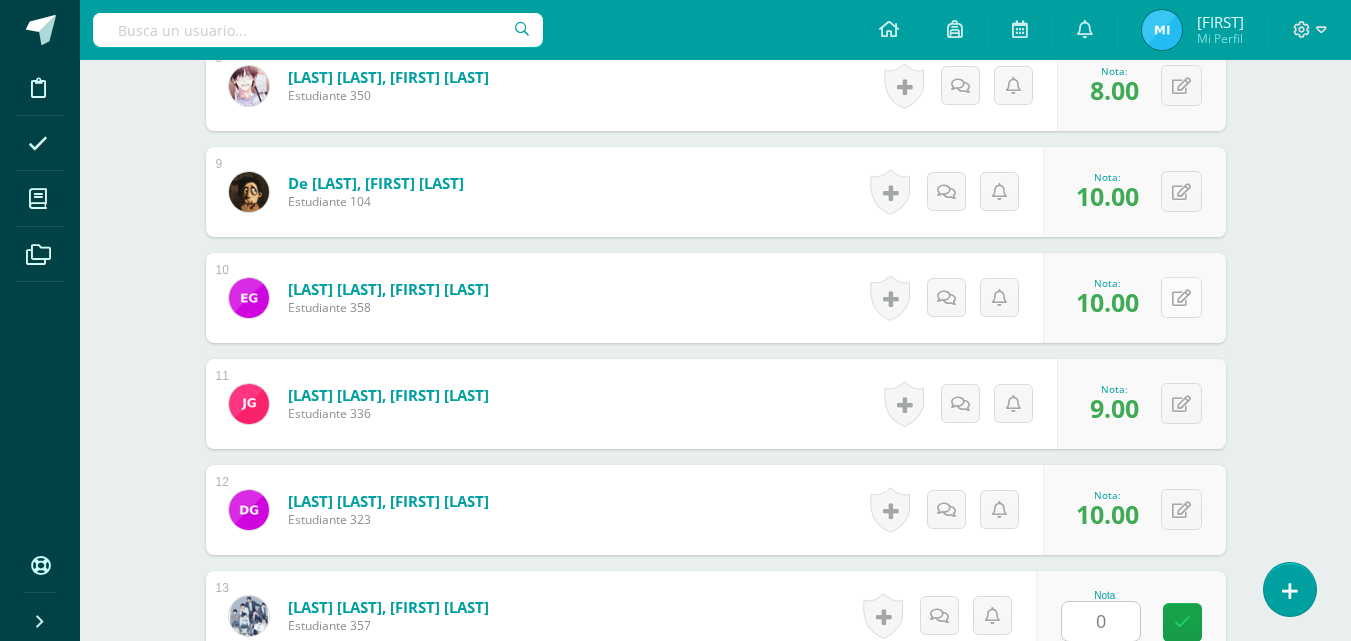 scroll, scrollTop: 1841, scrollLeft: 0, axis: vertical 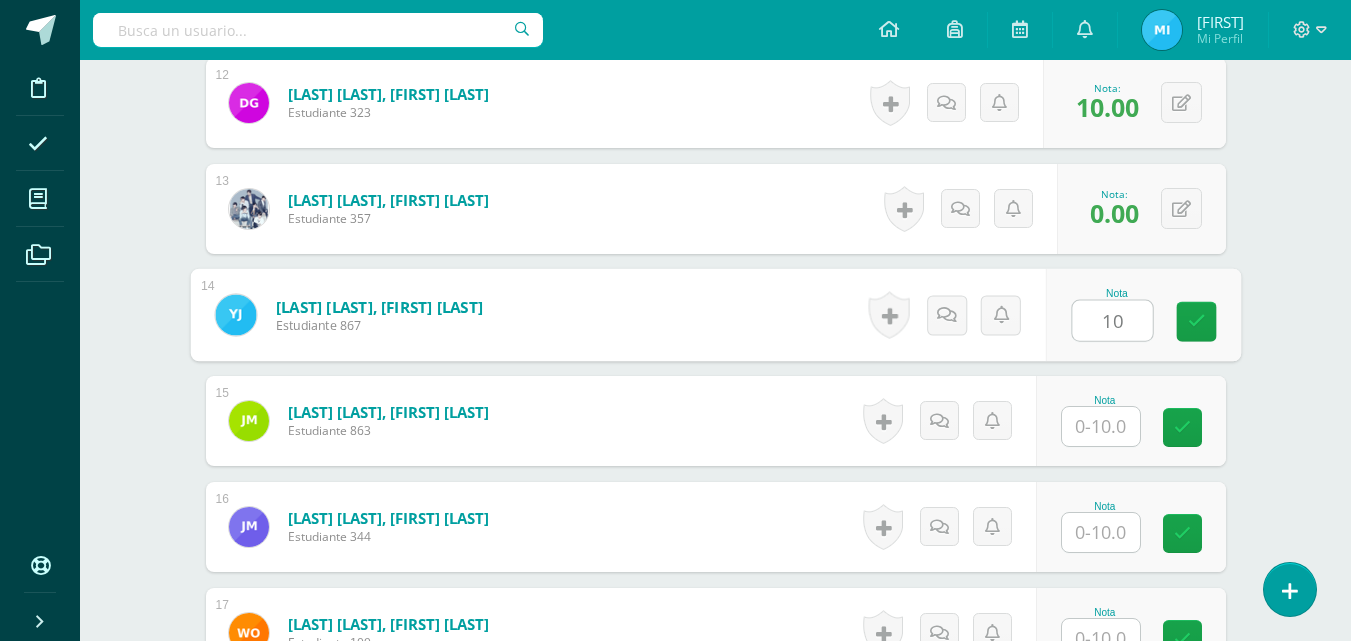 type on "10" 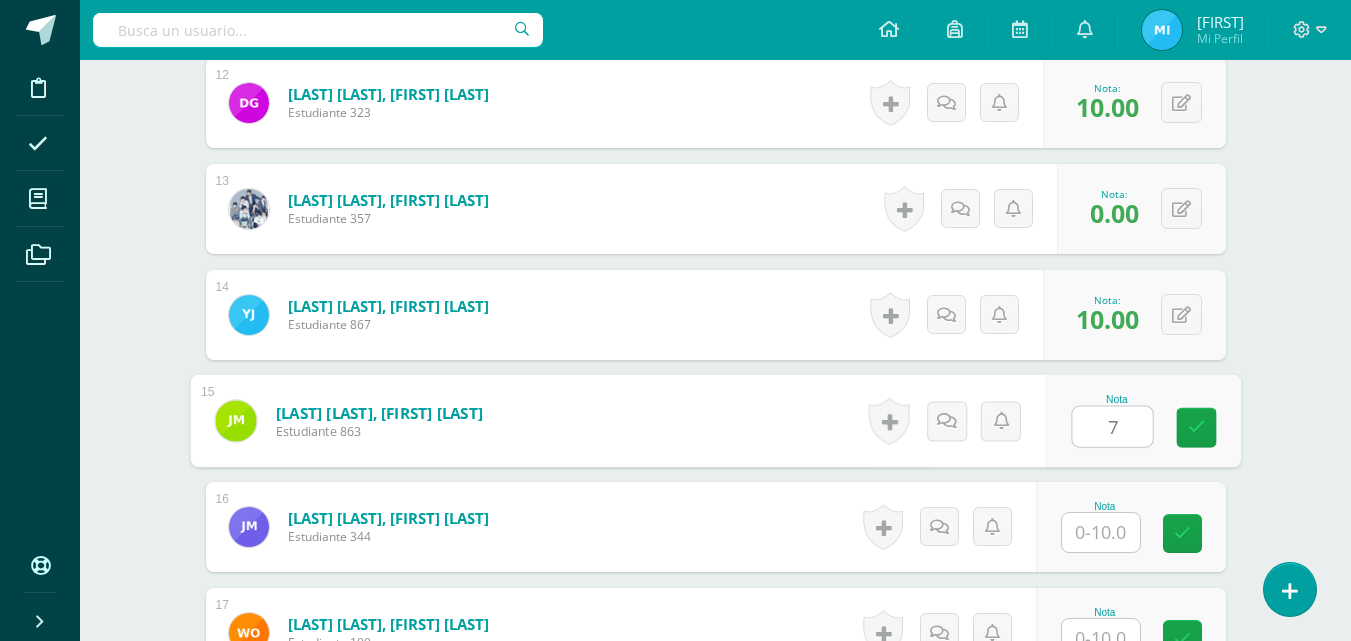 type on "7" 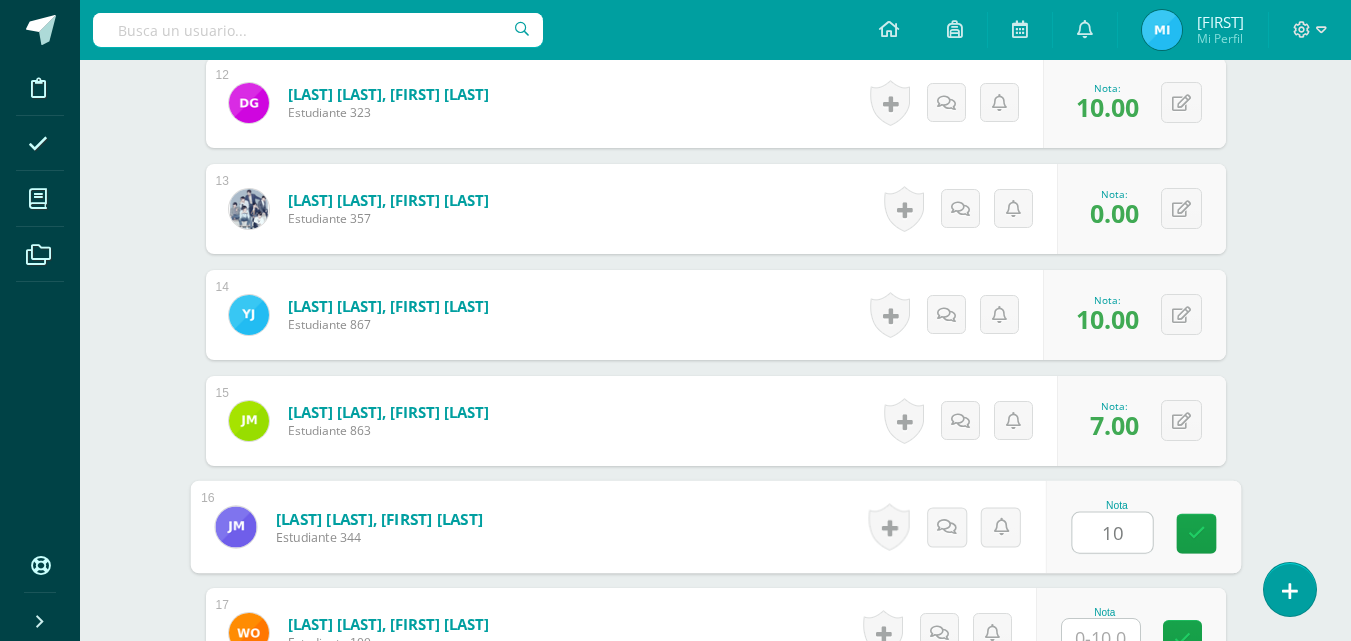 type on "10" 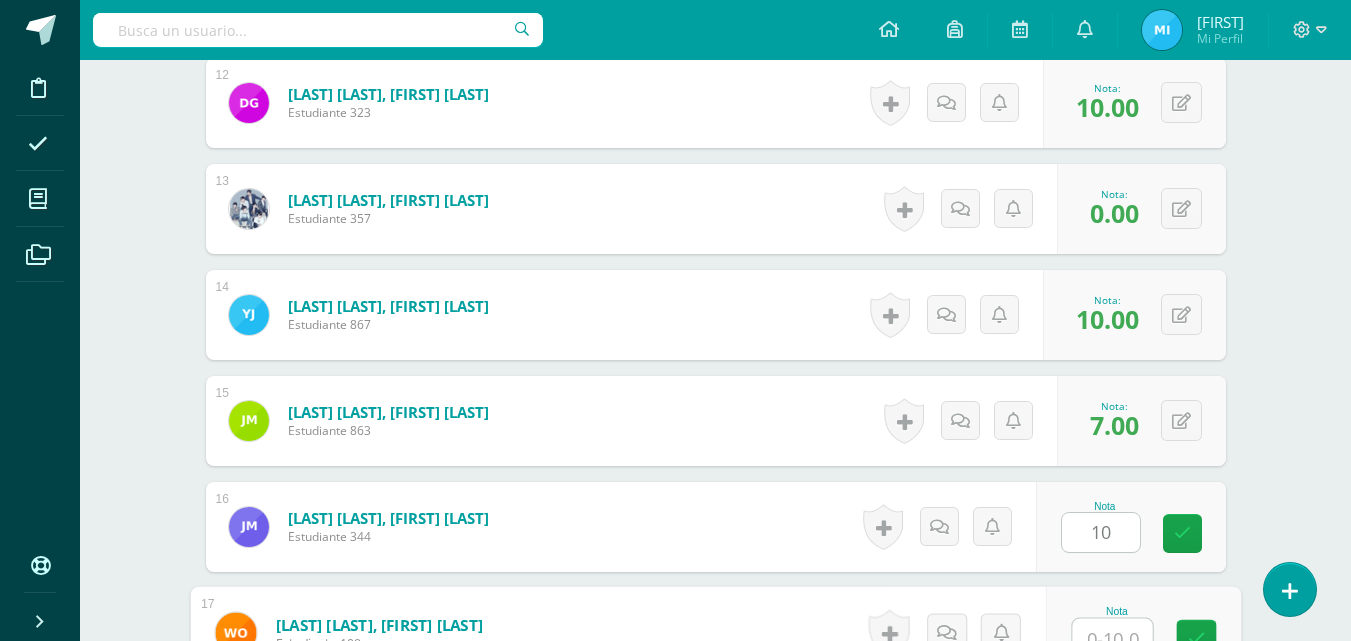 scroll, scrollTop: 1858, scrollLeft: 0, axis: vertical 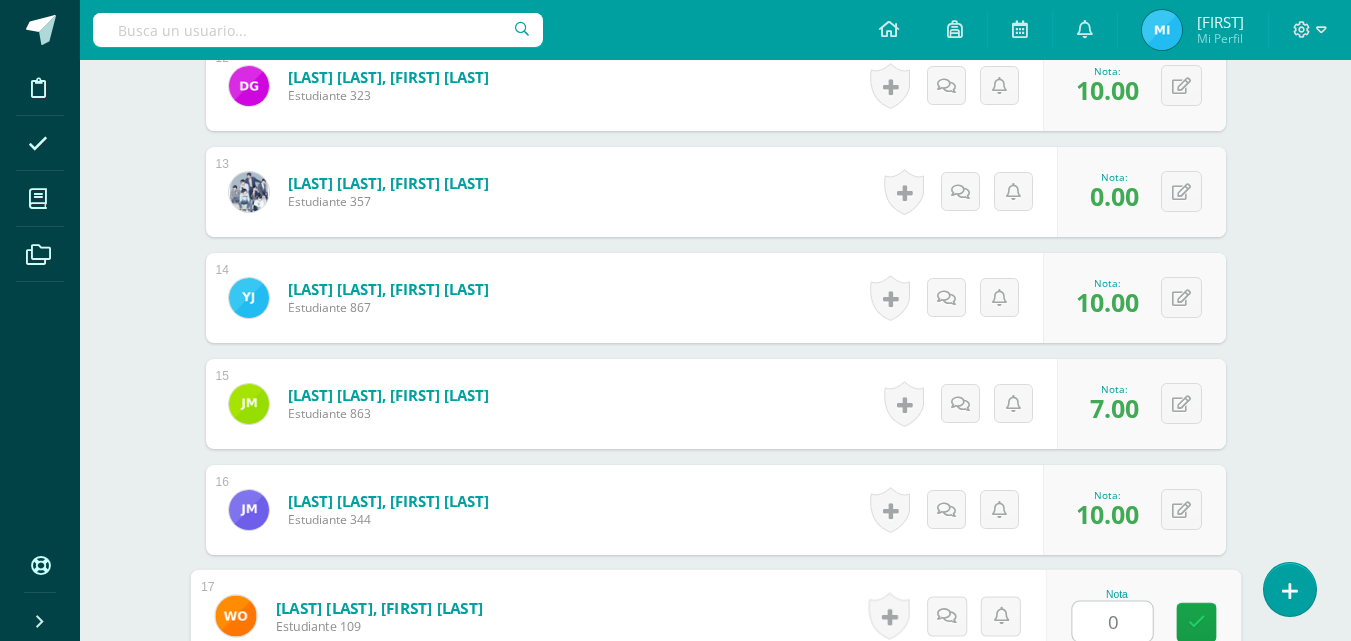 type on "0" 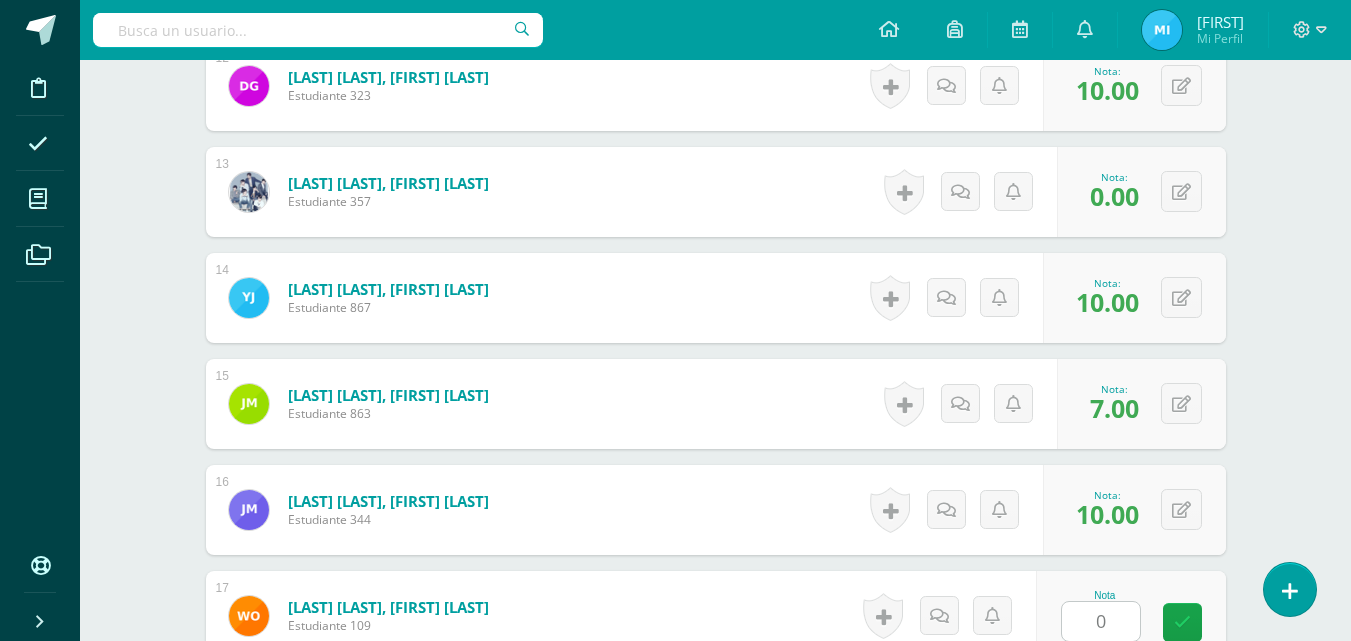 scroll, scrollTop: 2265, scrollLeft: 0, axis: vertical 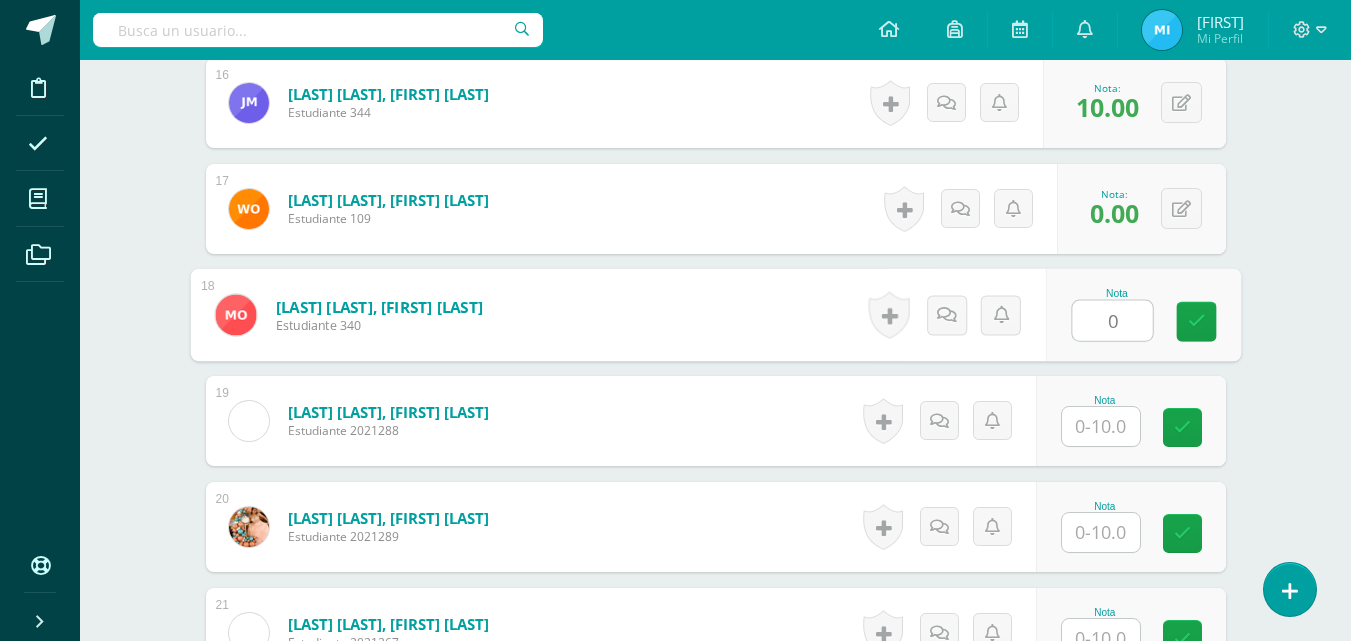 type on "0" 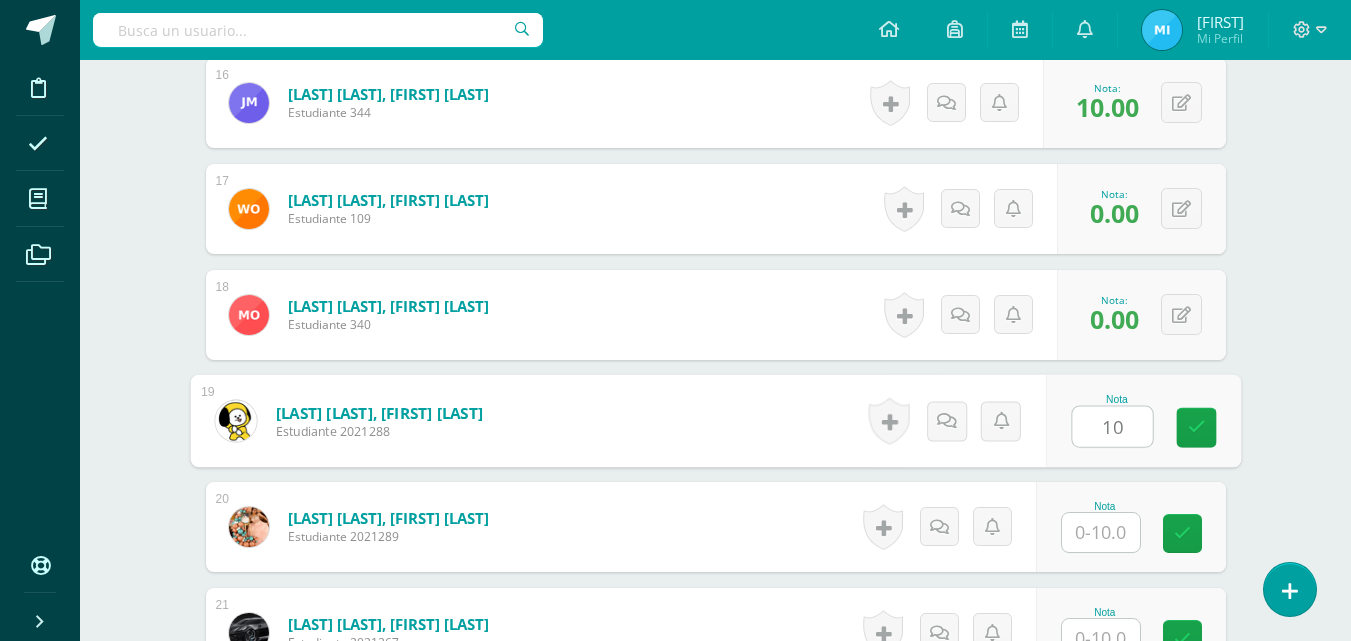 type on "10" 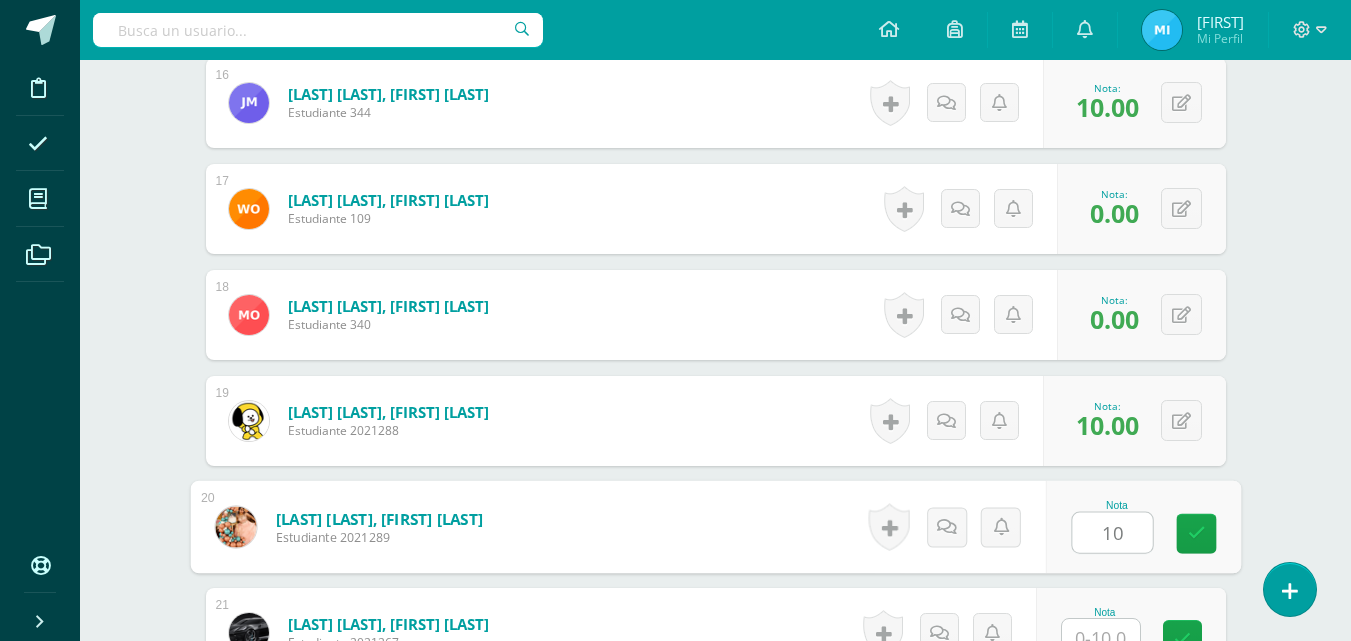 type on "10" 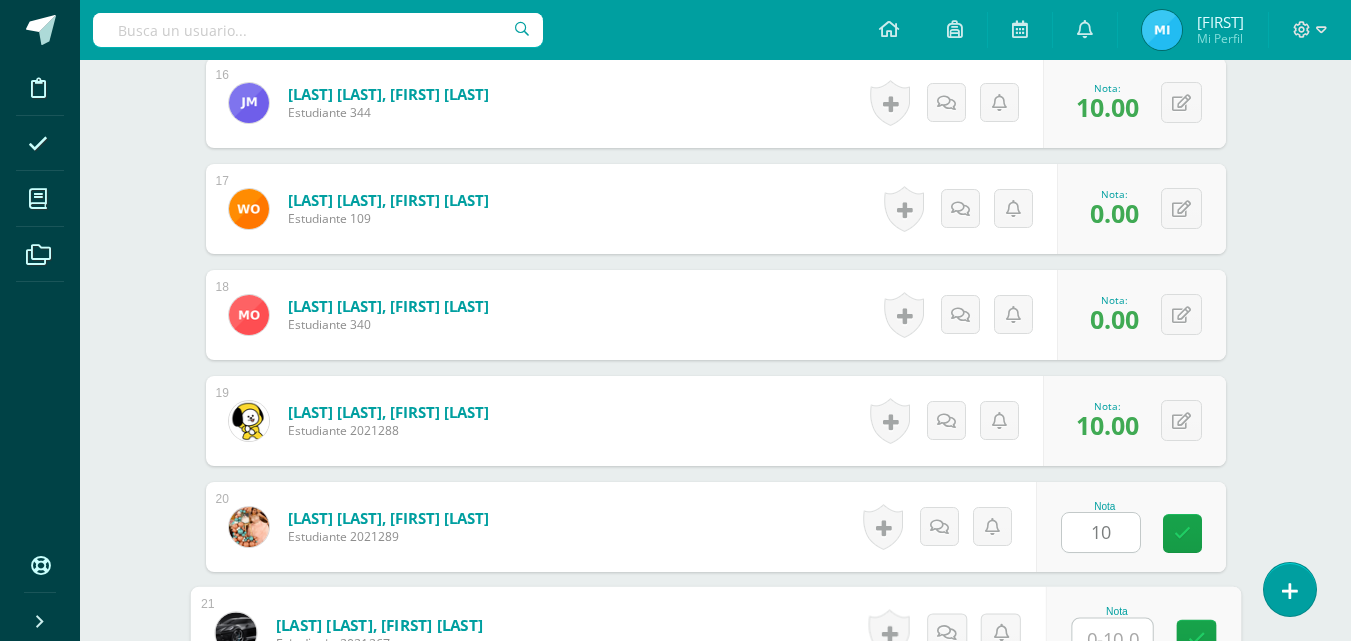 scroll, scrollTop: 2282, scrollLeft: 0, axis: vertical 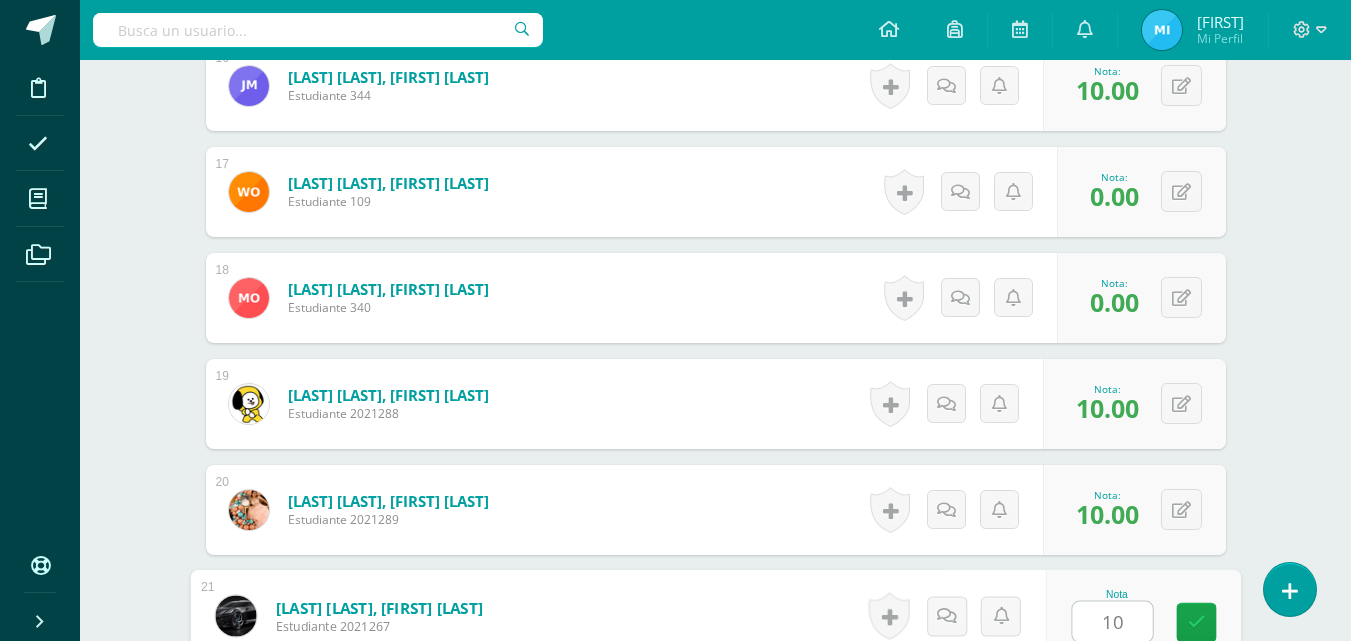 type on "10" 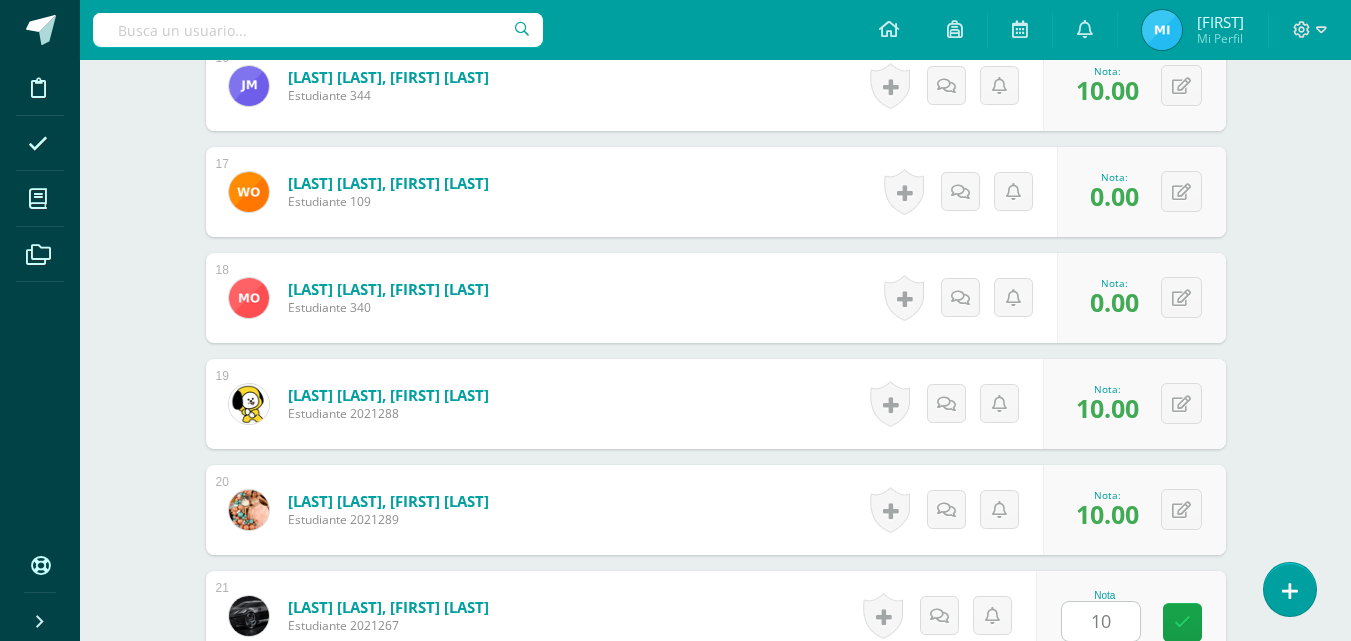 scroll, scrollTop: 2689, scrollLeft: 0, axis: vertical 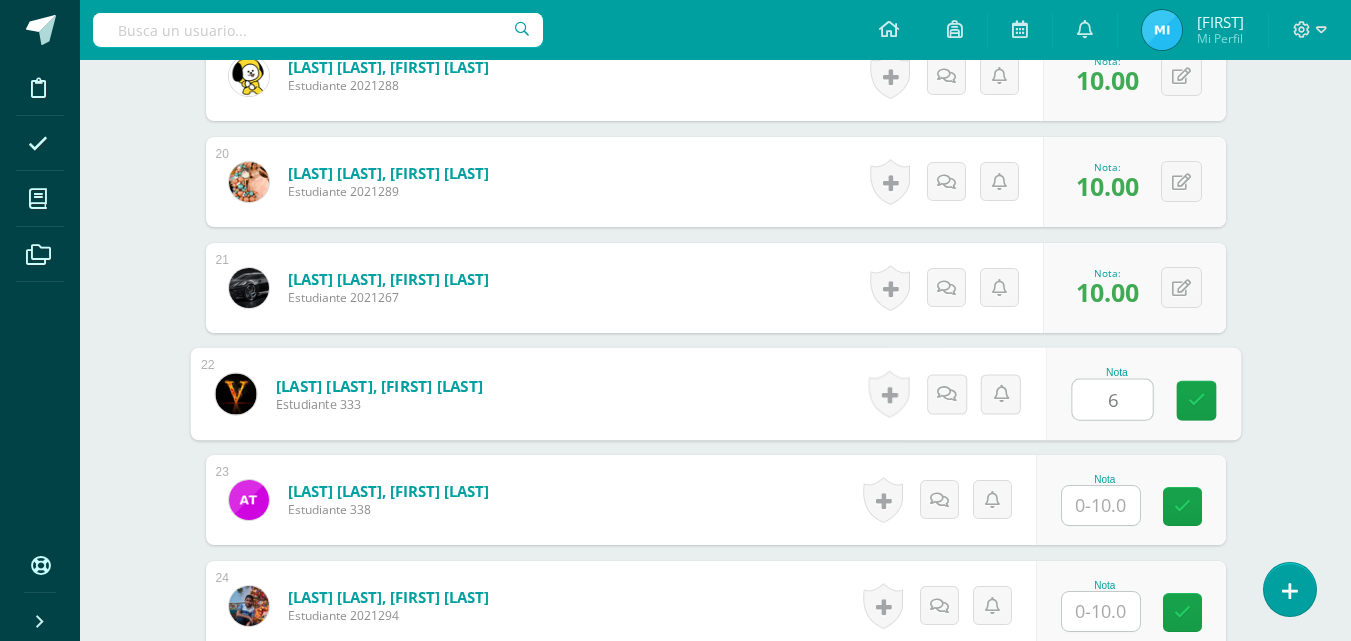 type on "6" 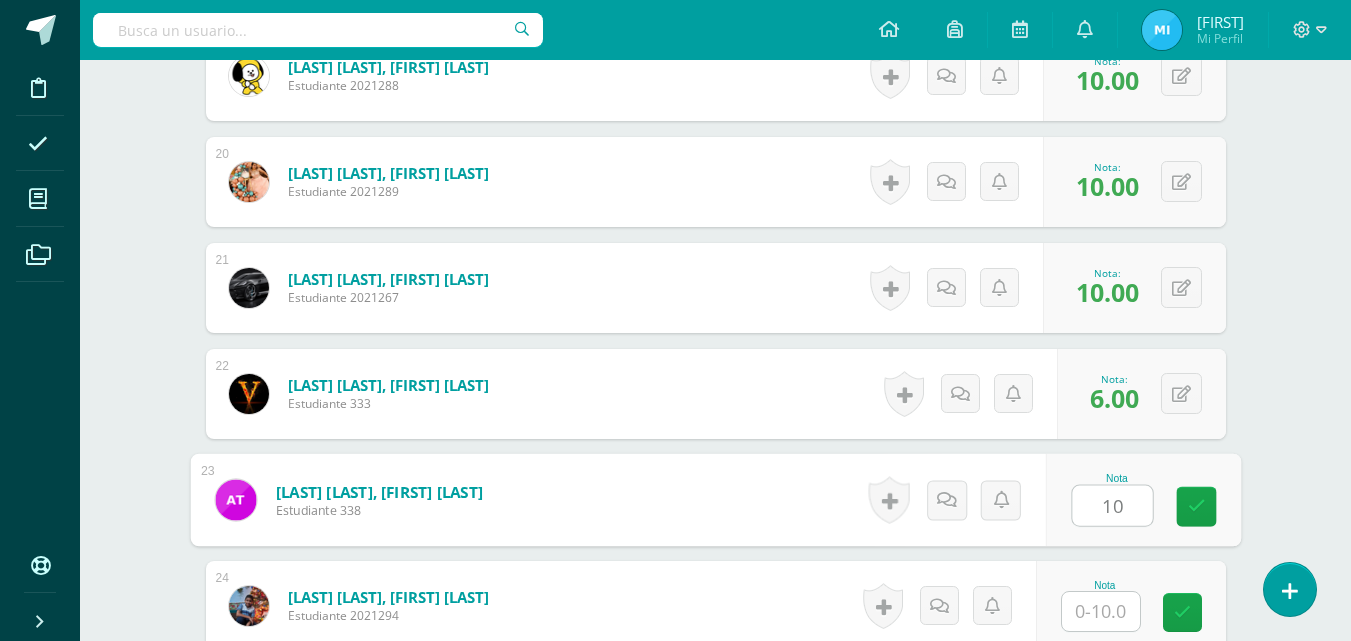 type on "10" 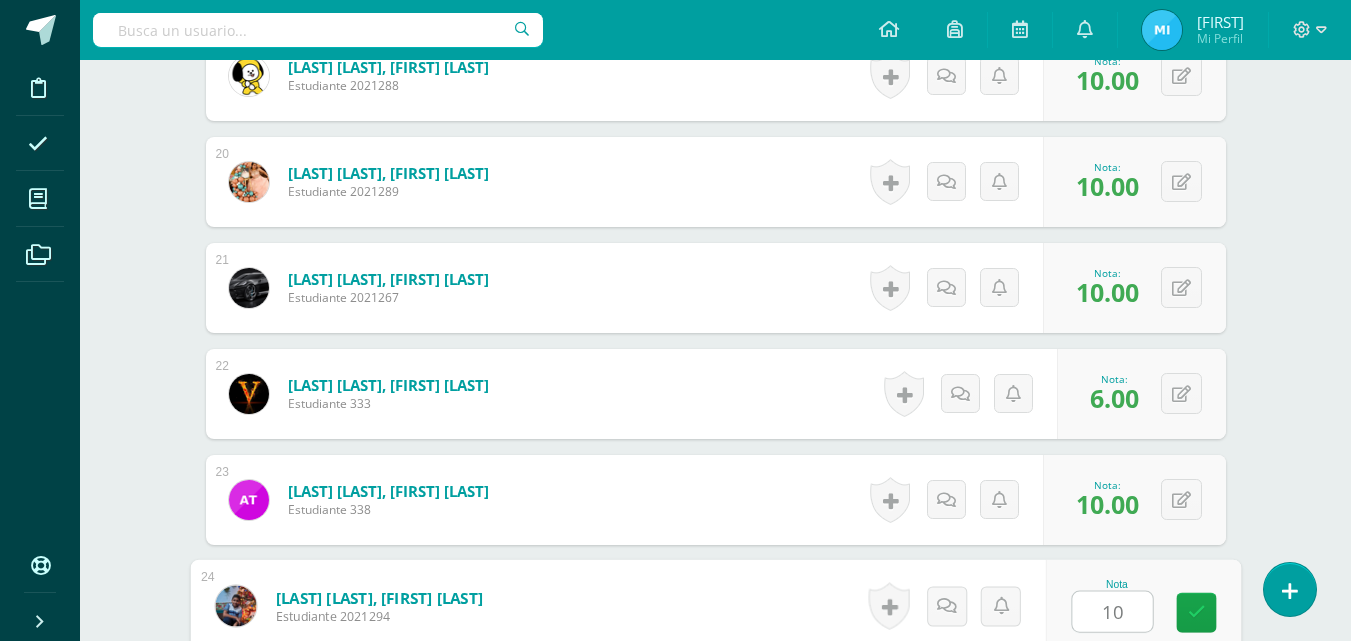 type on "10" 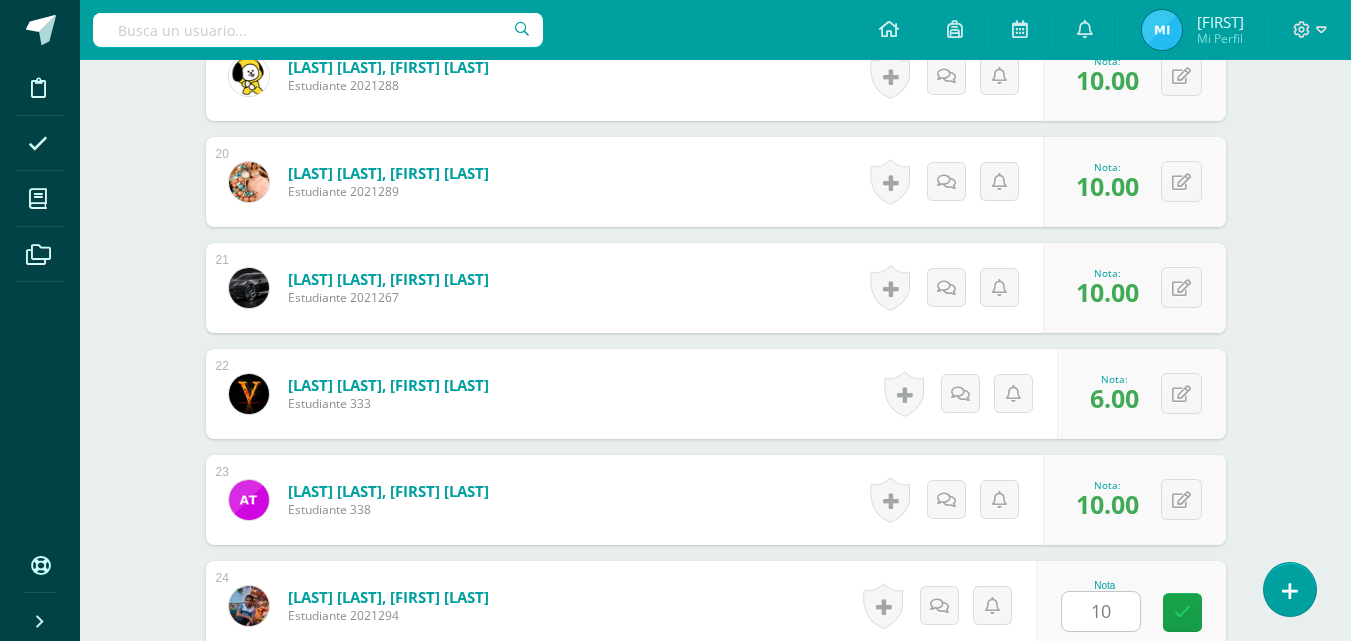 scroll, scrollTop: 3007, scrollLeft: 0, axis: vertical 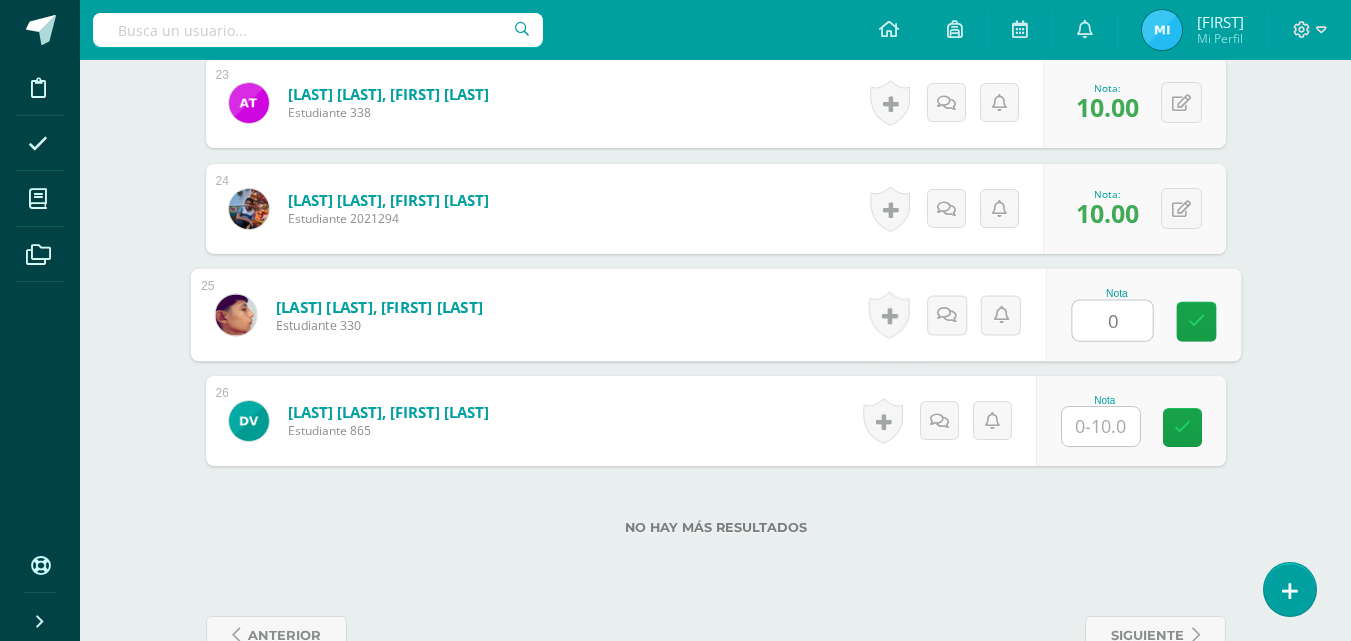 type on "0" 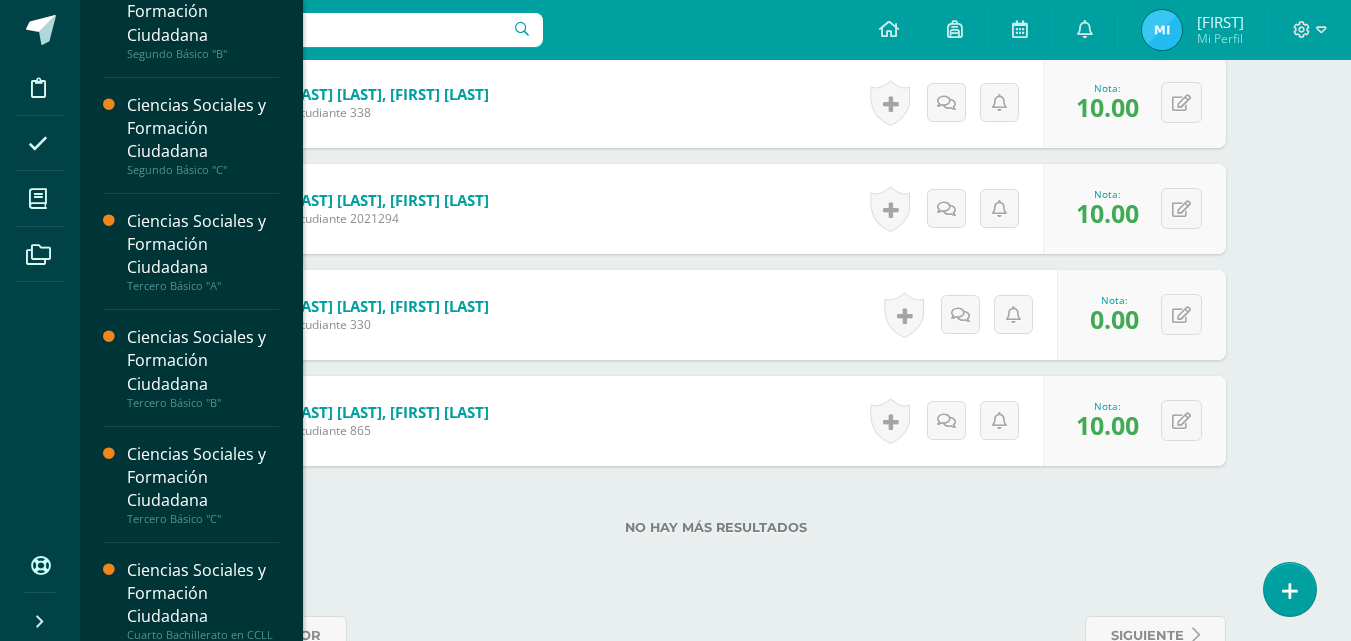 scroll, scrollTop: 507, scrollLeft: 0, axis: vertical 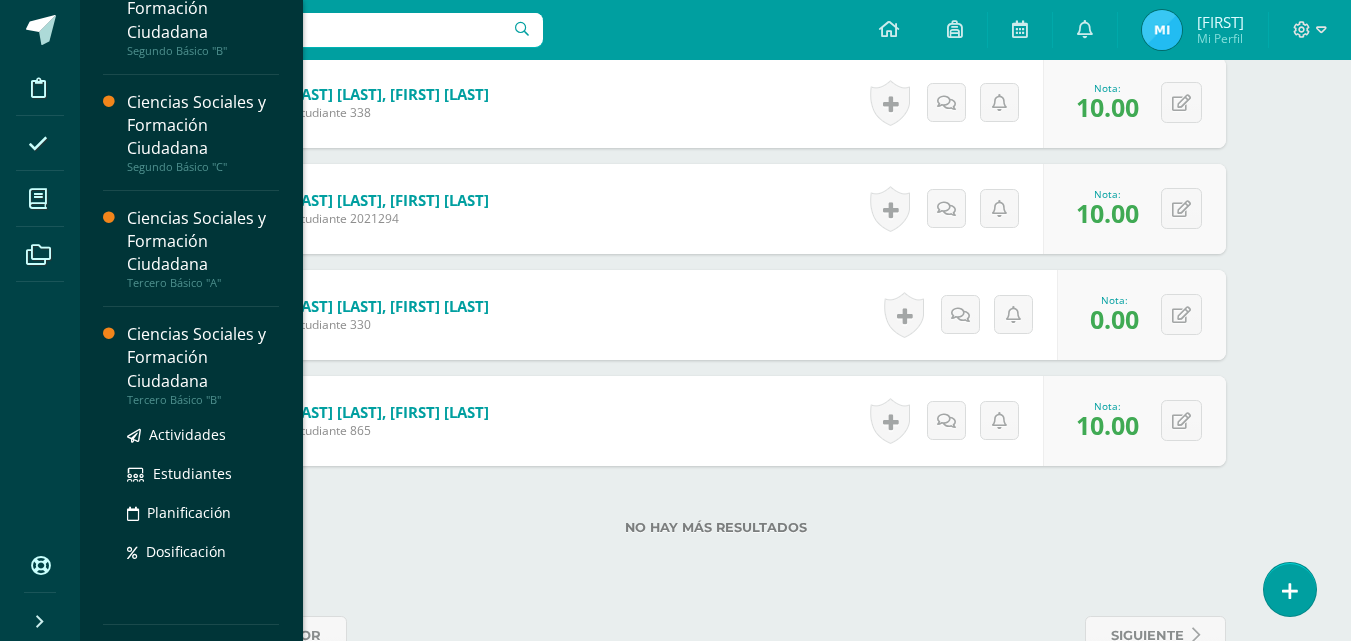 click on "Ciencias Sociales y Formación Ciudadana" at bounding box center [203, 357] 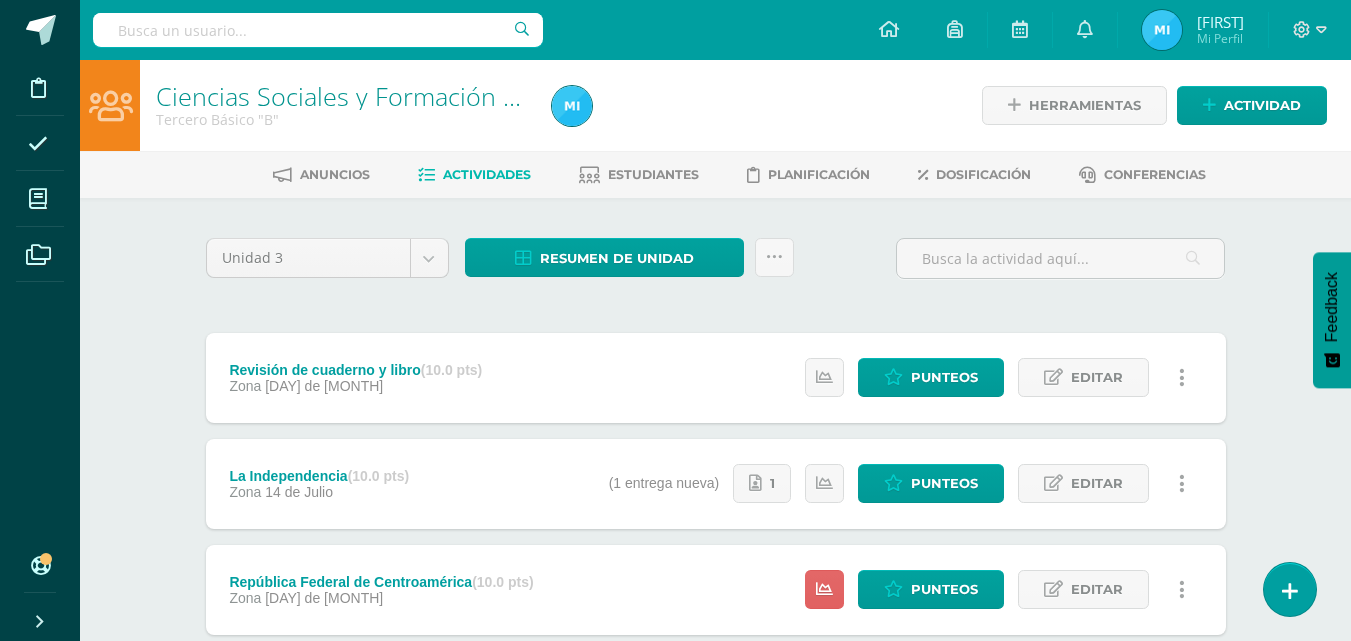 scroll, scrollTop: 0, scrollLeft: 0, axis: both 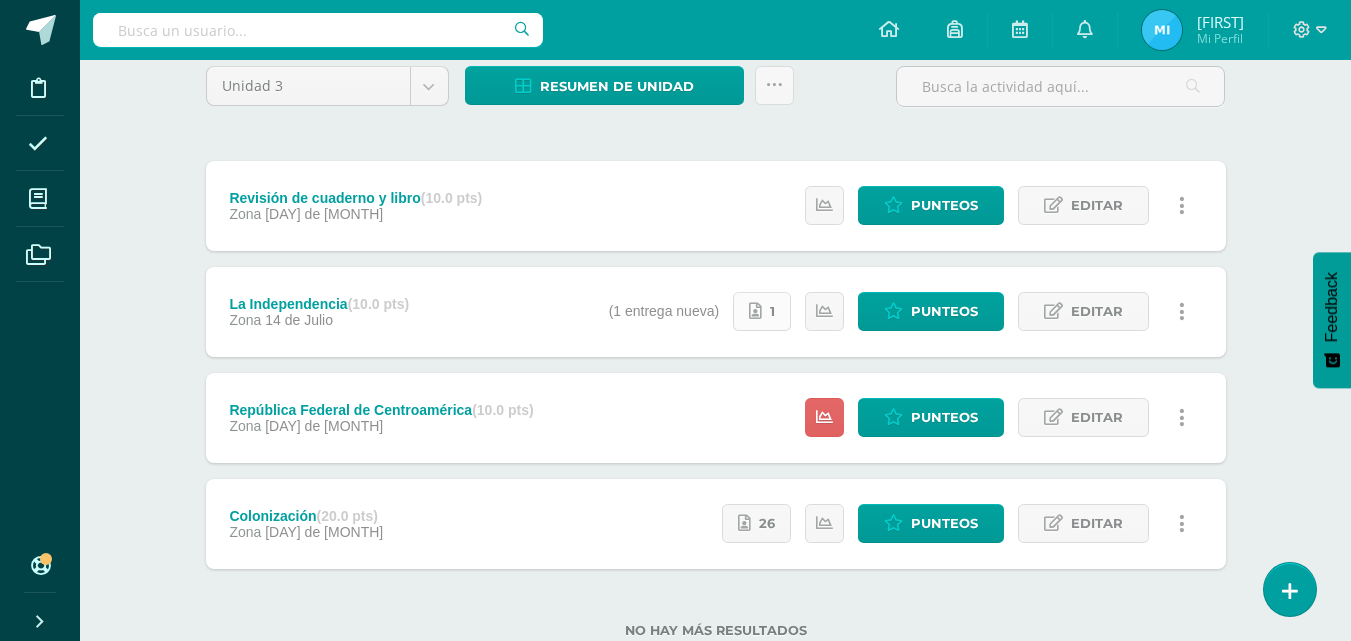 click on "1" at bounding box center (762, 311) 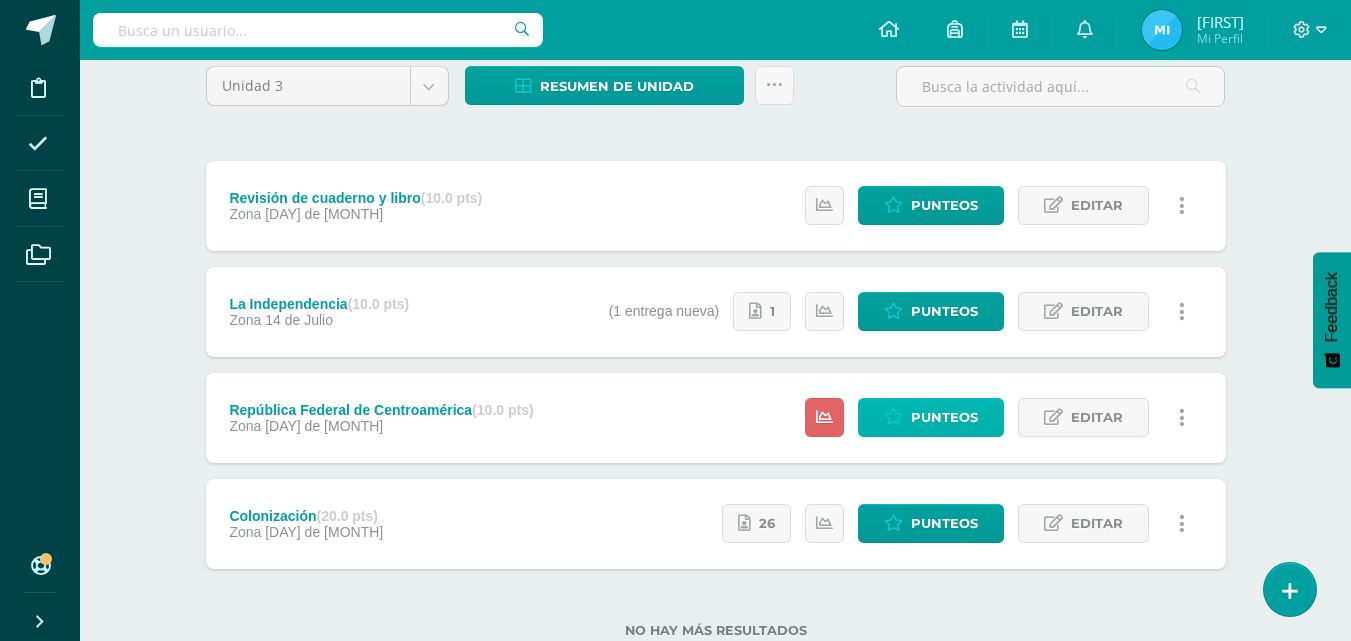 click on "Punteos" at bounding box center (931, 417) 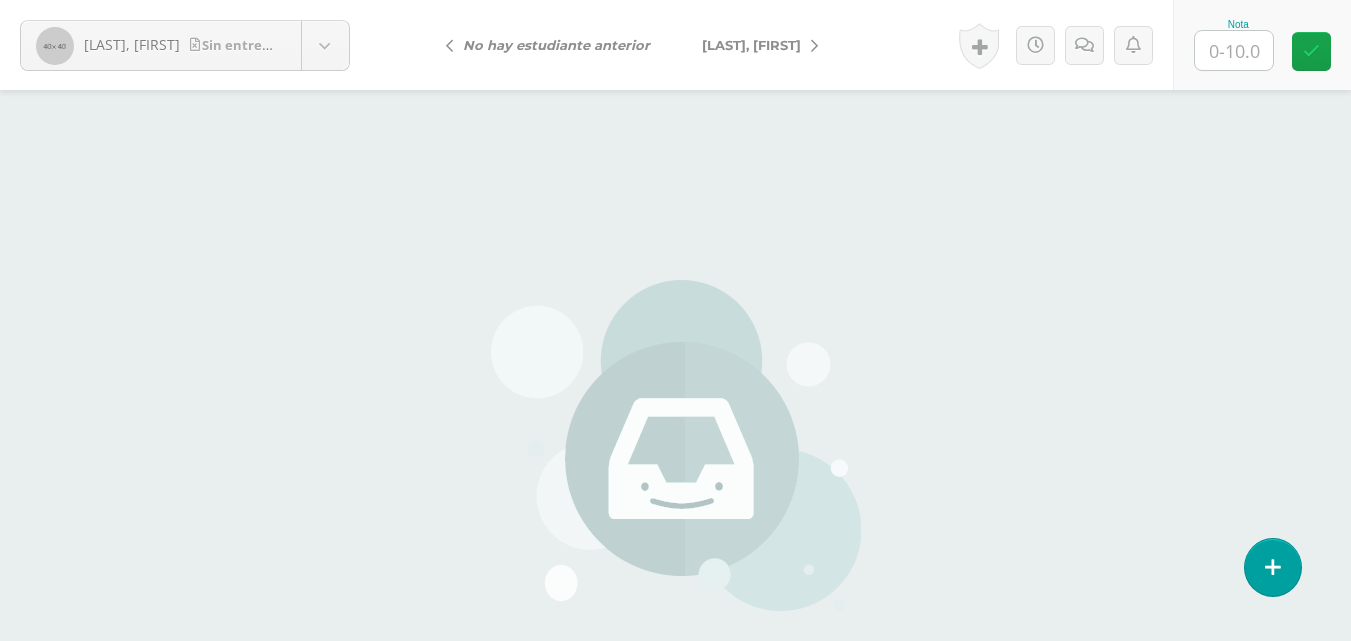 scroll, scrollTop: 0, scrollLeft: 0, axis: both 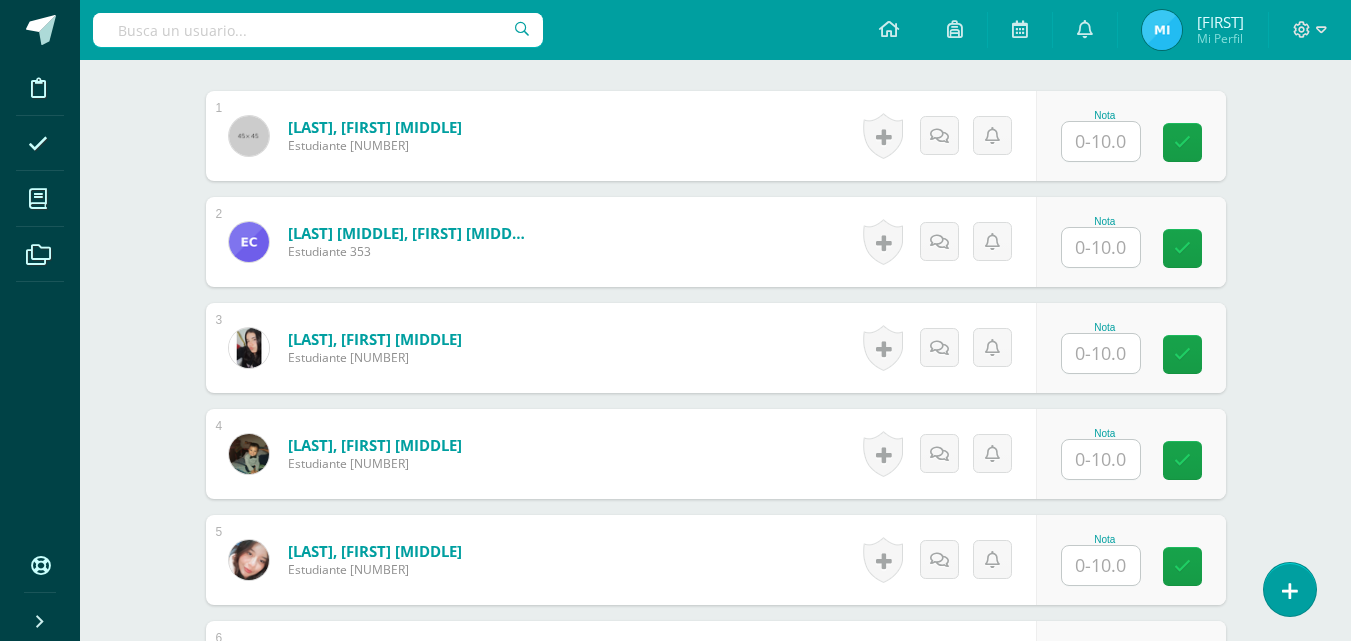 click at bounding box center [1101, 141] 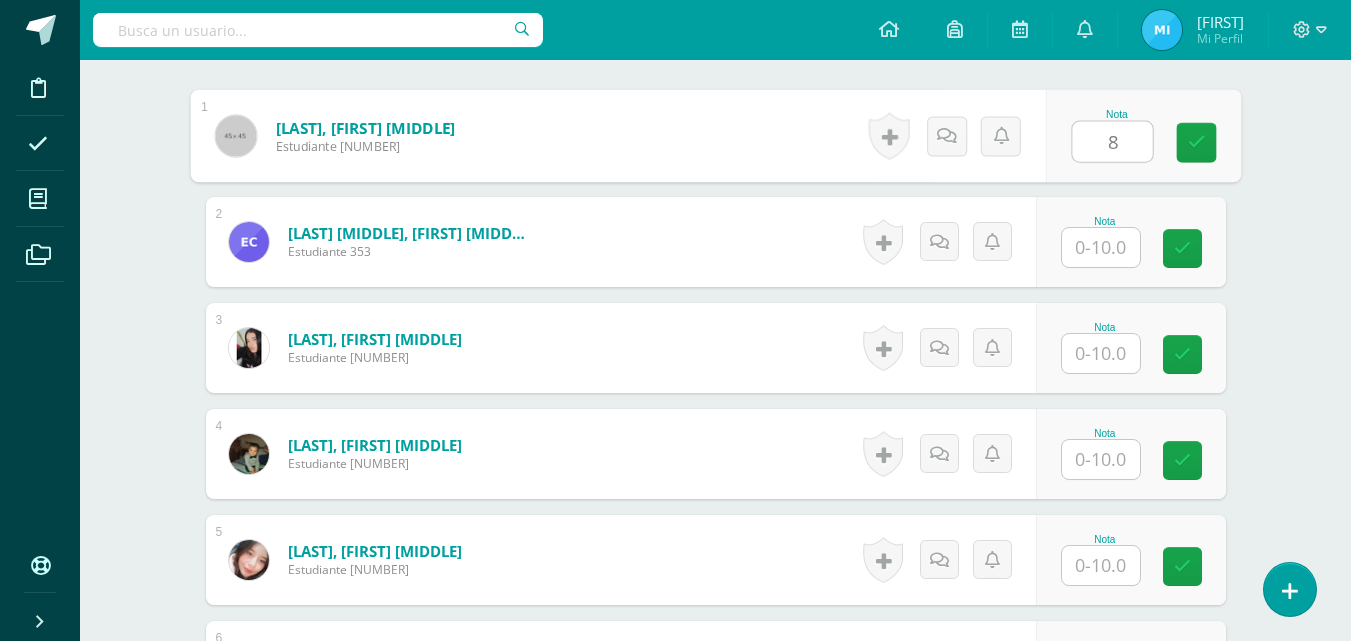 type on "8" 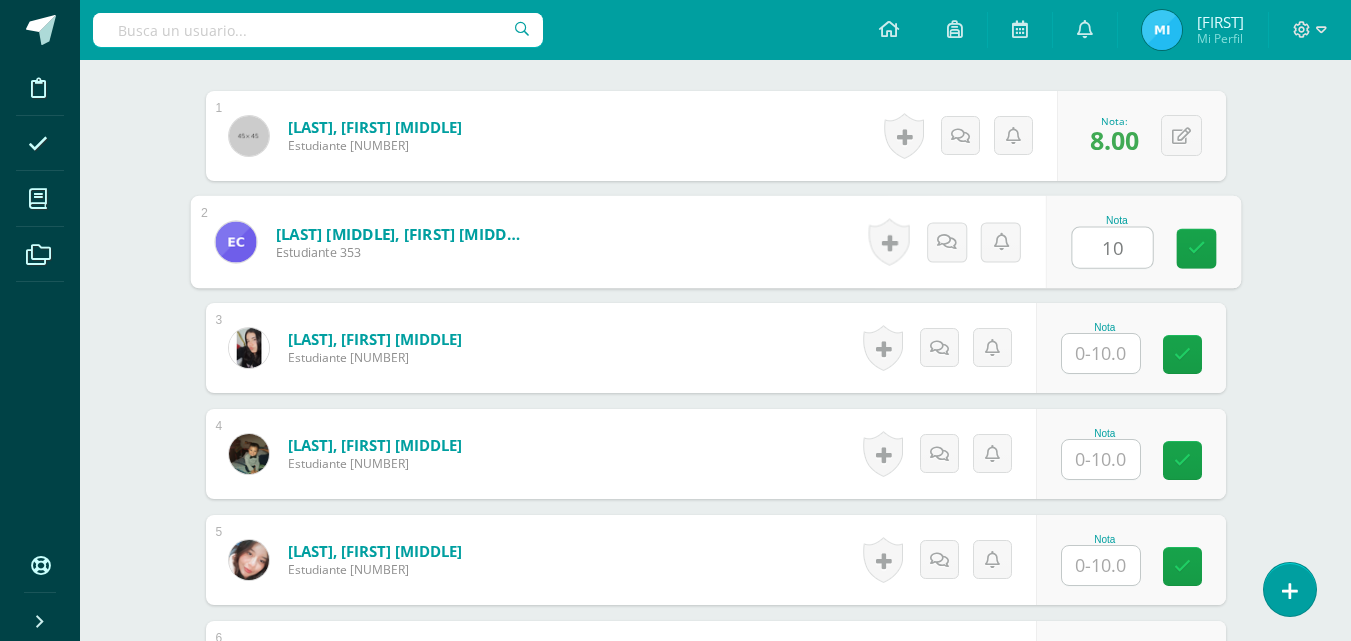 type on "10" 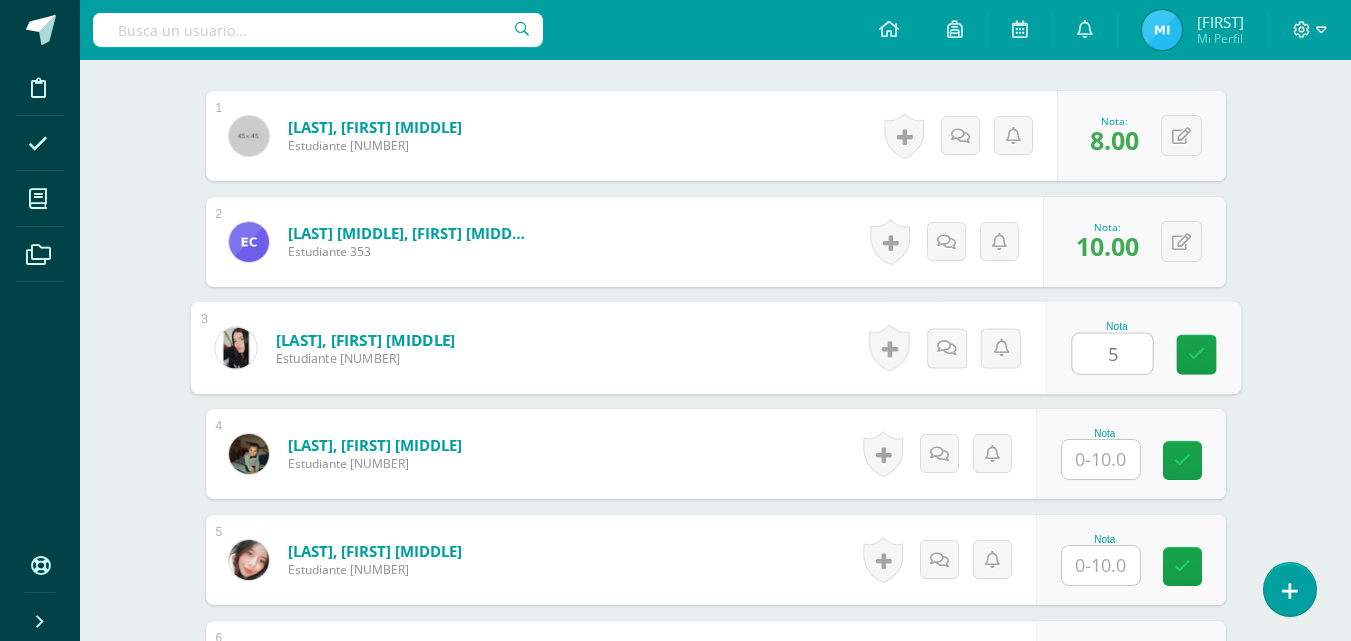 type on "5" 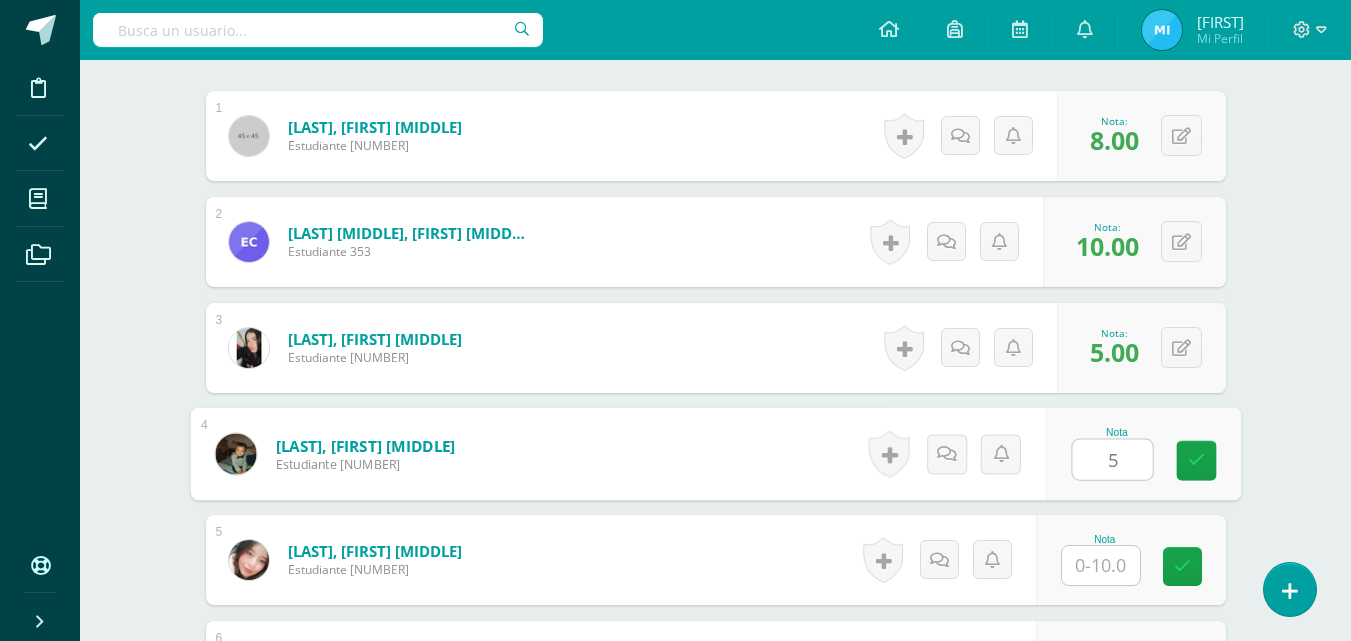 type on "5" 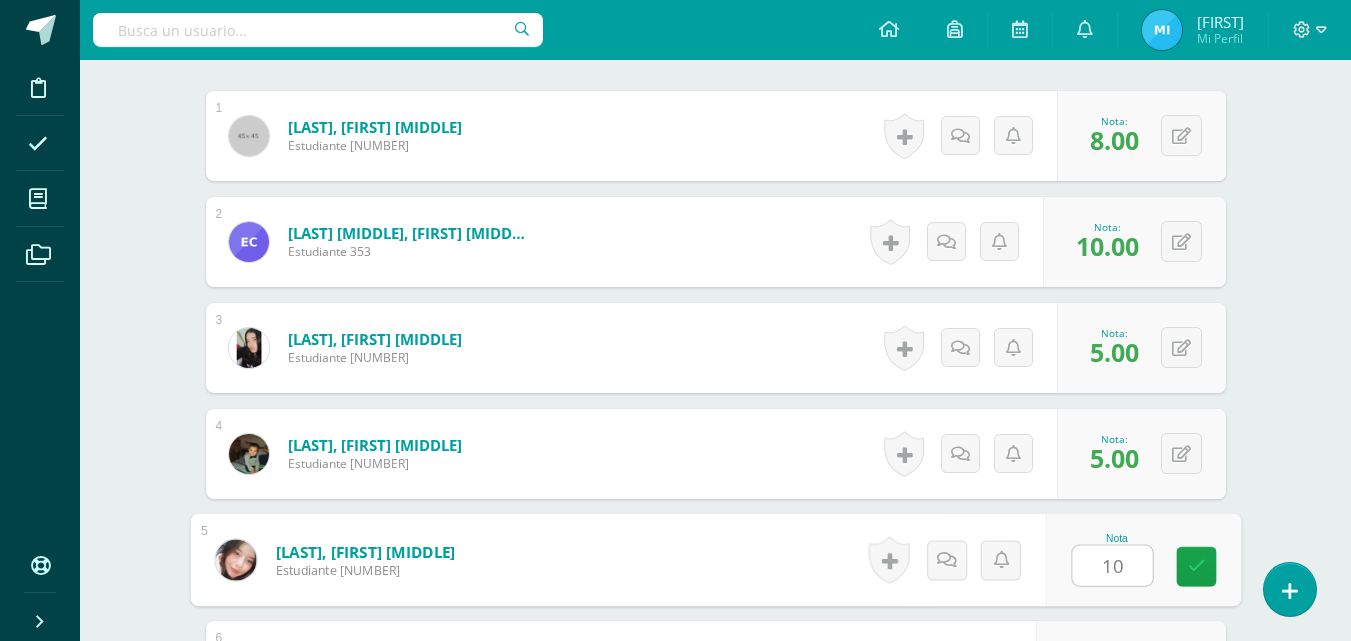 type on "10" 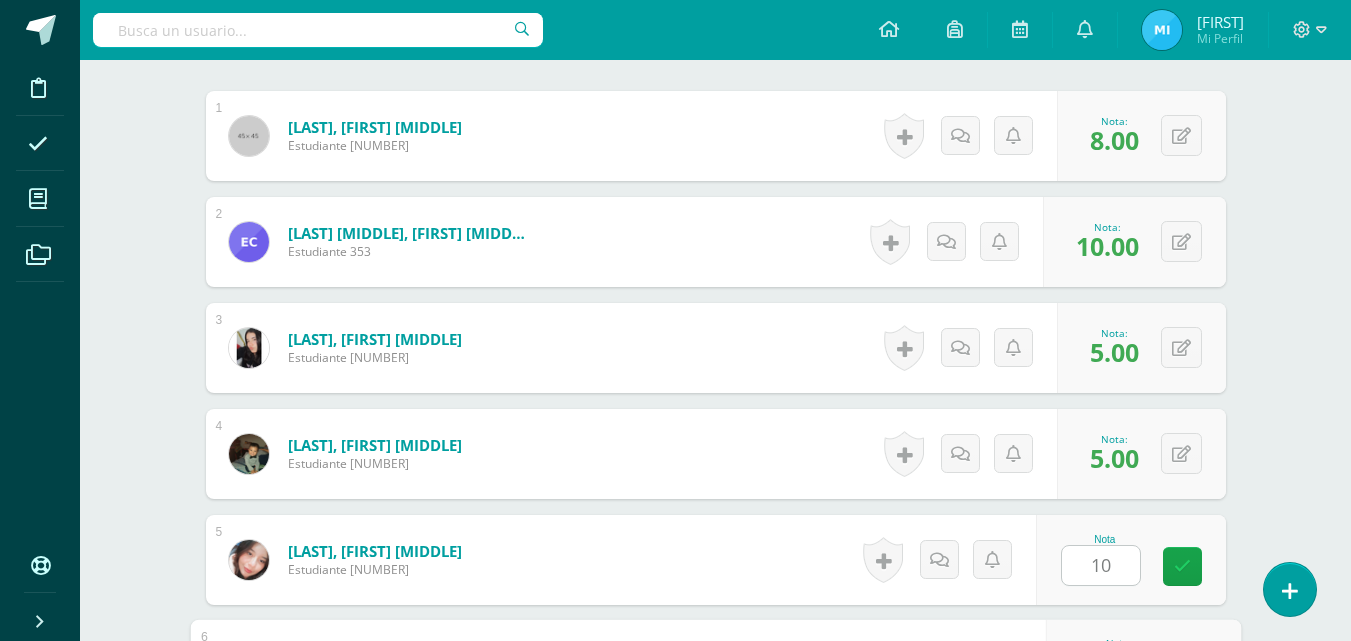 scroll, scrollTop: 993, scrollLeft: 0, axis: vertical 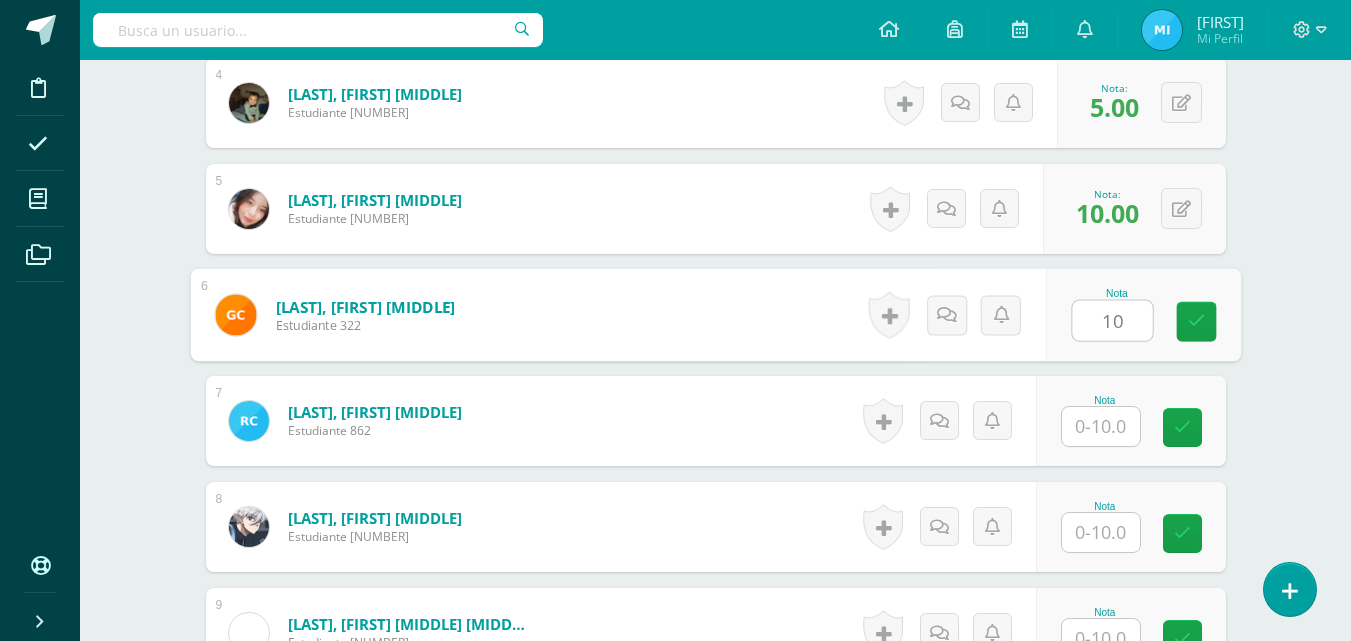 type on "10" 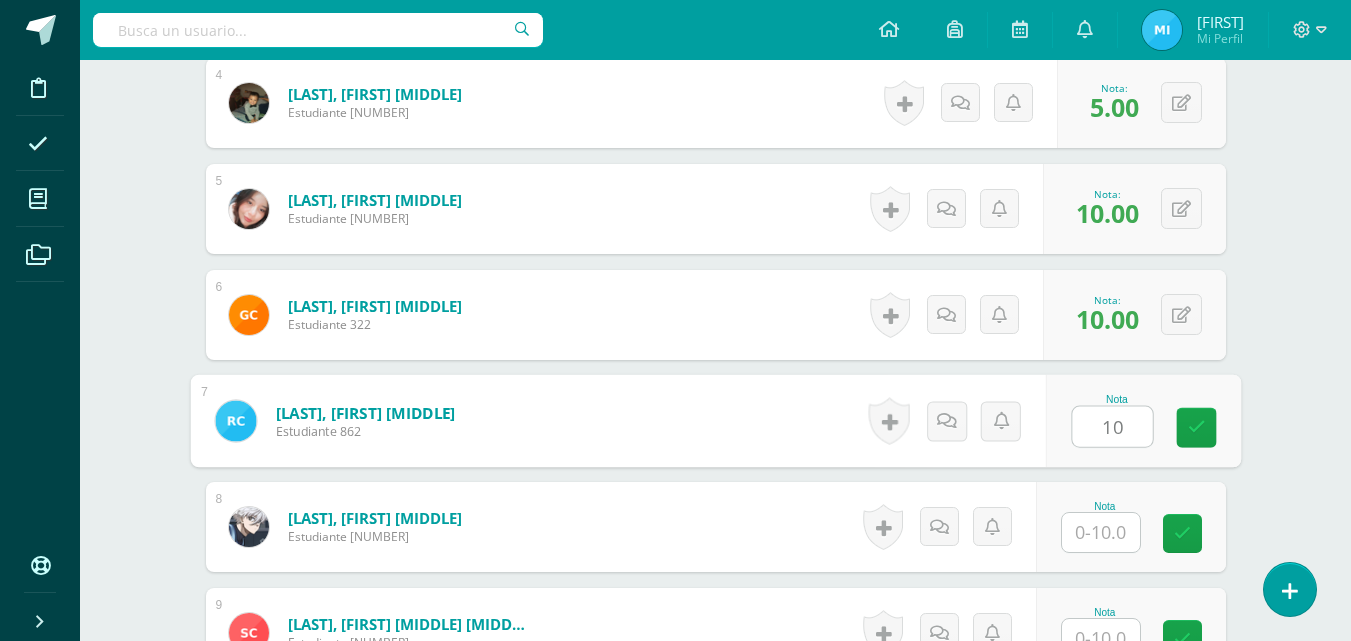 type on "10" 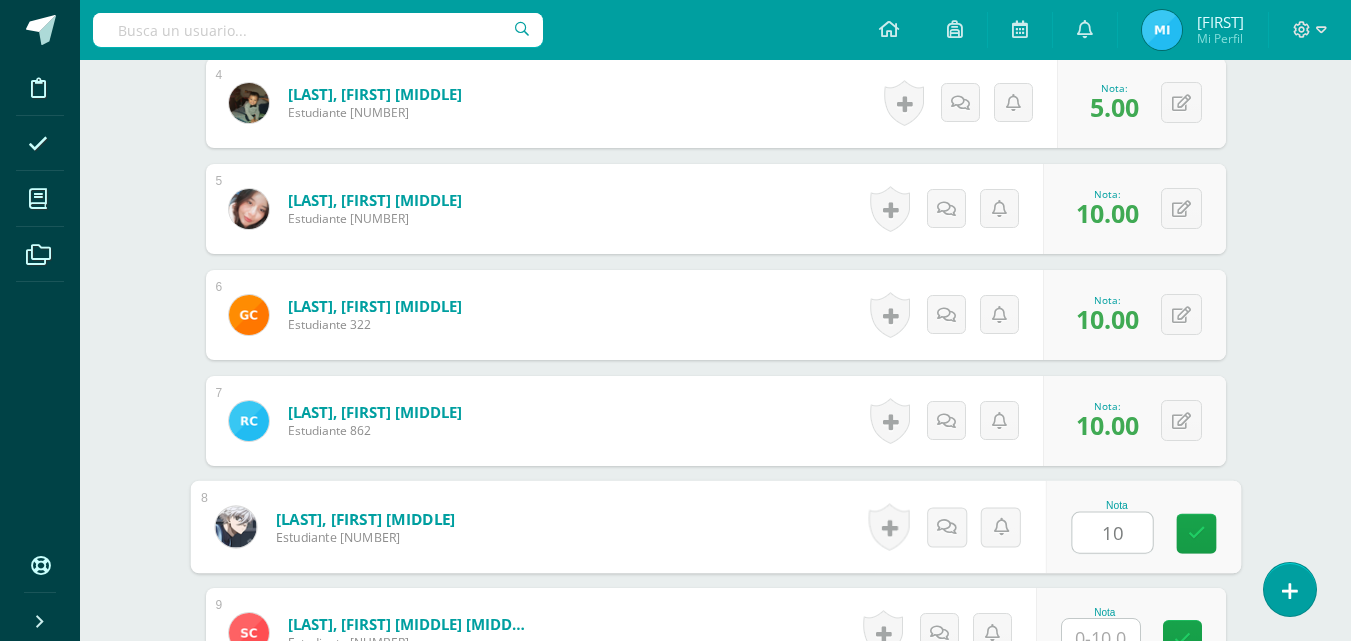 type on "10" 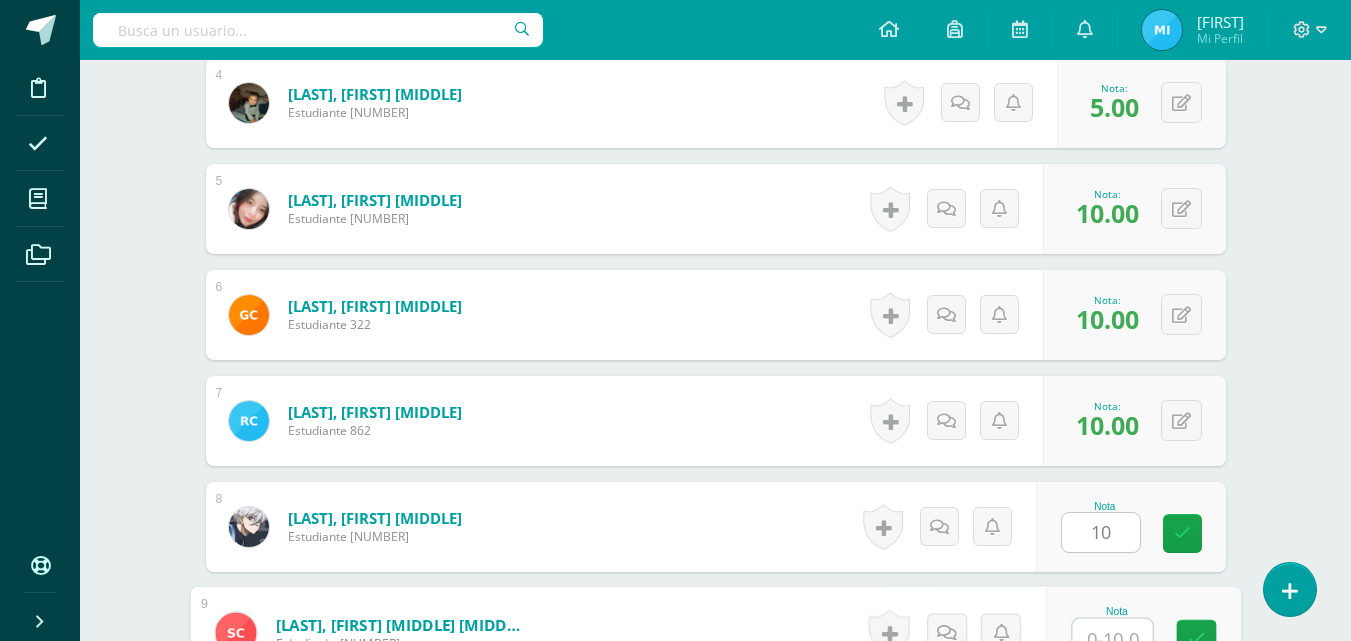 scroll, scrollTop: 1010, scrollLeft: 0, axis: vertical 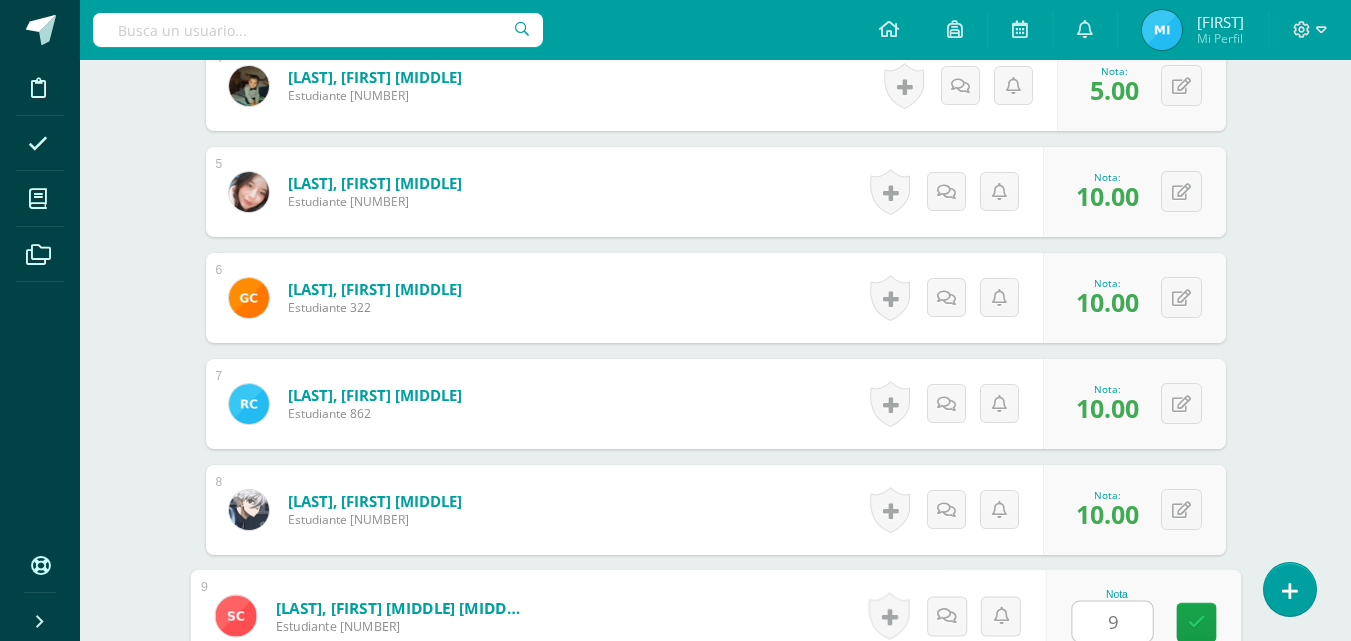 type on "9" 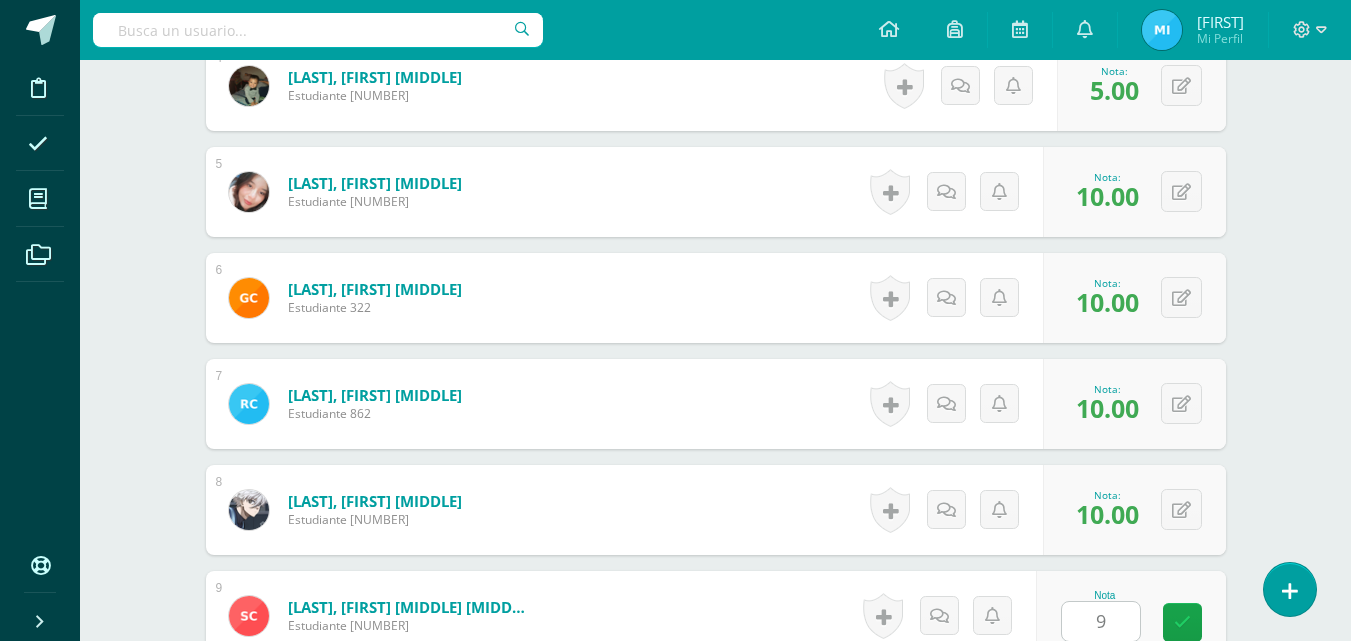 scroll, scrollTop: 1417, scrollLeft: 0, axis: vertical 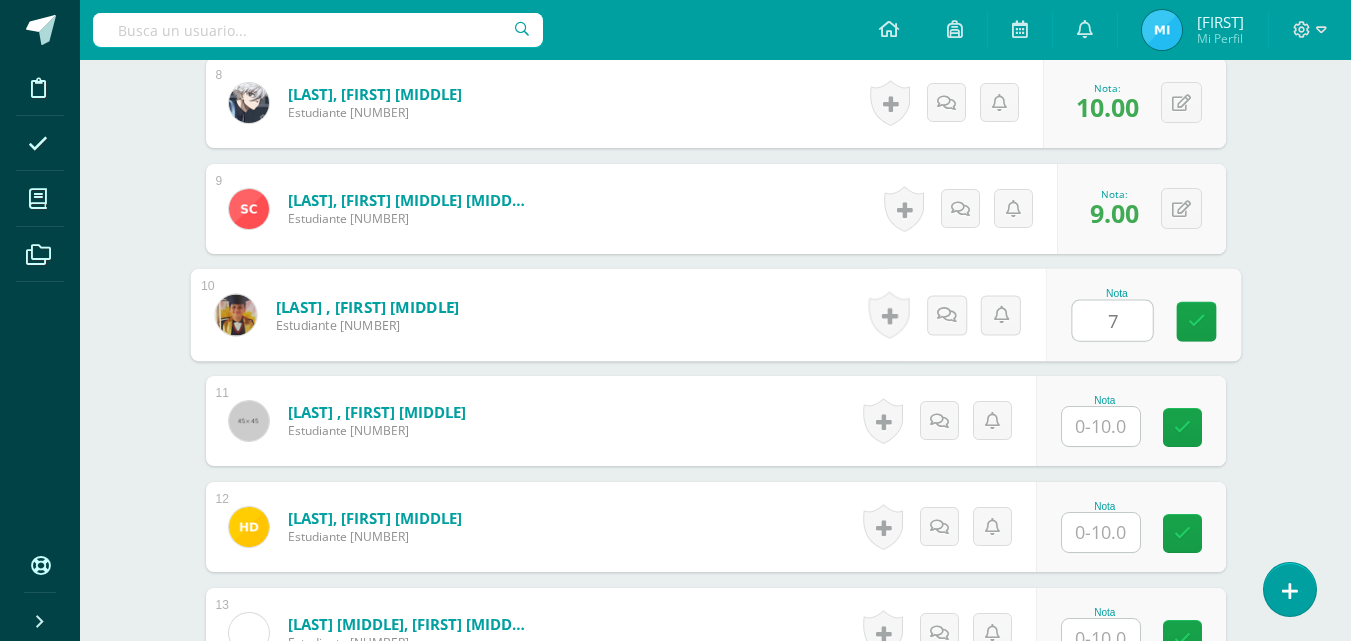 type on "7" 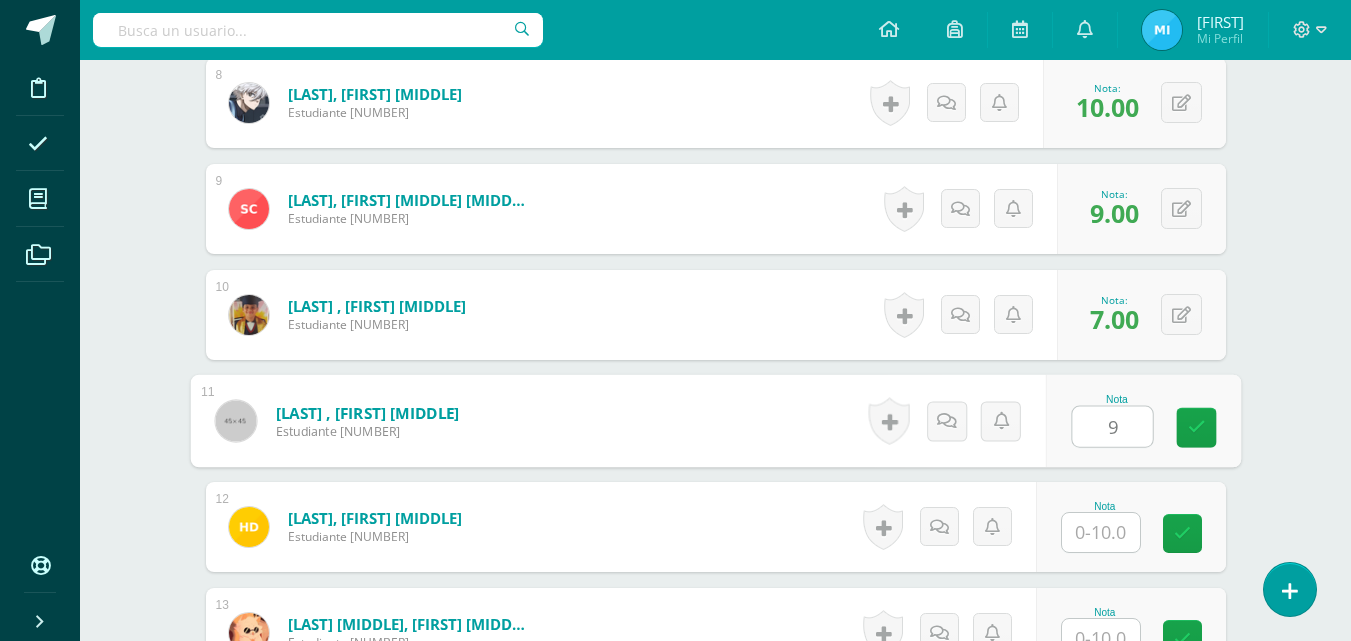 type on "9" 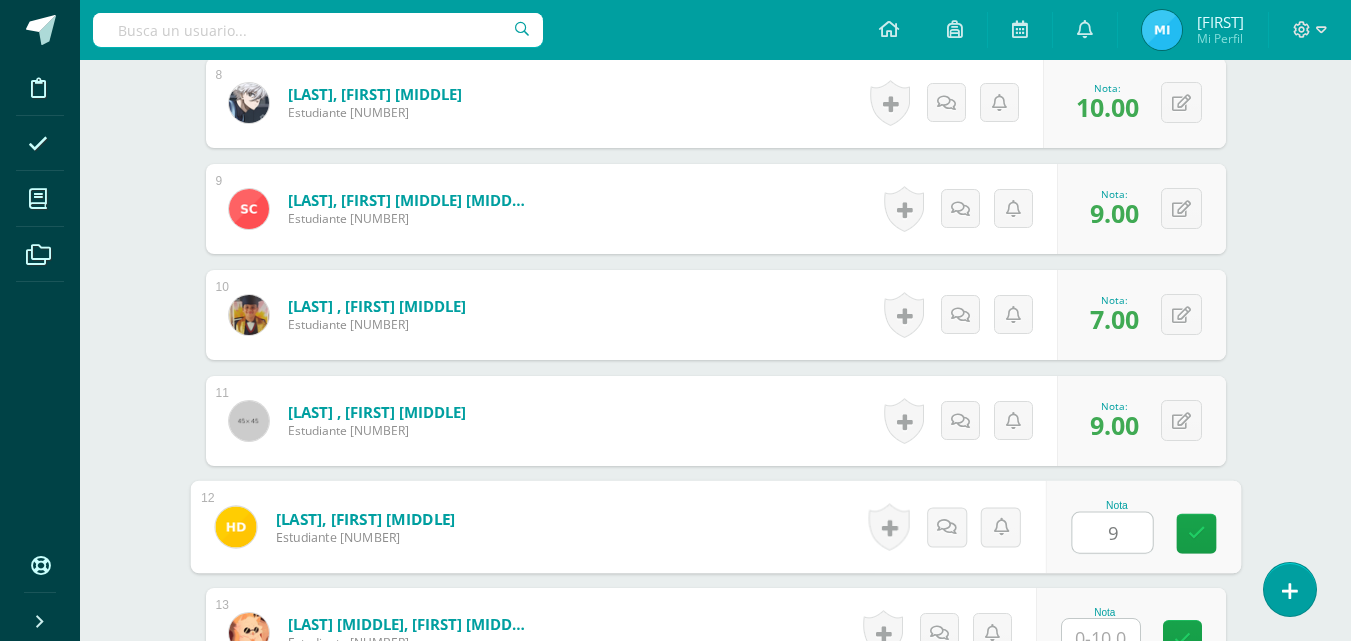 type on "9" 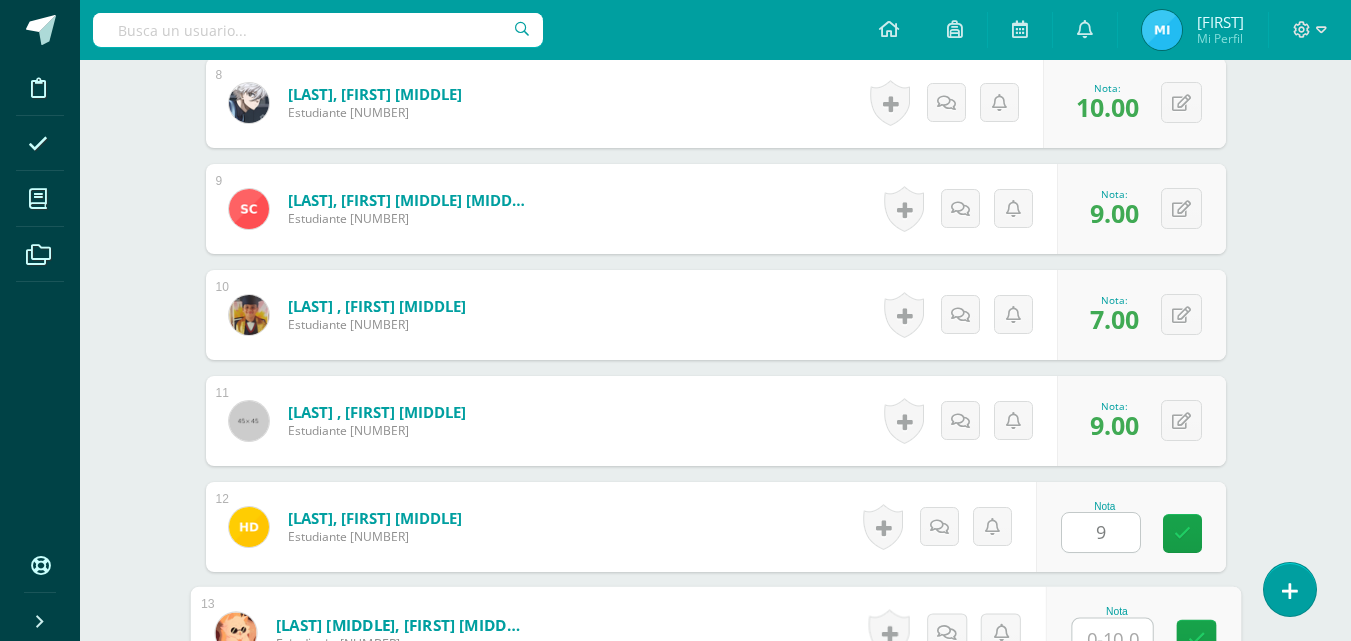 scroll, scrollTop: 1434, scrollLeft: 0, axis: vertical 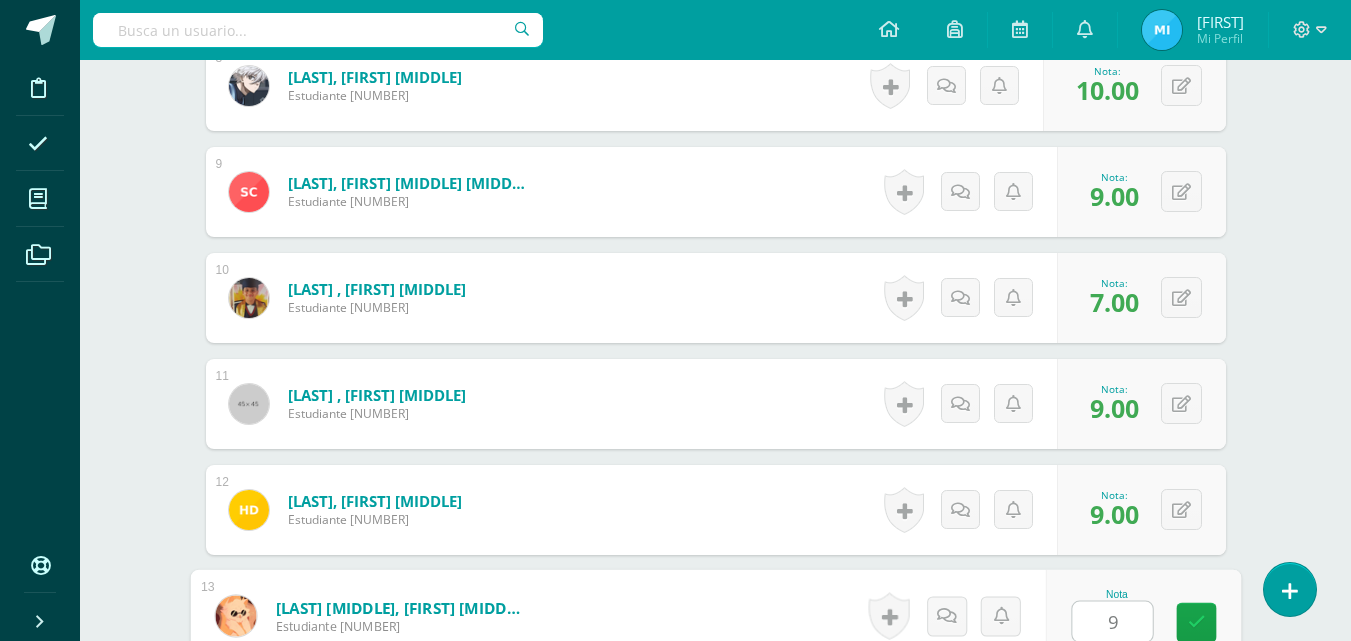 type on "9" 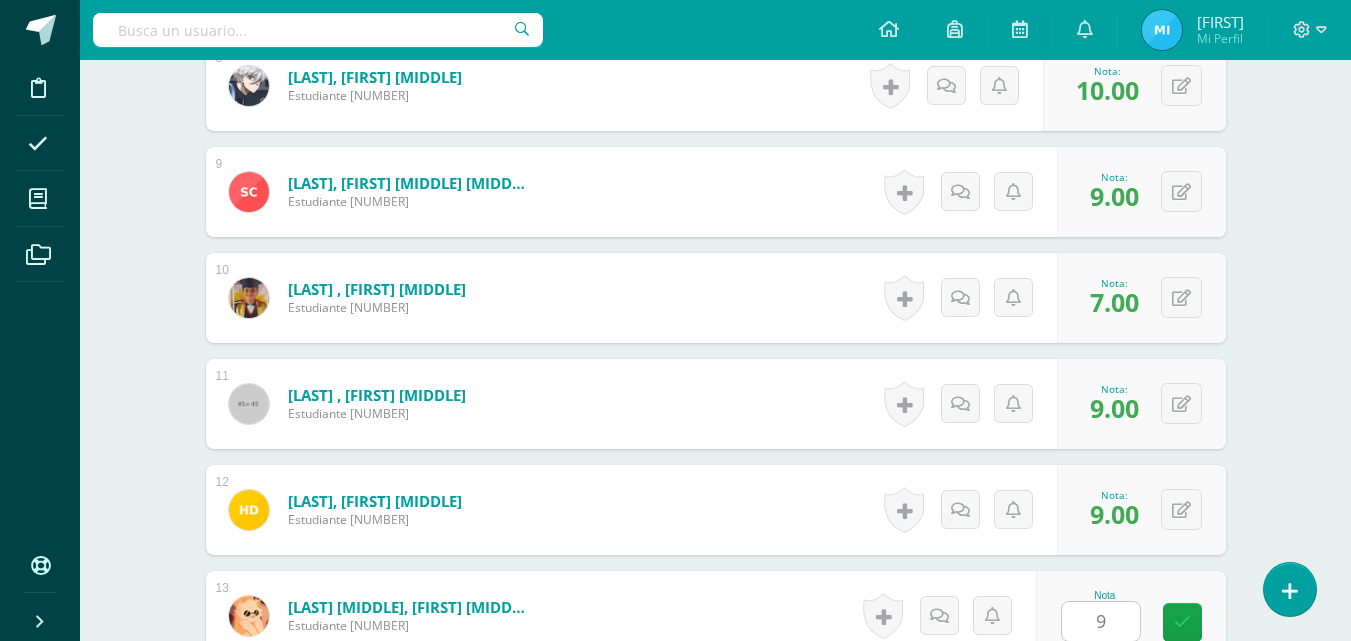 scroll, scrollTop: 1841, scrollLeft: 0, axis: vertical 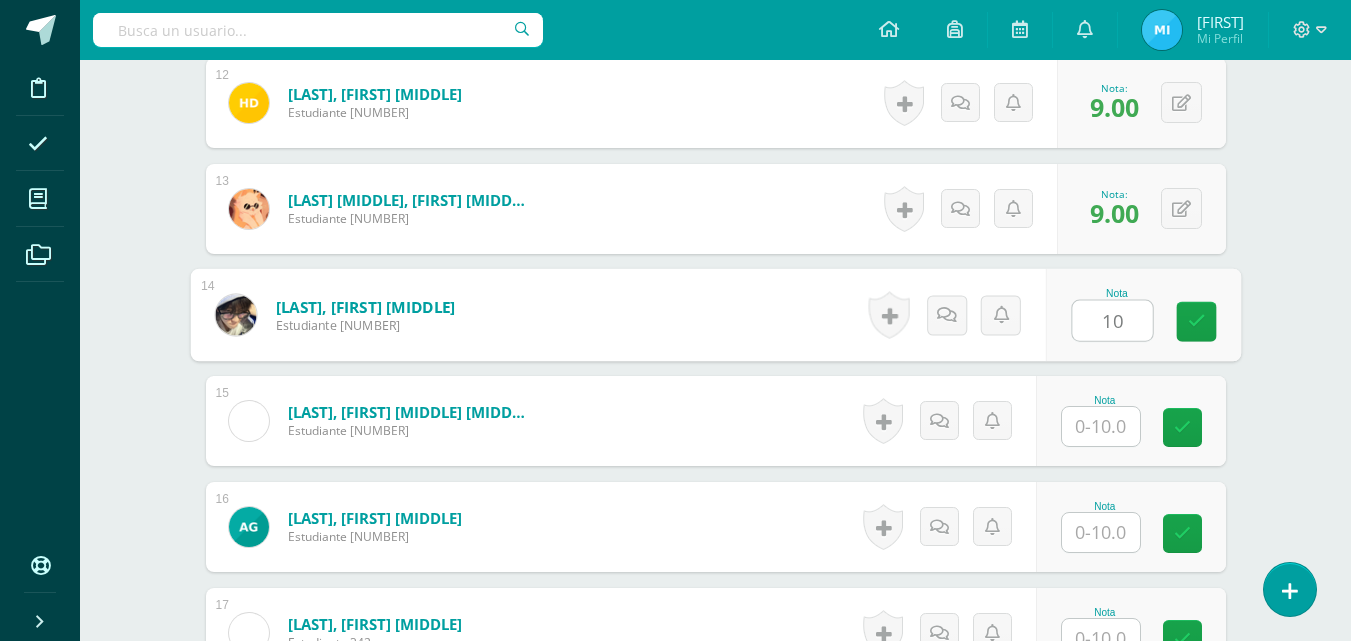 type on "10" 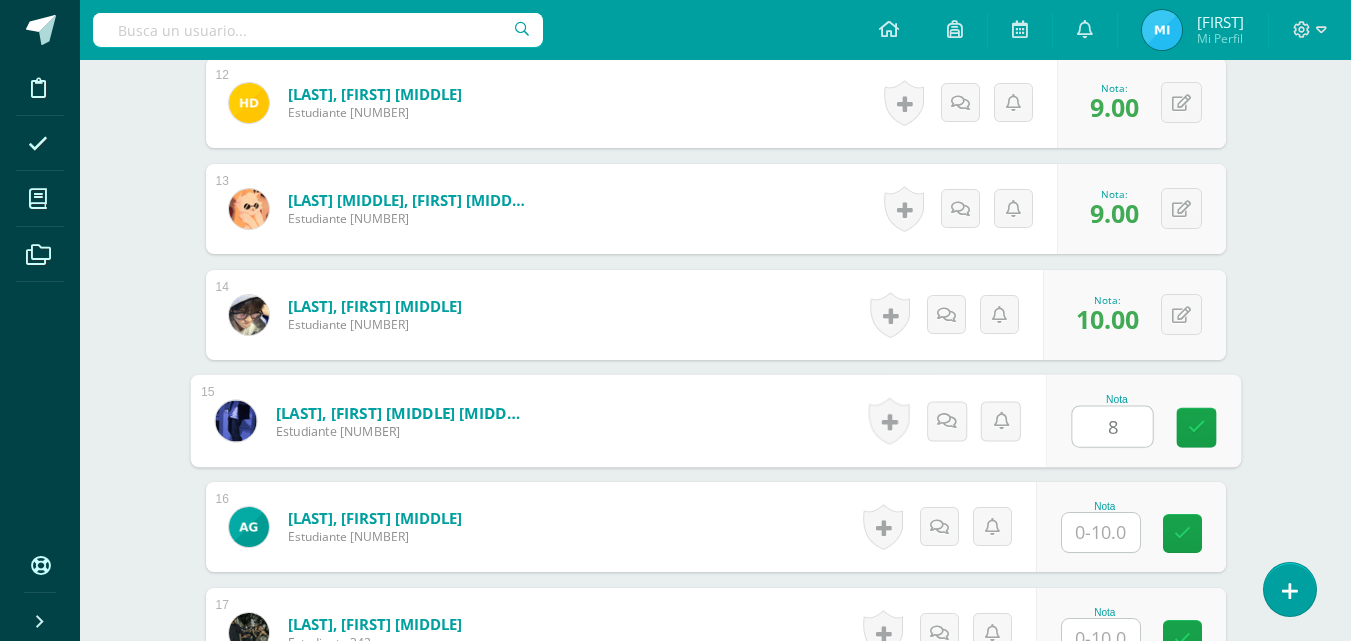 type on "8" 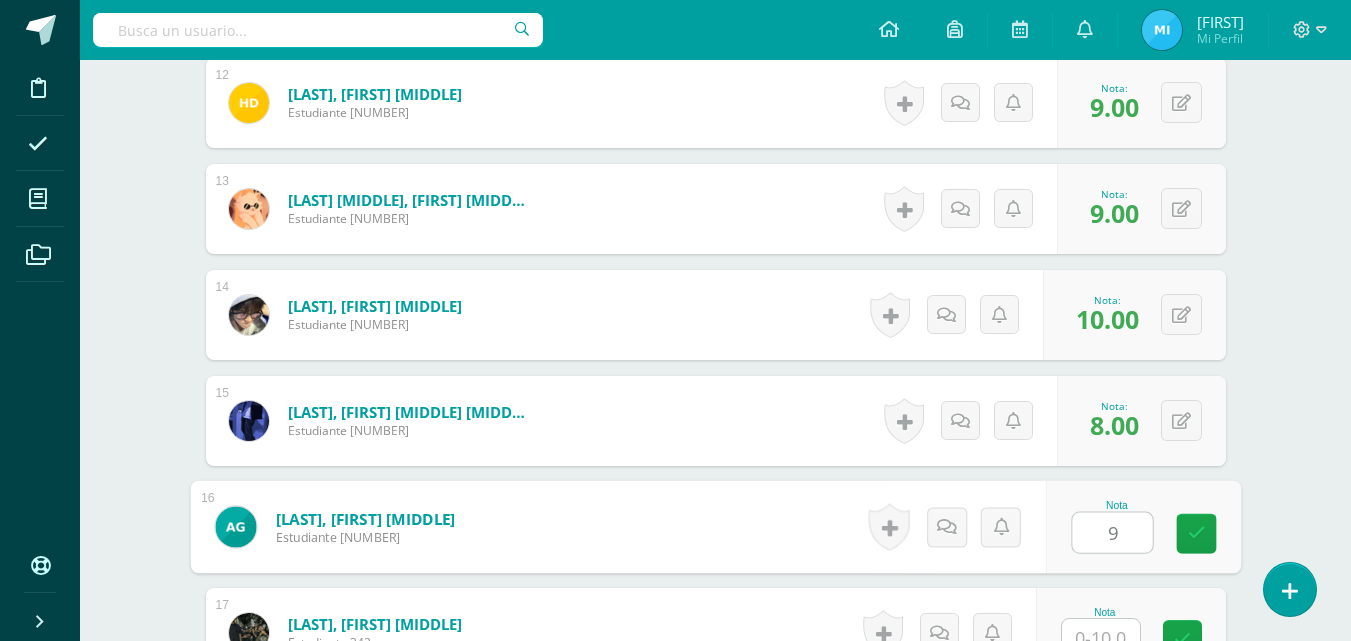 type on "9" 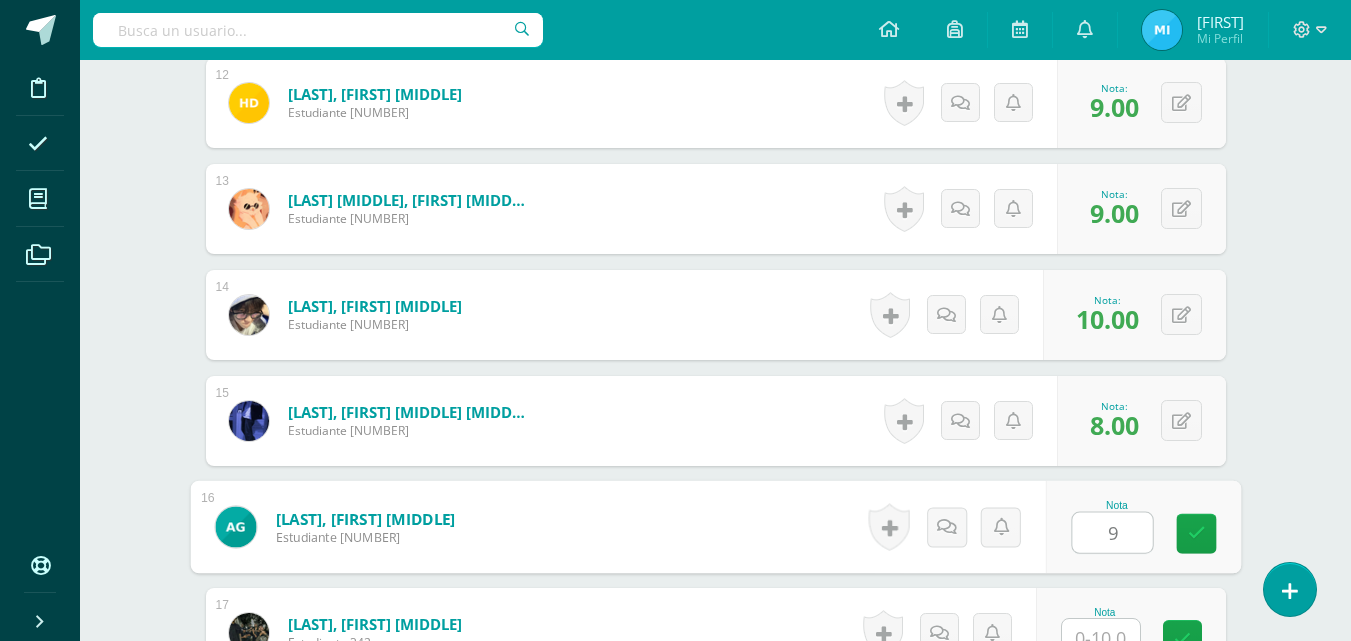 scroll, scrollTop: 1858, scrollLeft: 0, axis: vertical 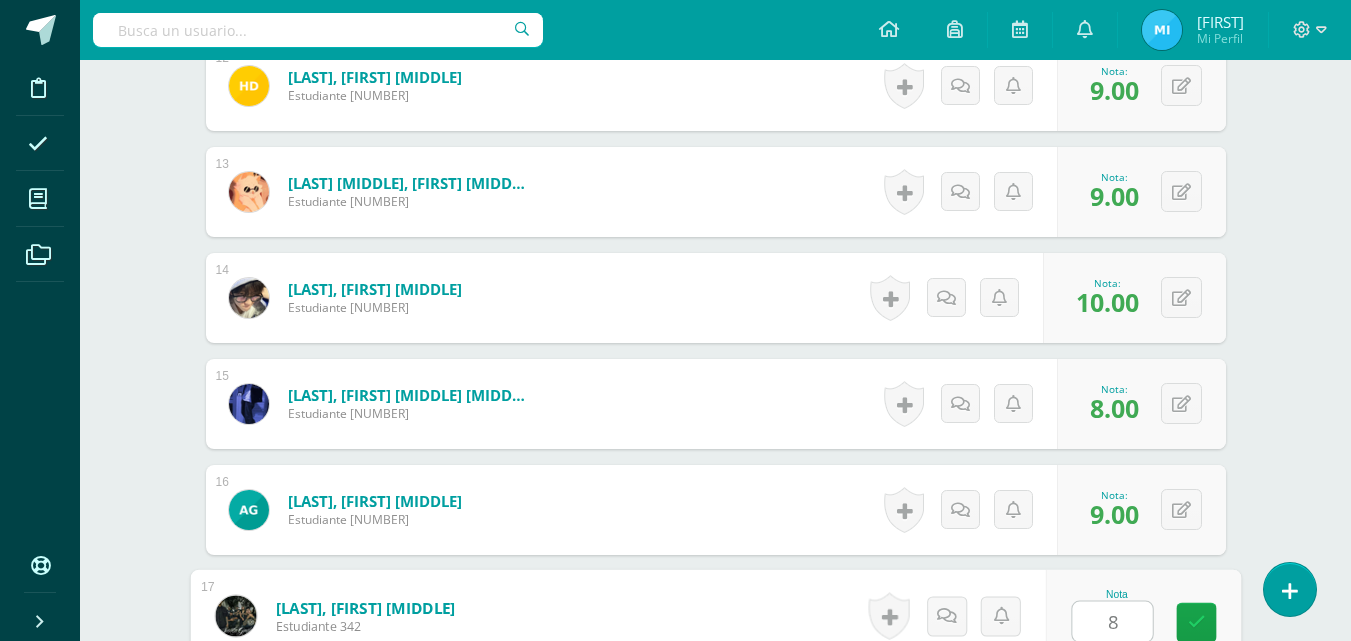 type on "8" 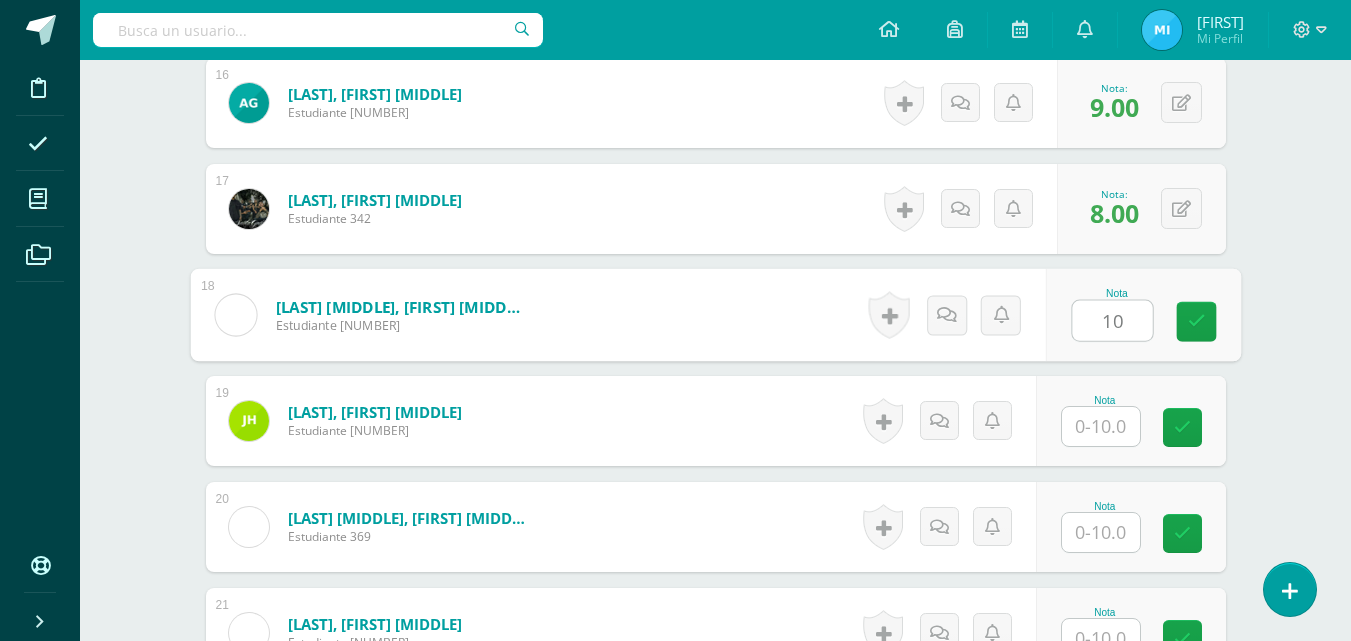 type on "10" 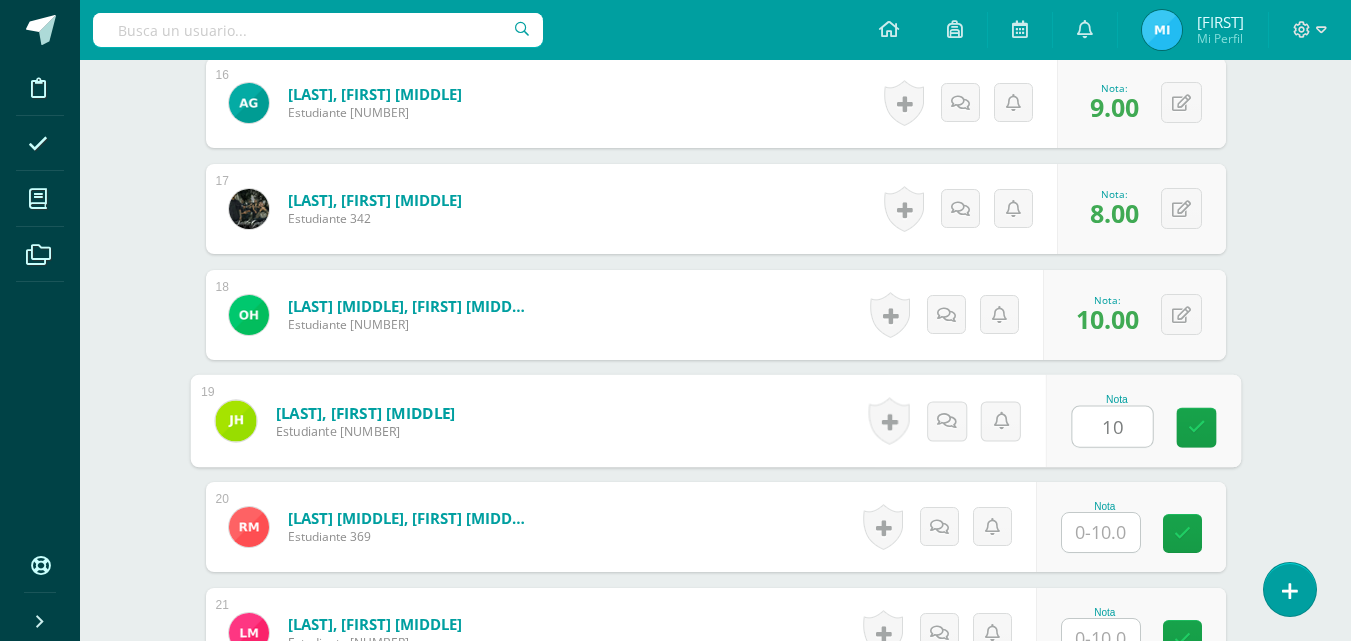 type on "10" 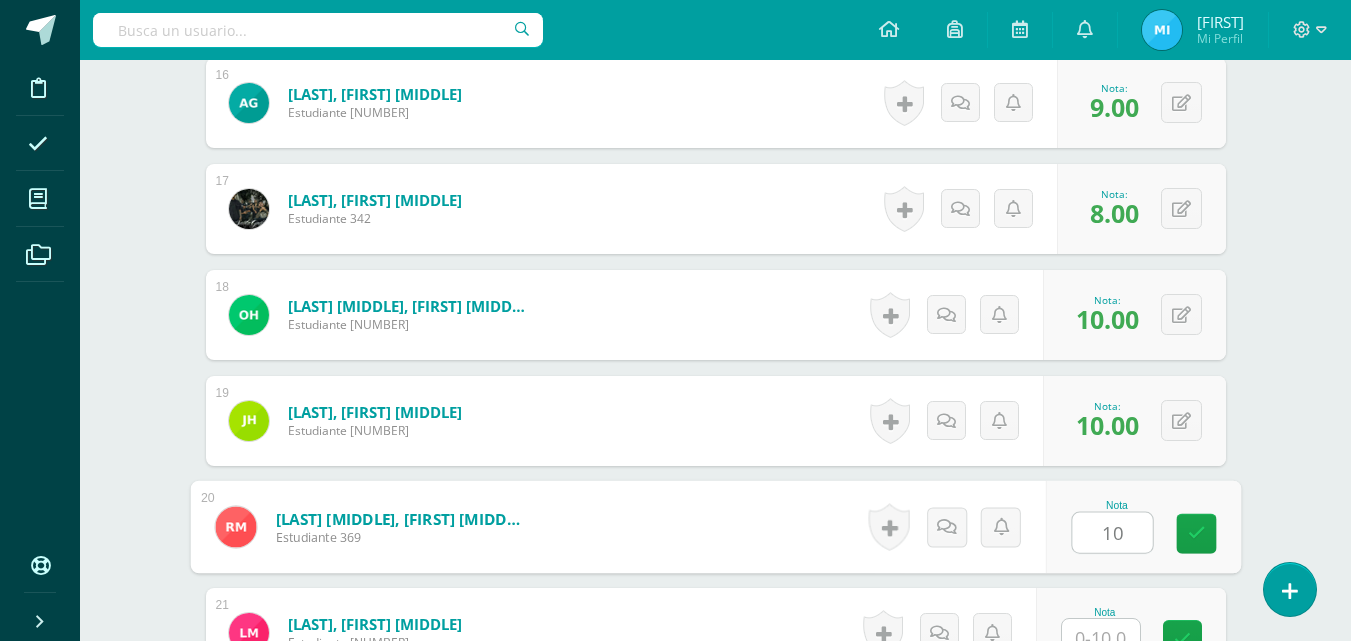 type on "10" 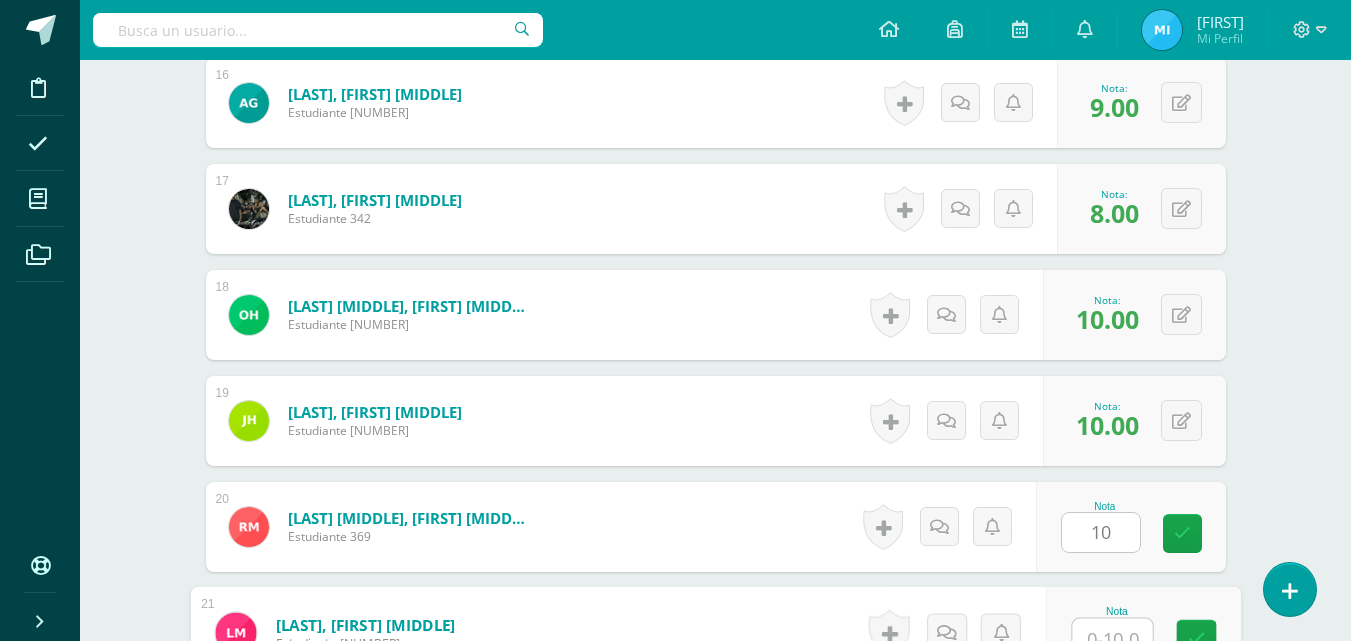 scroll, scrollTop: 2282, scrollLeft: 0, axis: vertical 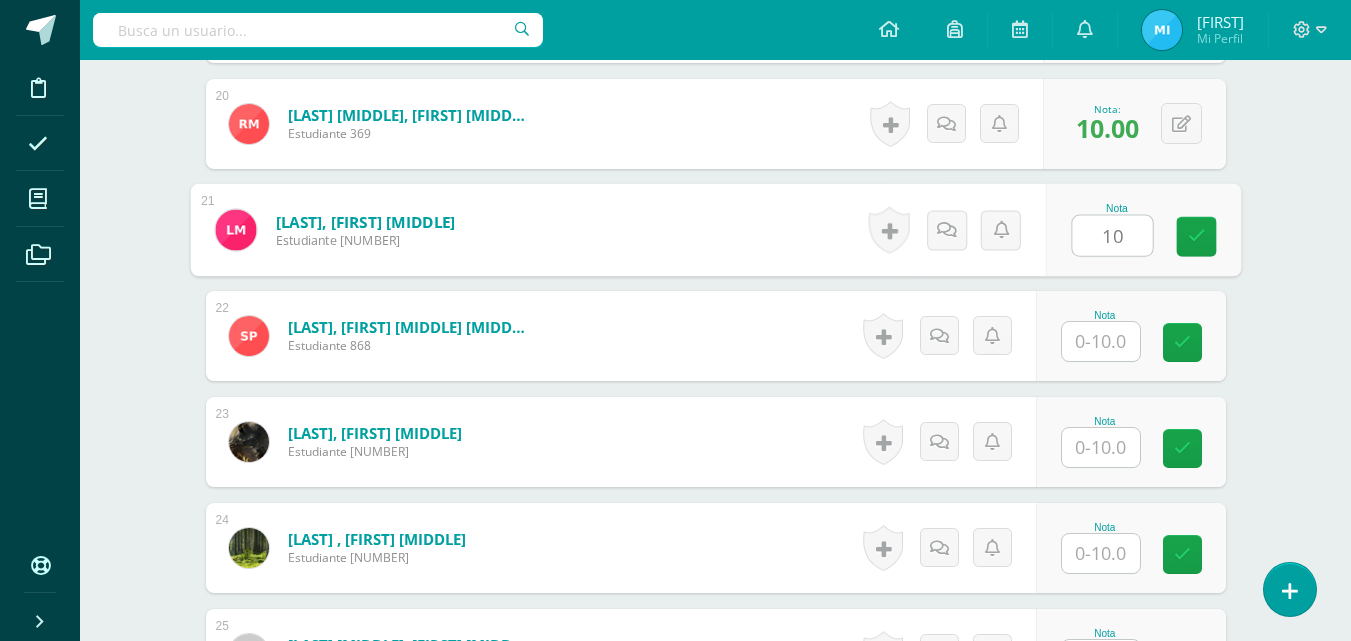 type on "10" 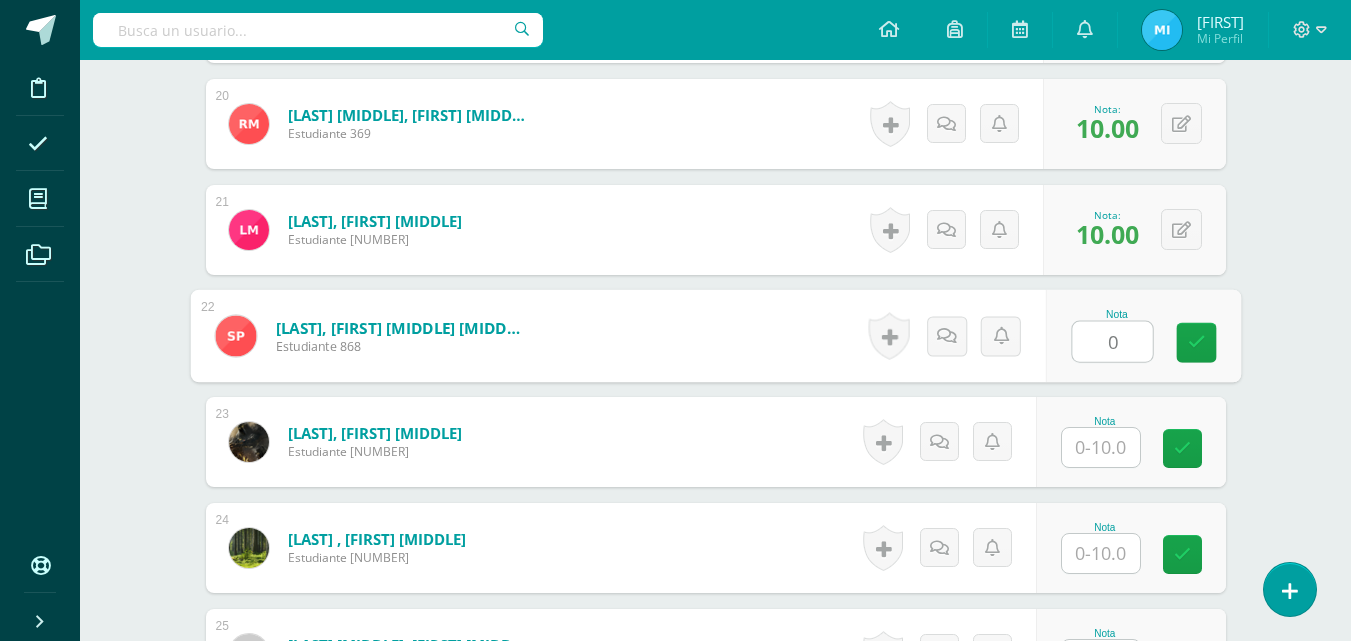 type on "0" 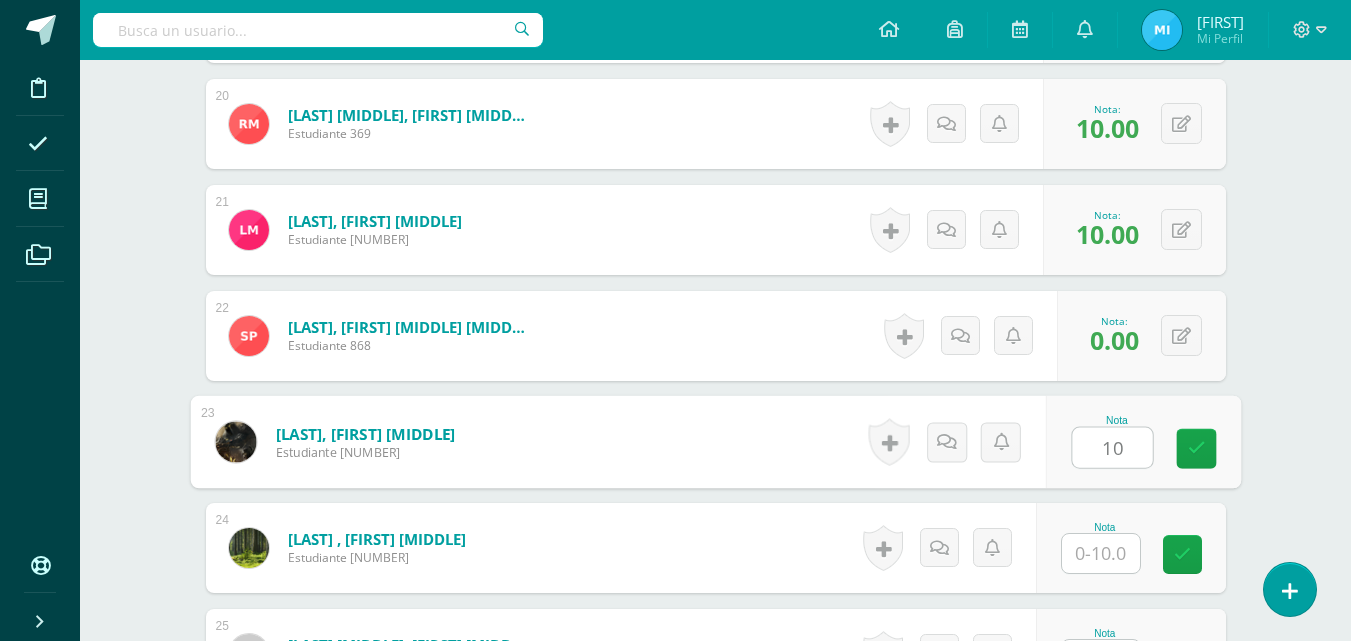 type on "10" 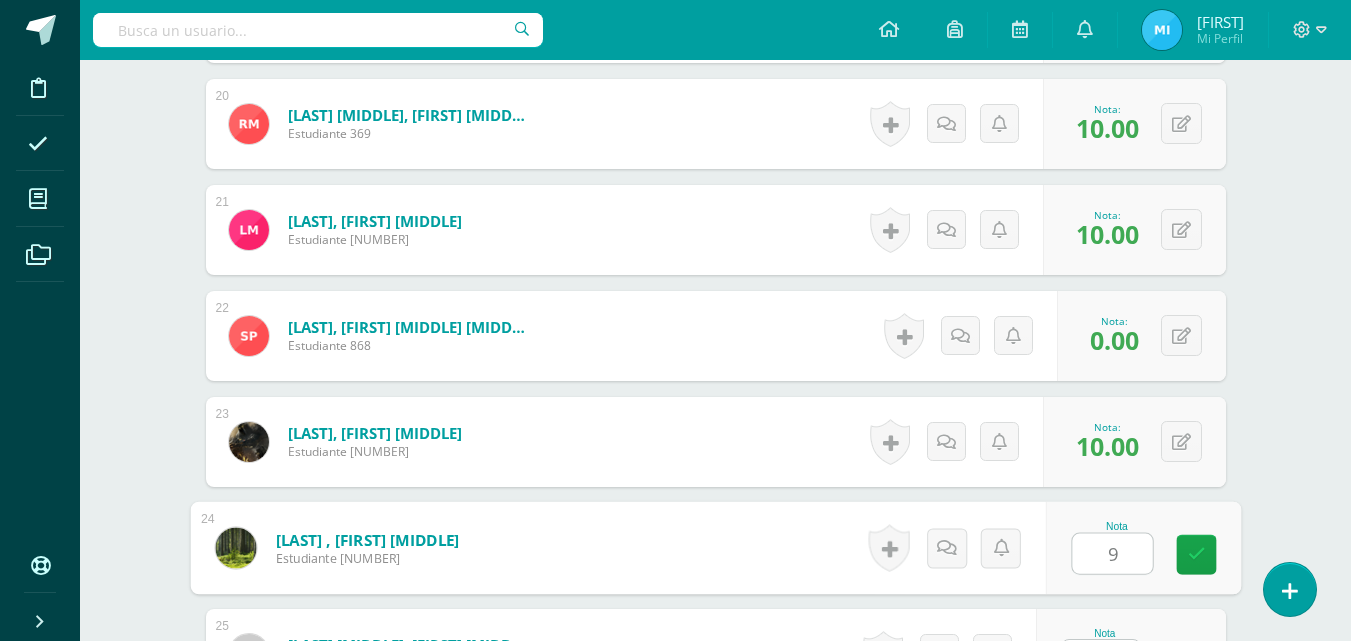 type on "9" 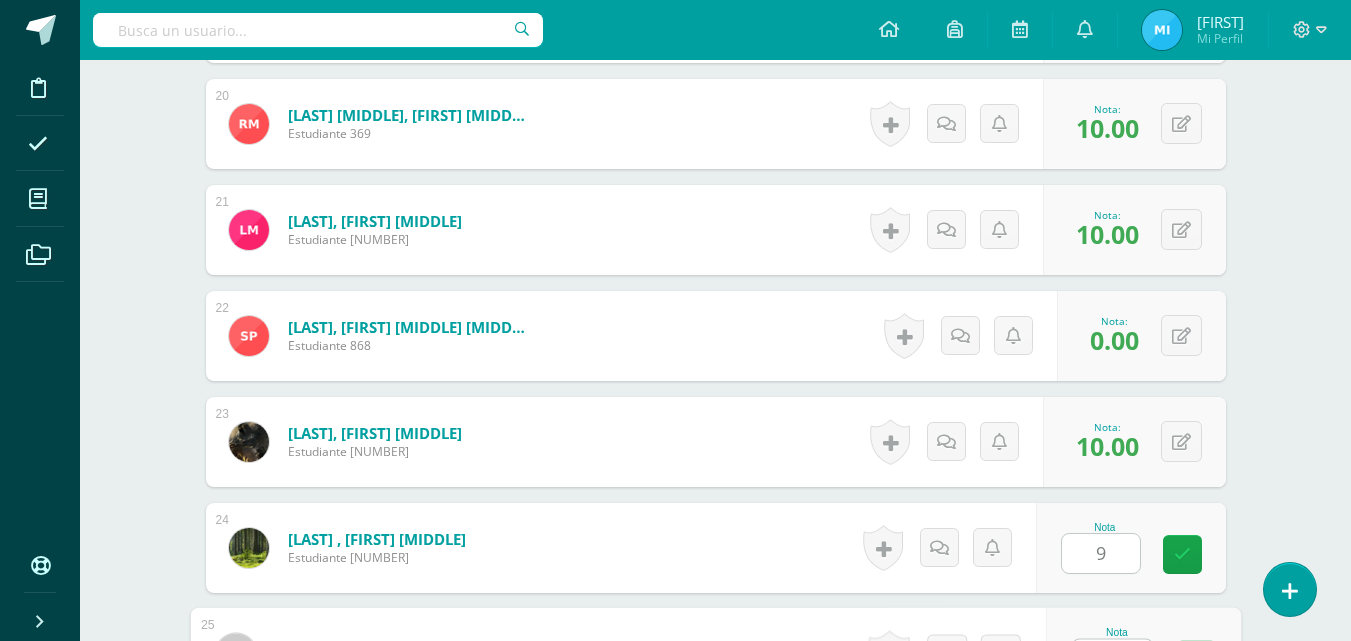 scroll, scrollTop: 2706, scrollLeft: 0, axis: vertical 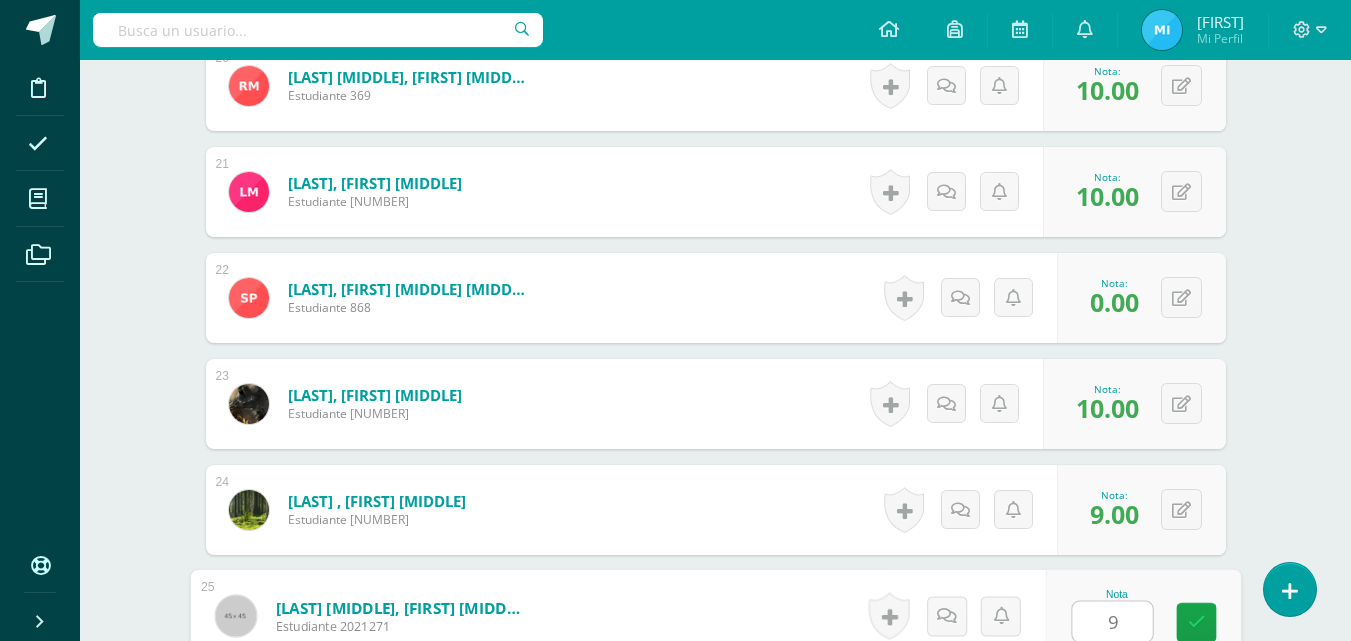 type on "9" 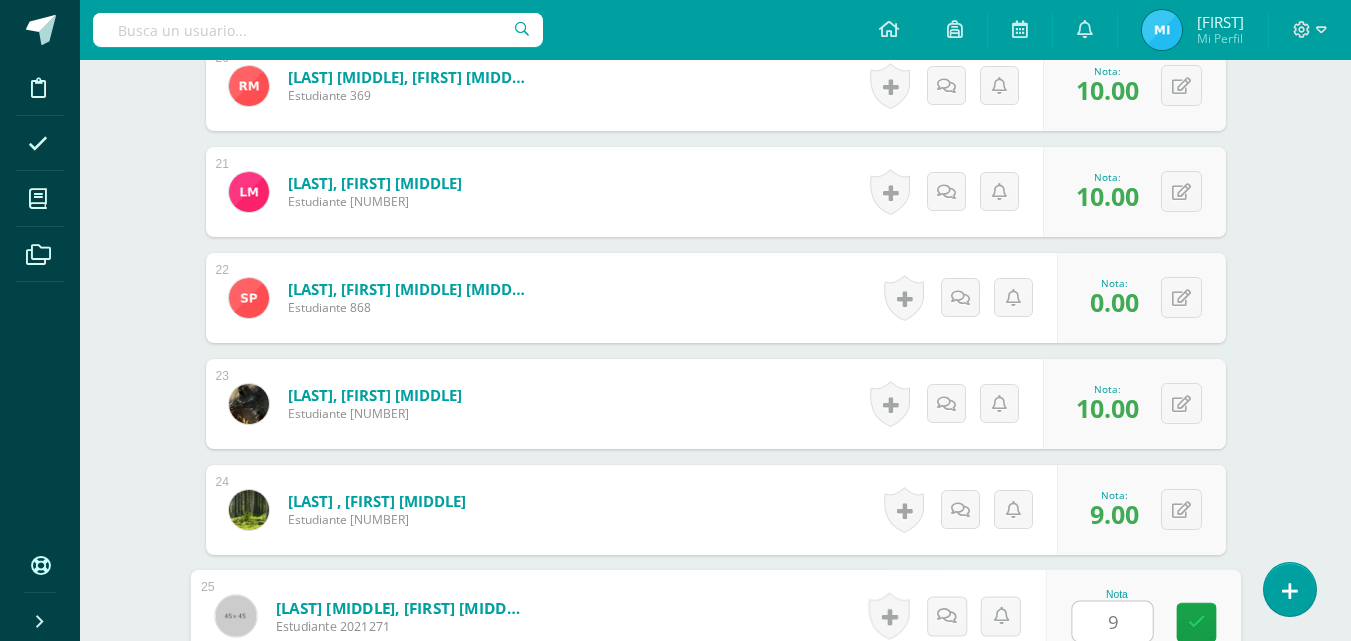 scroll, scrollTop: 3061, scrollLeft: 0, axis: vertical 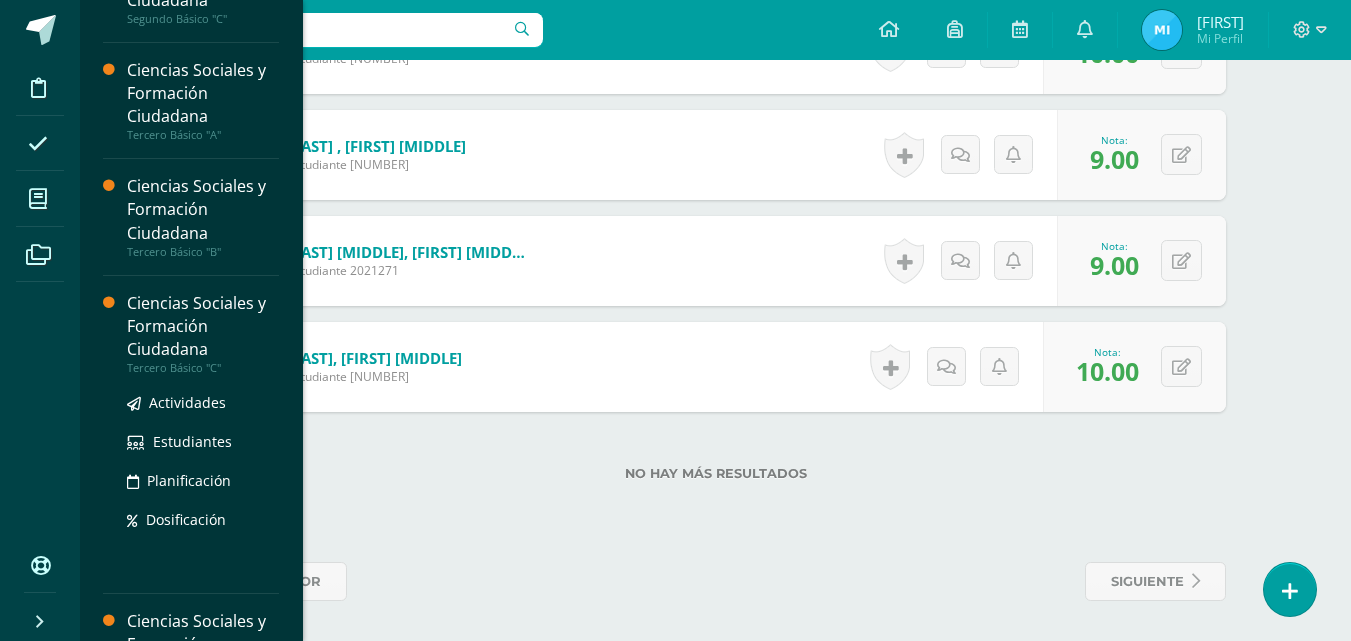 click on "Ciencias Sociales y Formación Ciudadana" at bounding box center (203, 326) 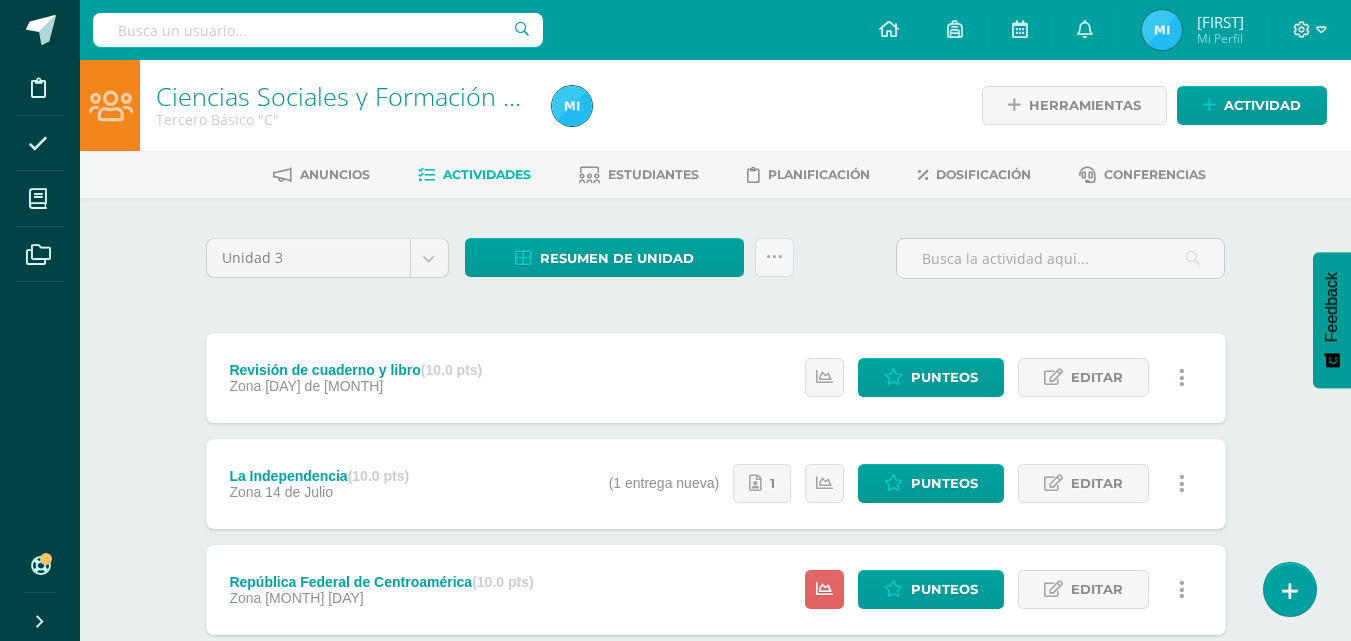 scroll, scrollTop: 0, scrollLeft: 0, axis: both 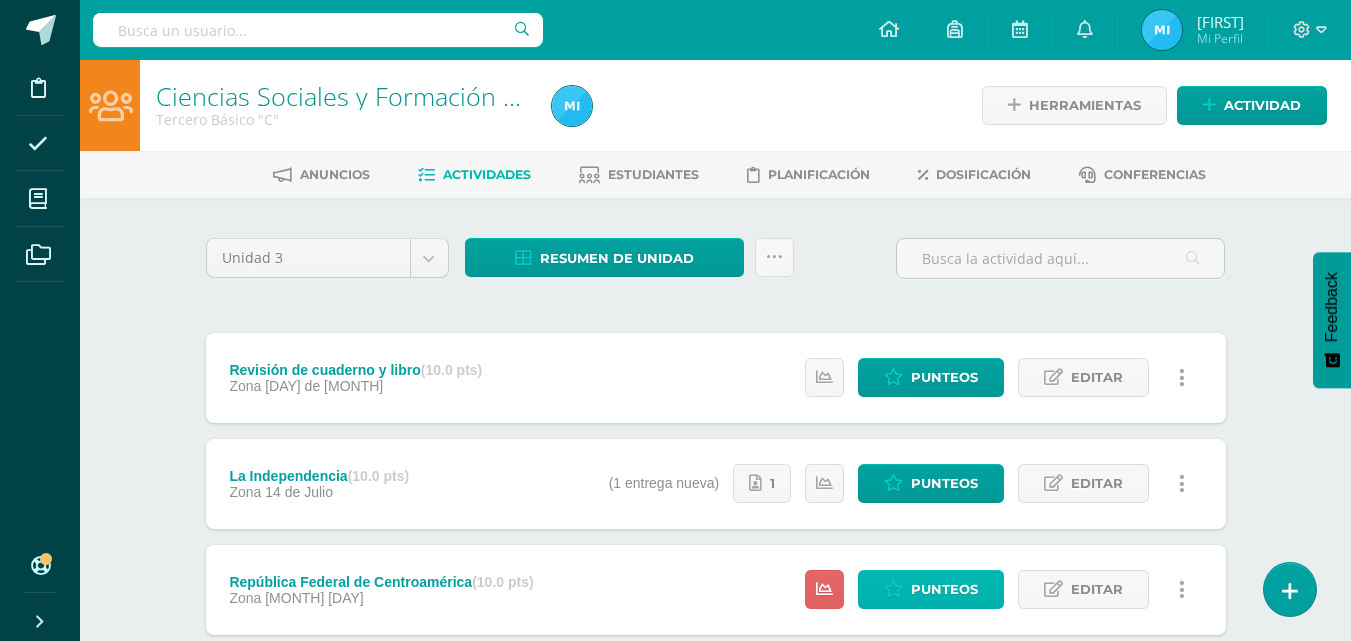 click on "Punteos" at bounding box center [931, 589] 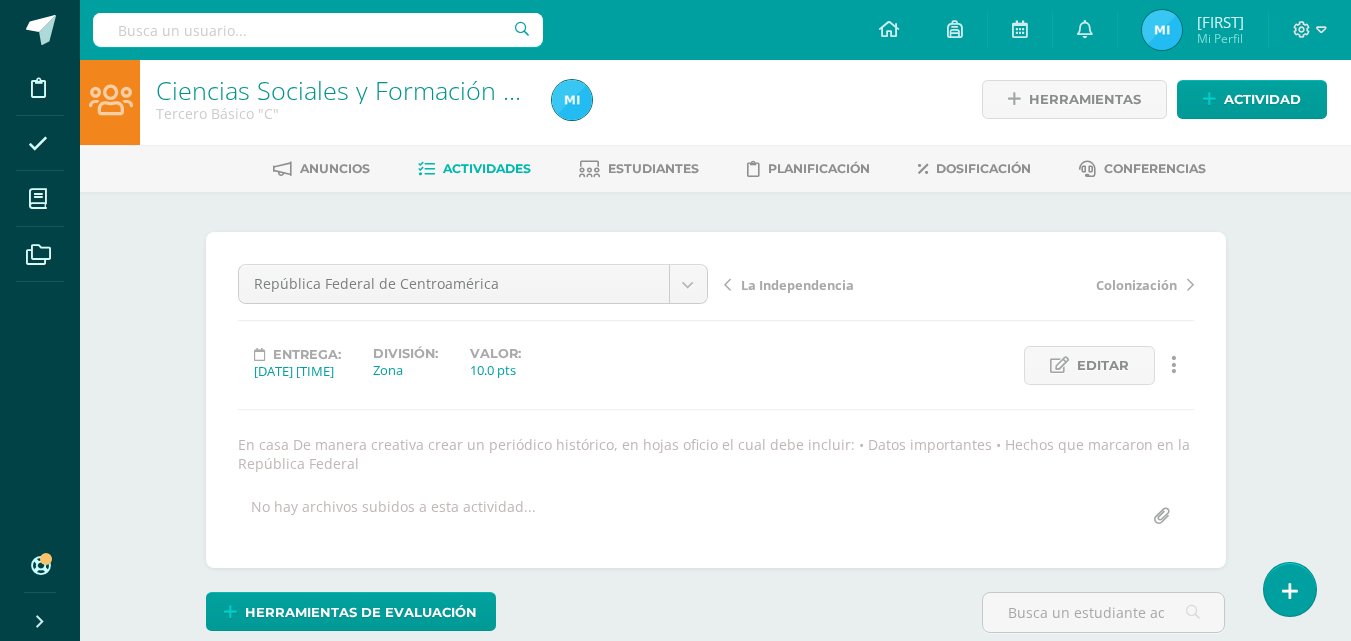 scroll, scrollTop: 7, scrollLeft: 0, axis: vertical 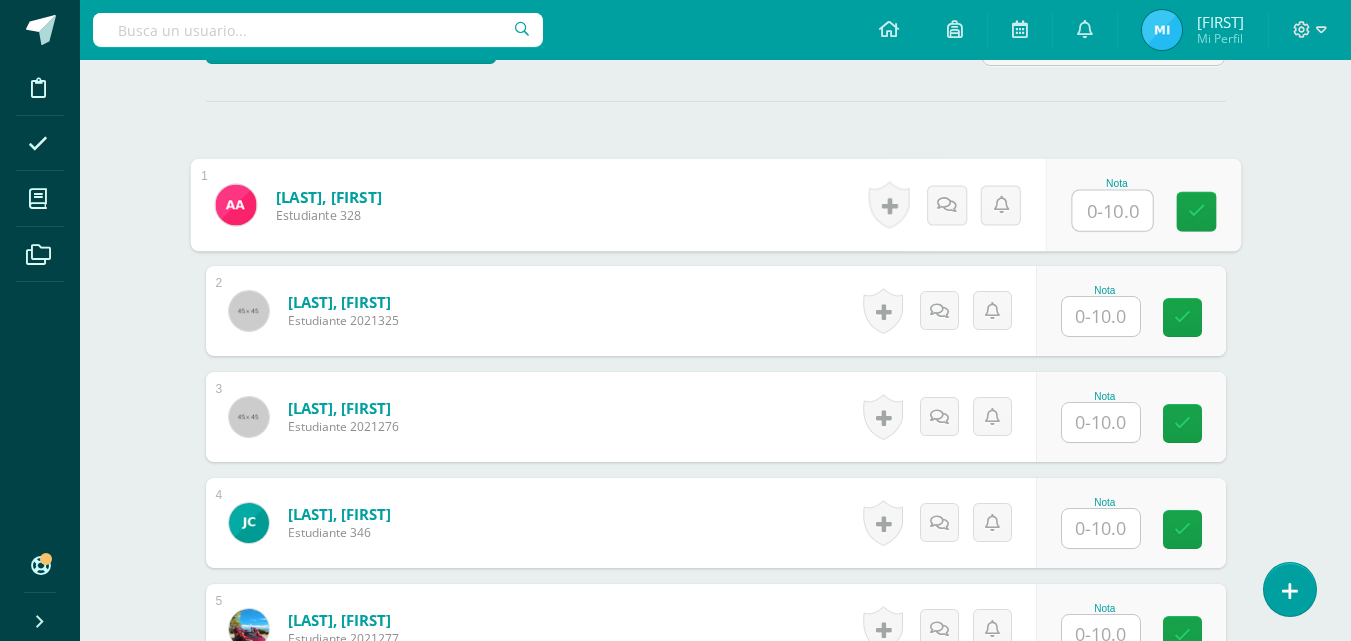 click at bounding box center [1112, 211] 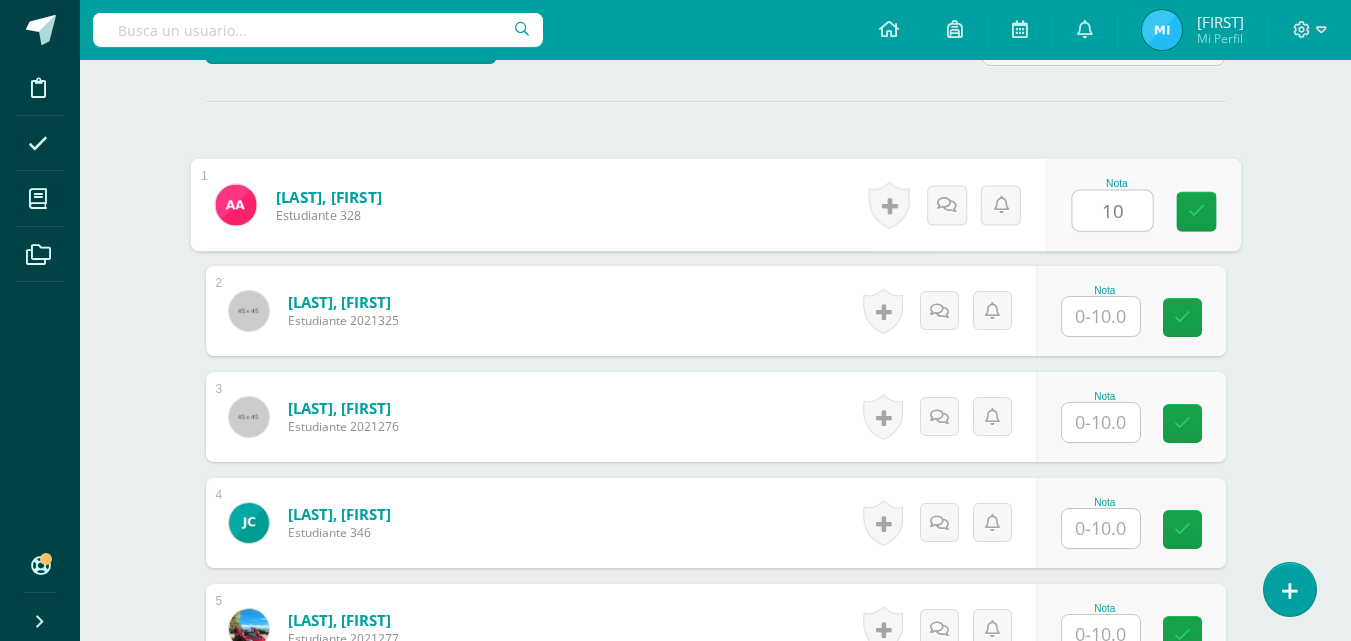 type on "10" 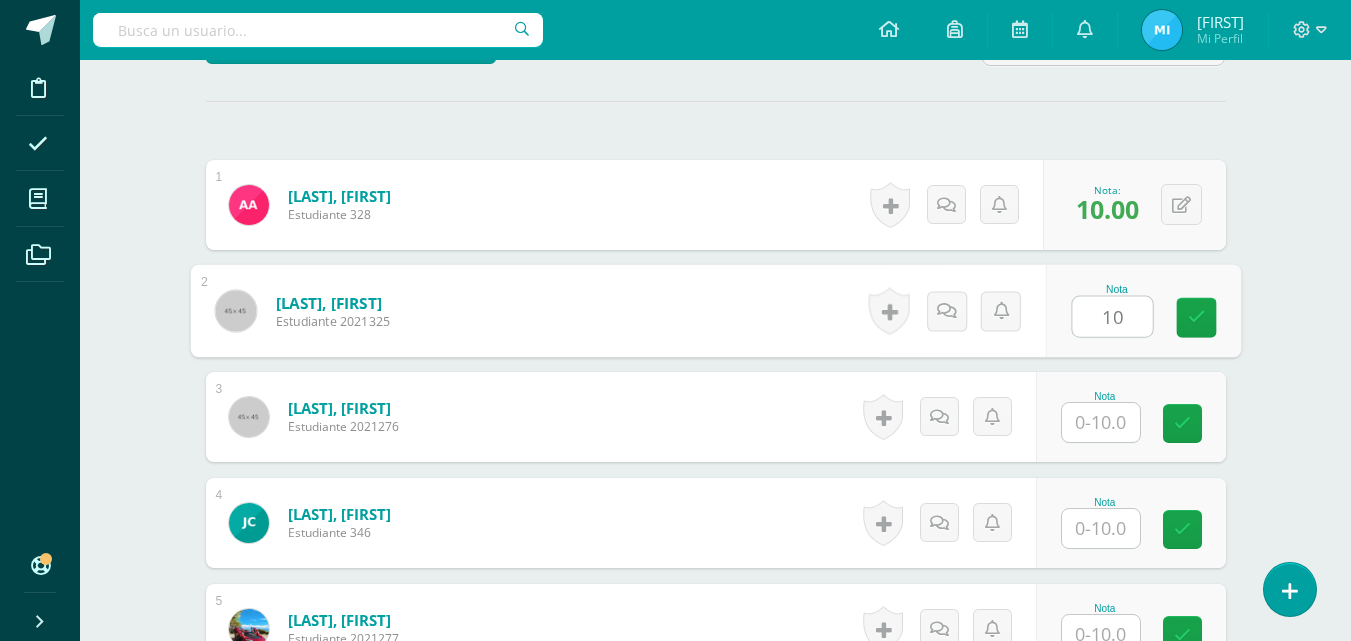 type on "10" 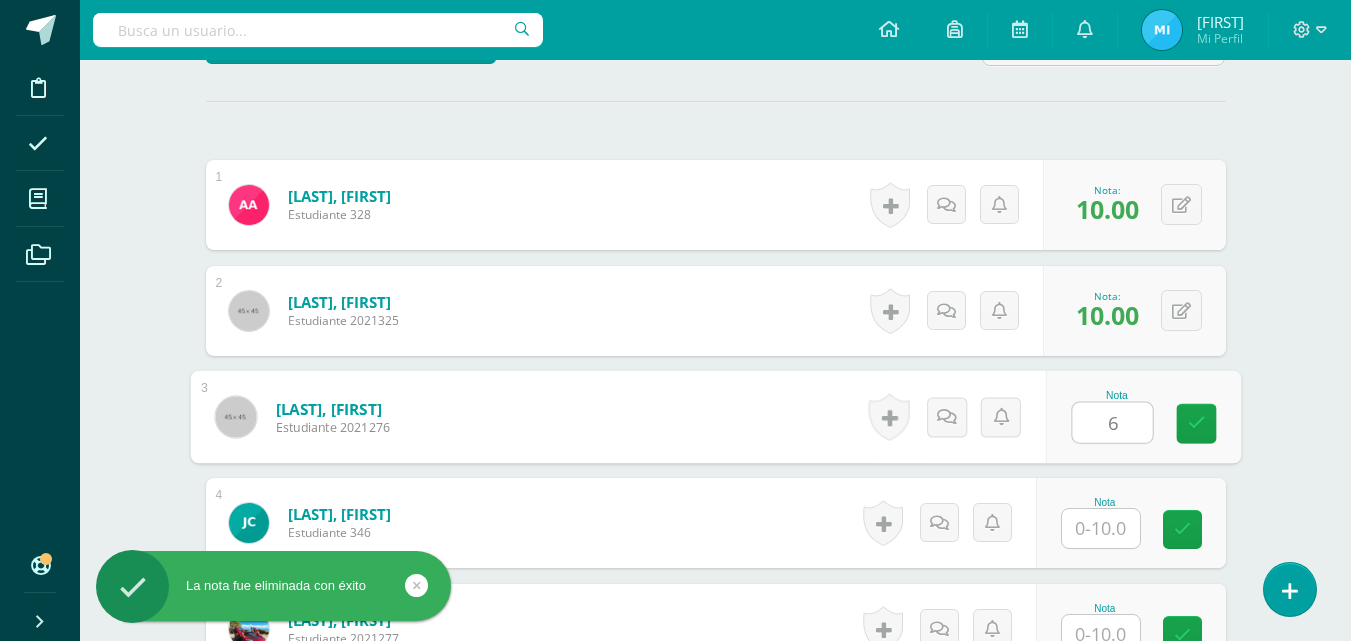 type on "6" 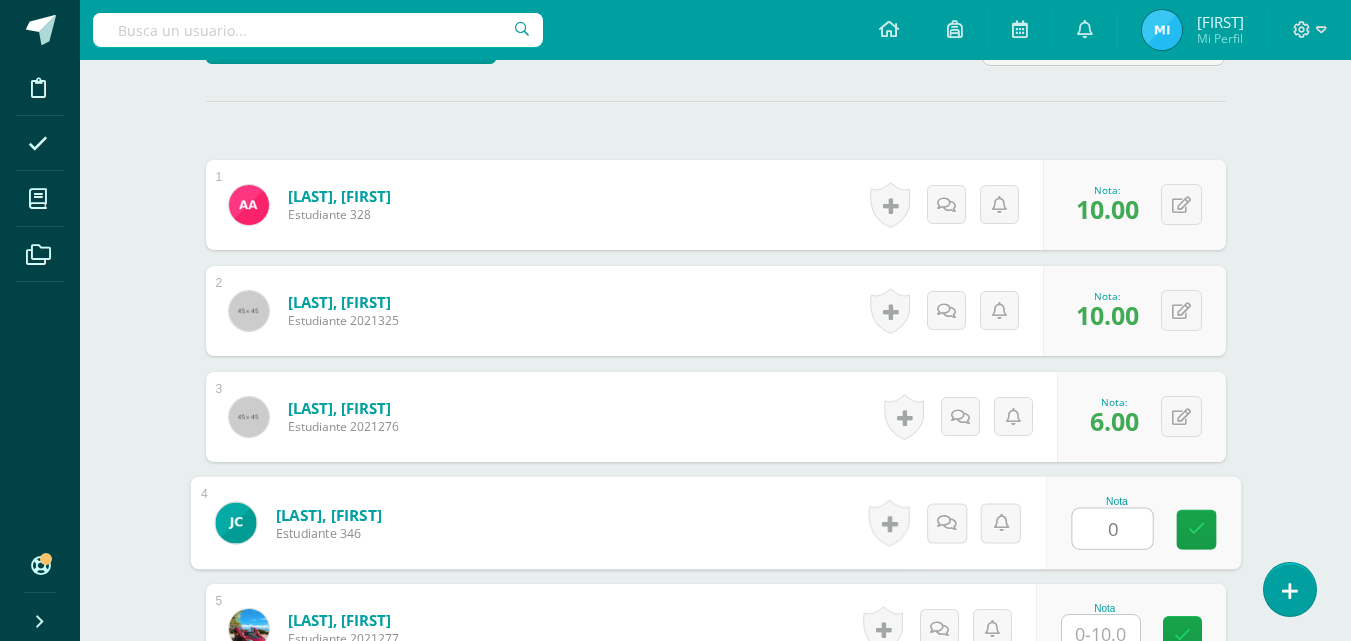 type on "0" 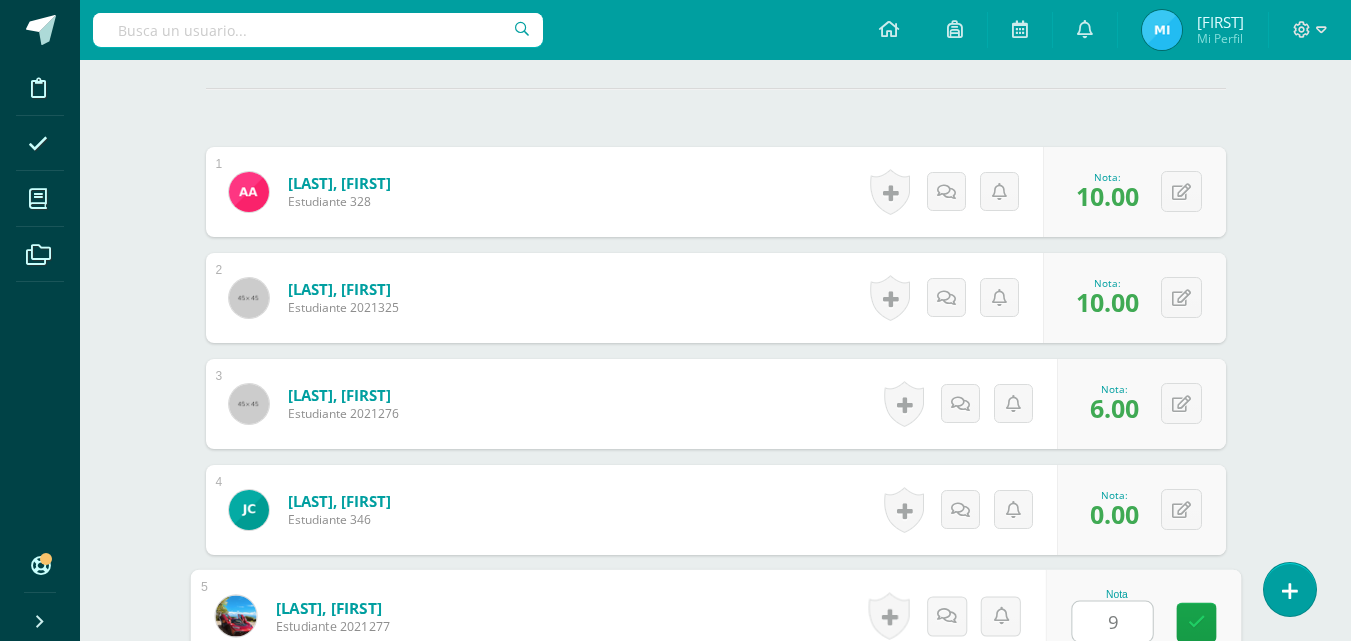 type on "9" 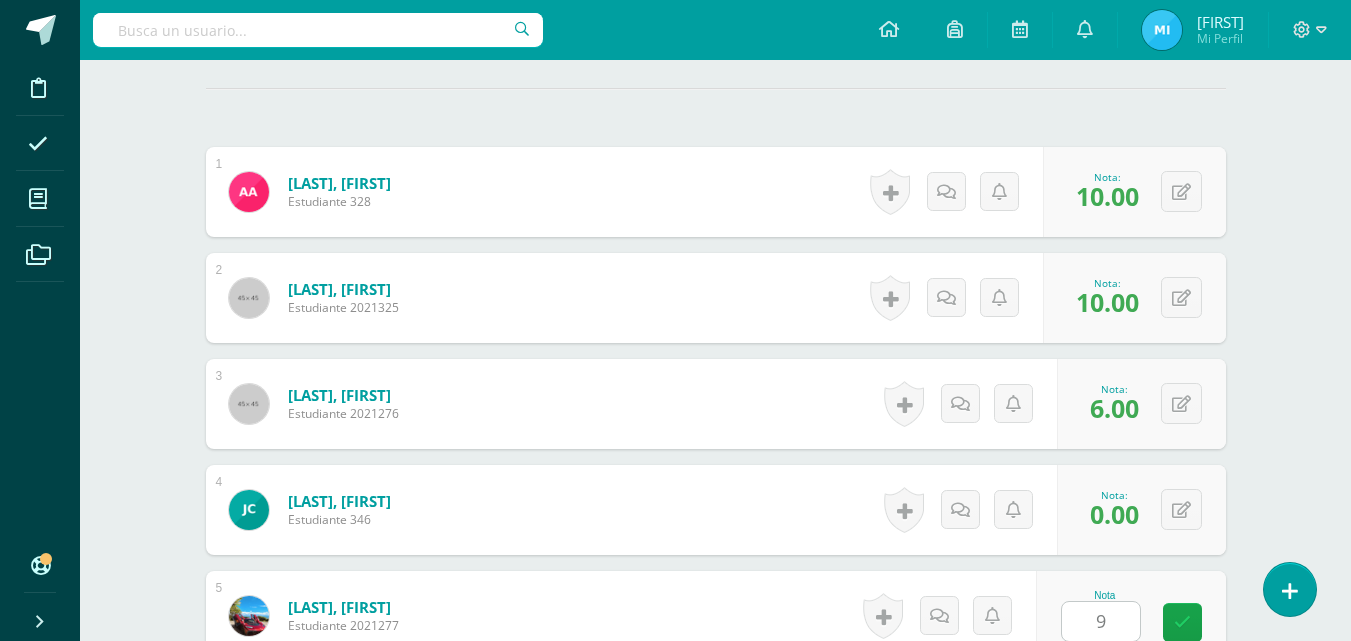 scroll, scrollTop: 993, scrollLeft: 0, axis: vertical 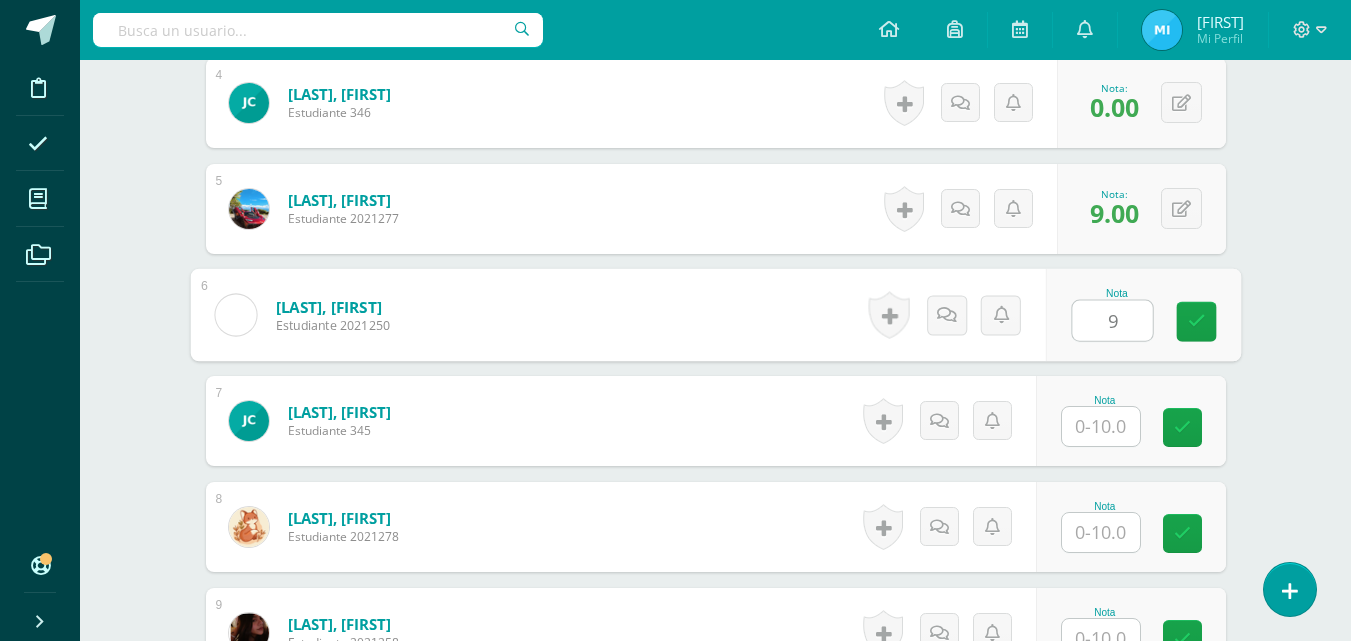 type on "9" 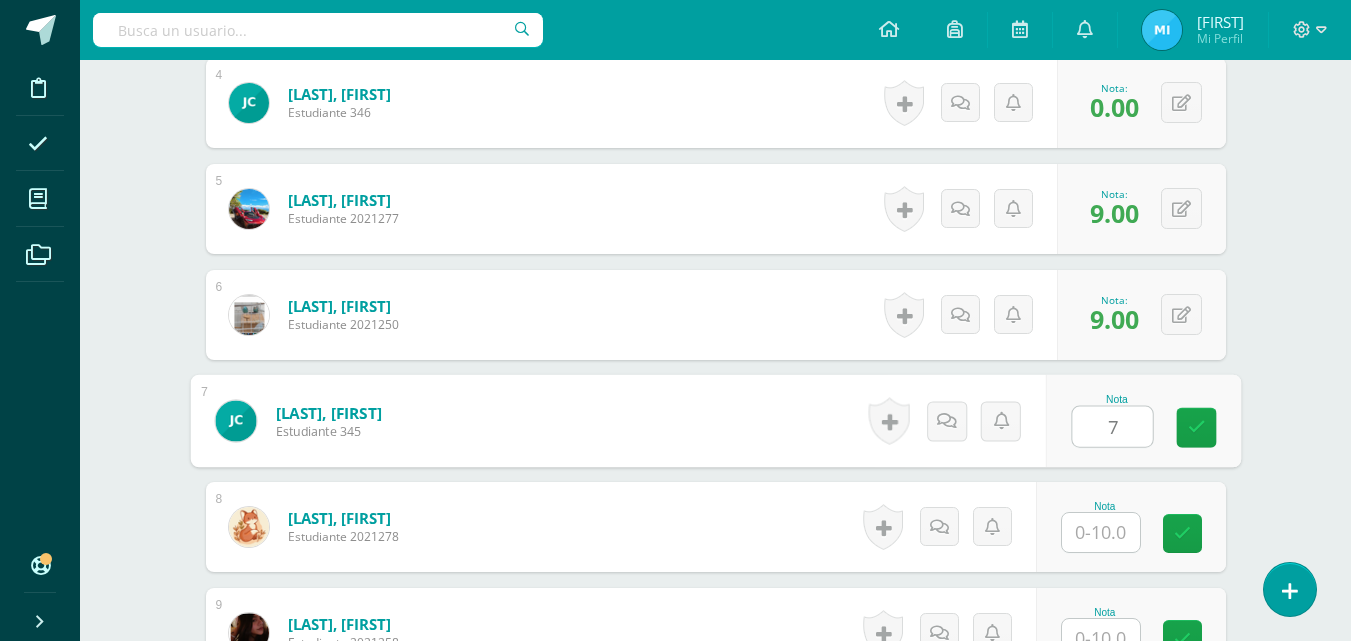 type on "7" 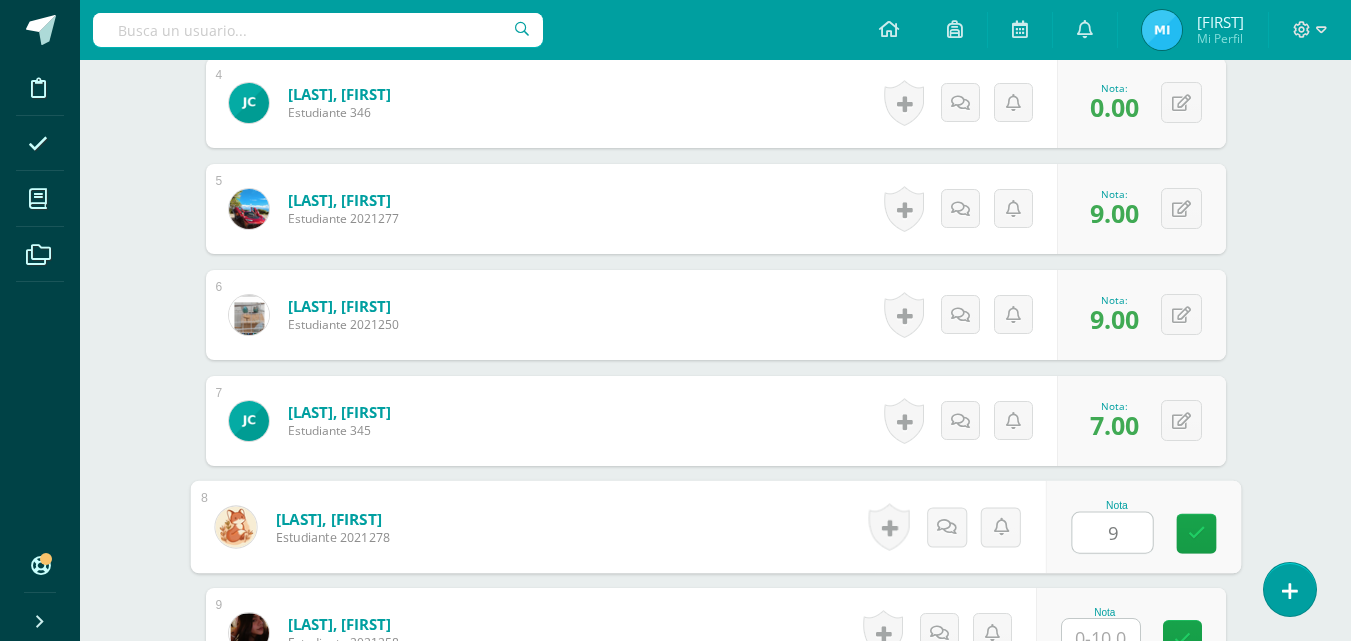 type on "9" 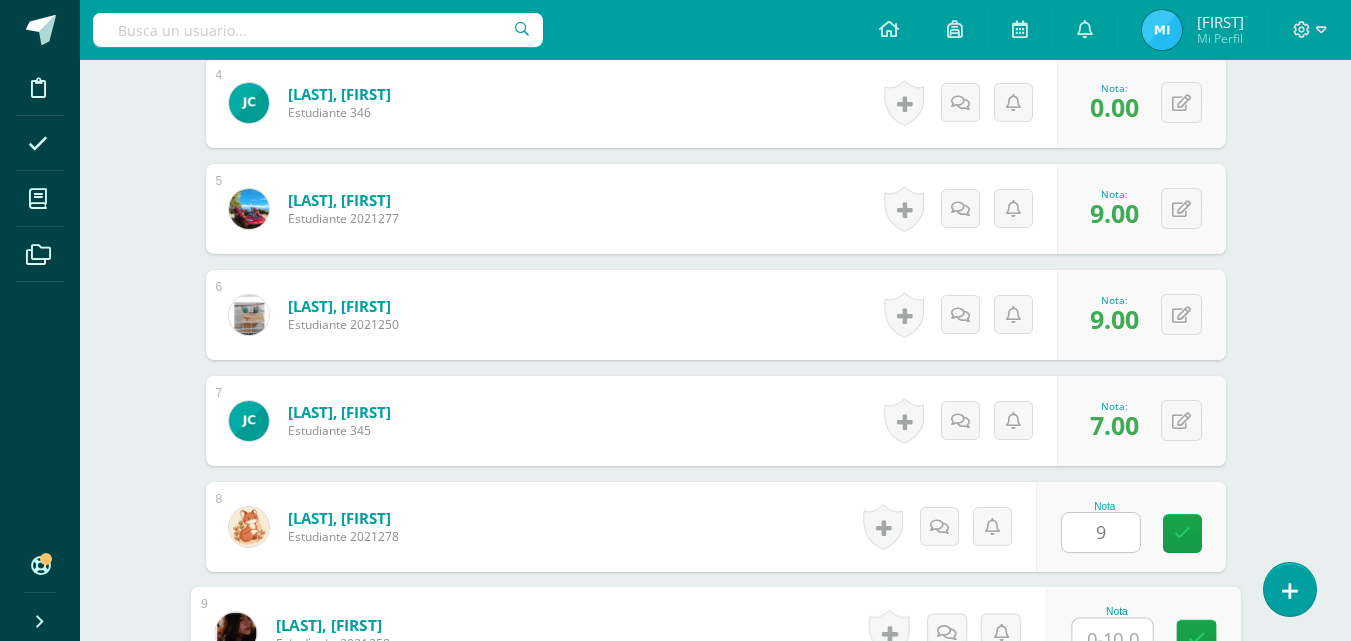 scroll, scrollTop: 1010, scrollLeft: 0, axis: vertical 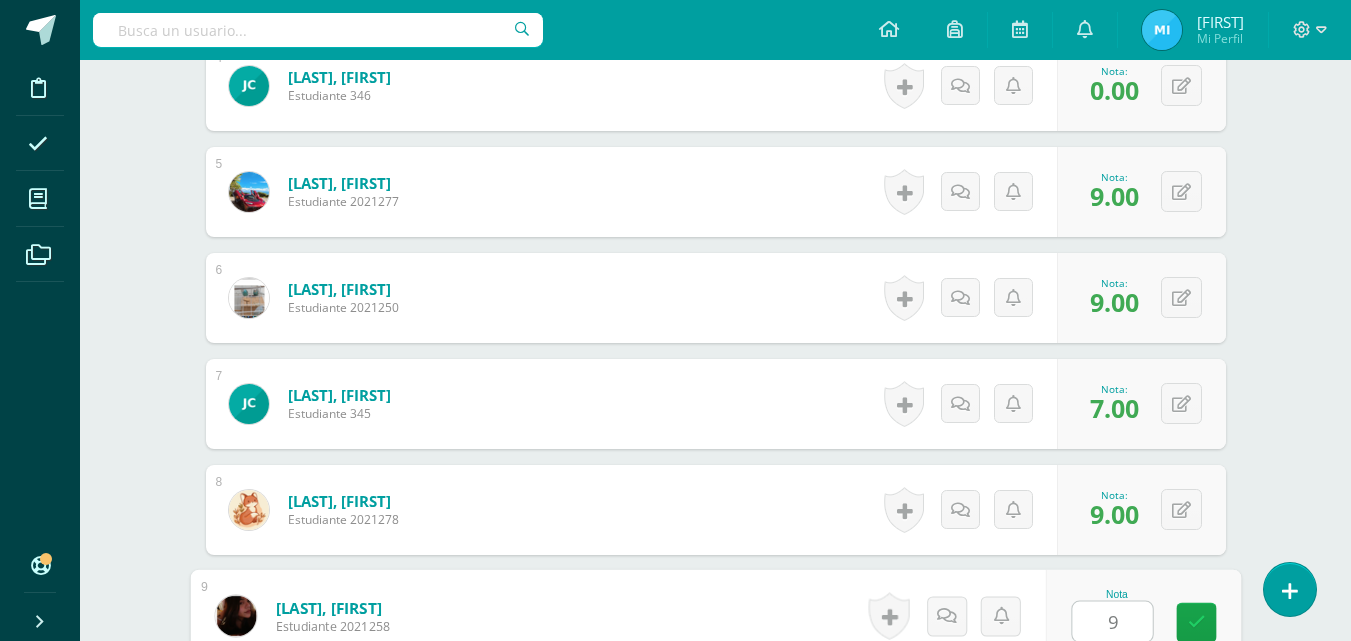type on "9" 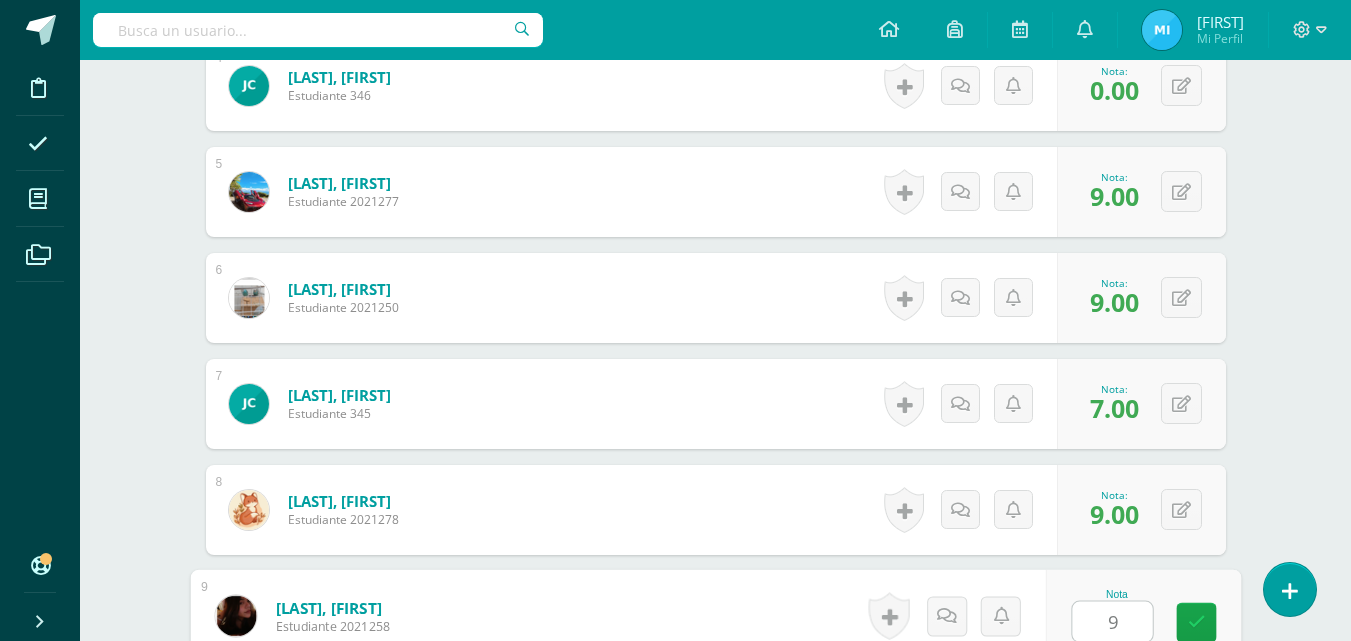 scroll, scrollTop: 1417, scrollLeft: 0, axis: vertical 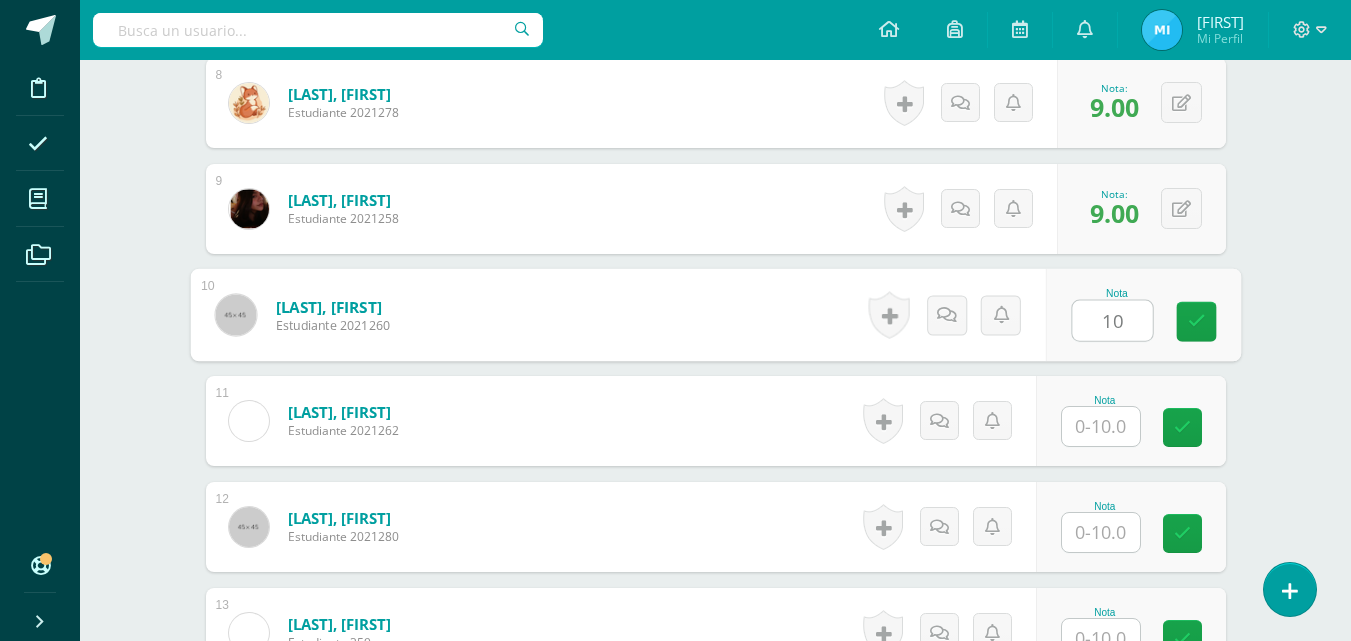 type on "10" 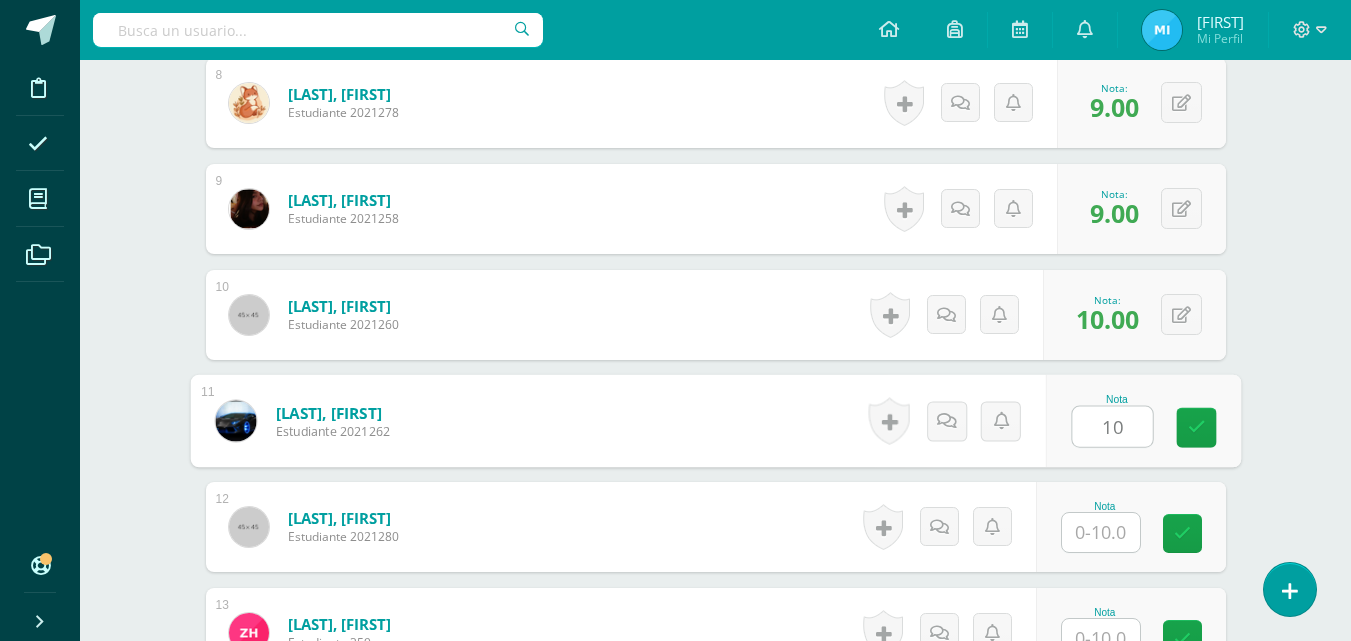 type on "10" 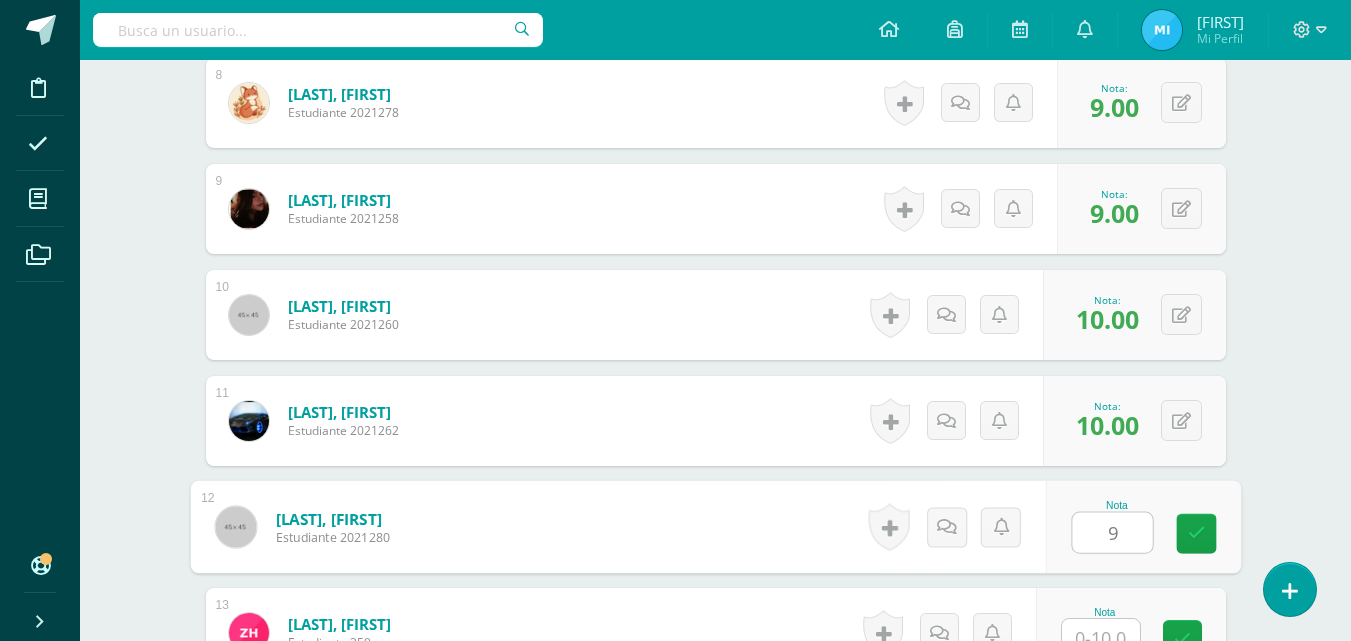 type on "9" 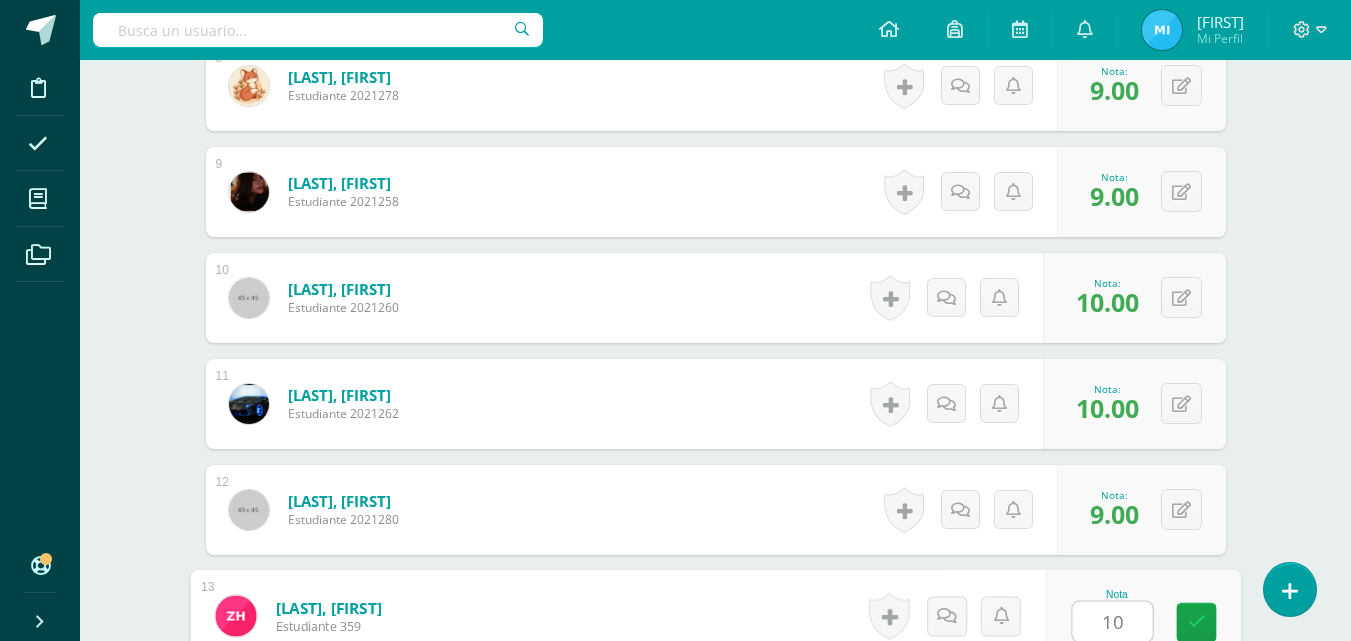 type on "10" 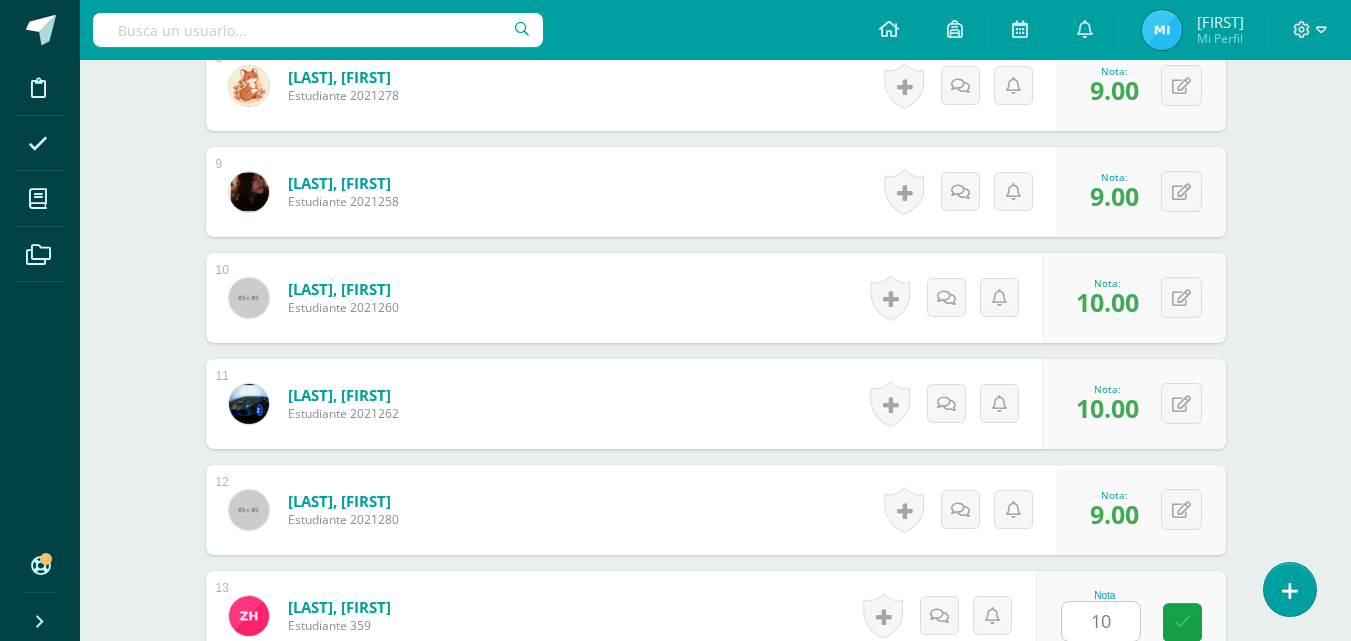 scroll, scrollTop: 1841, scrollLeft: 0, axis: vertical 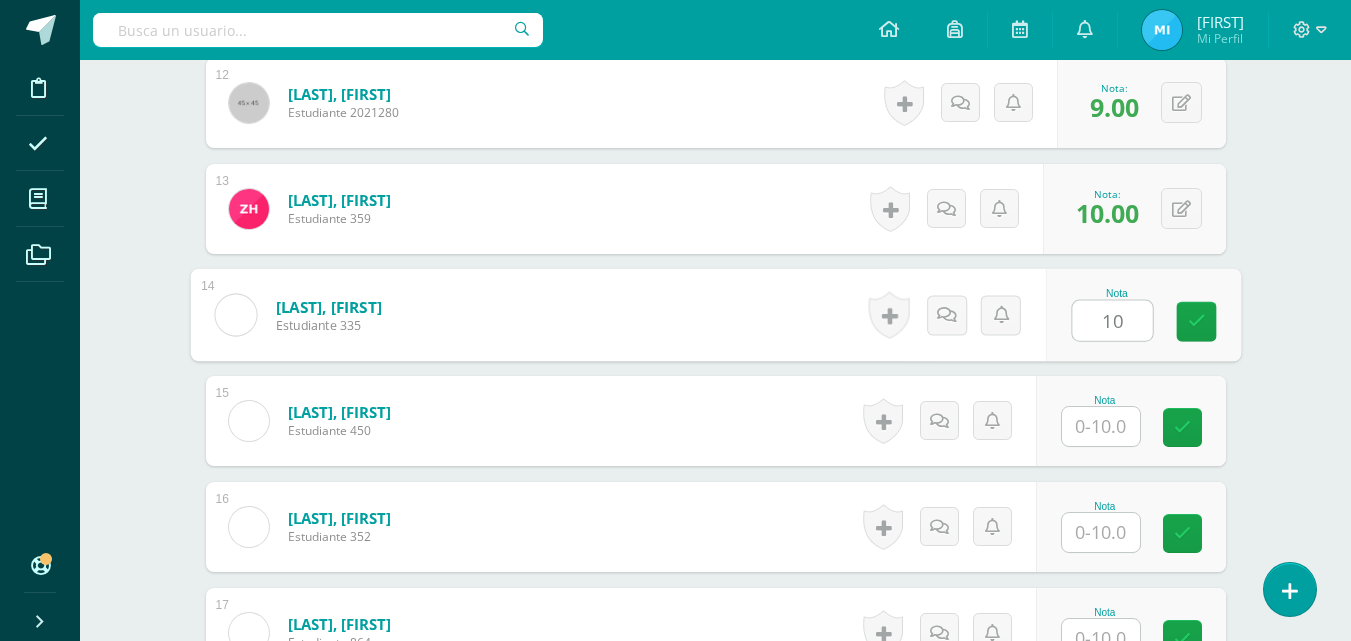 type on "10" 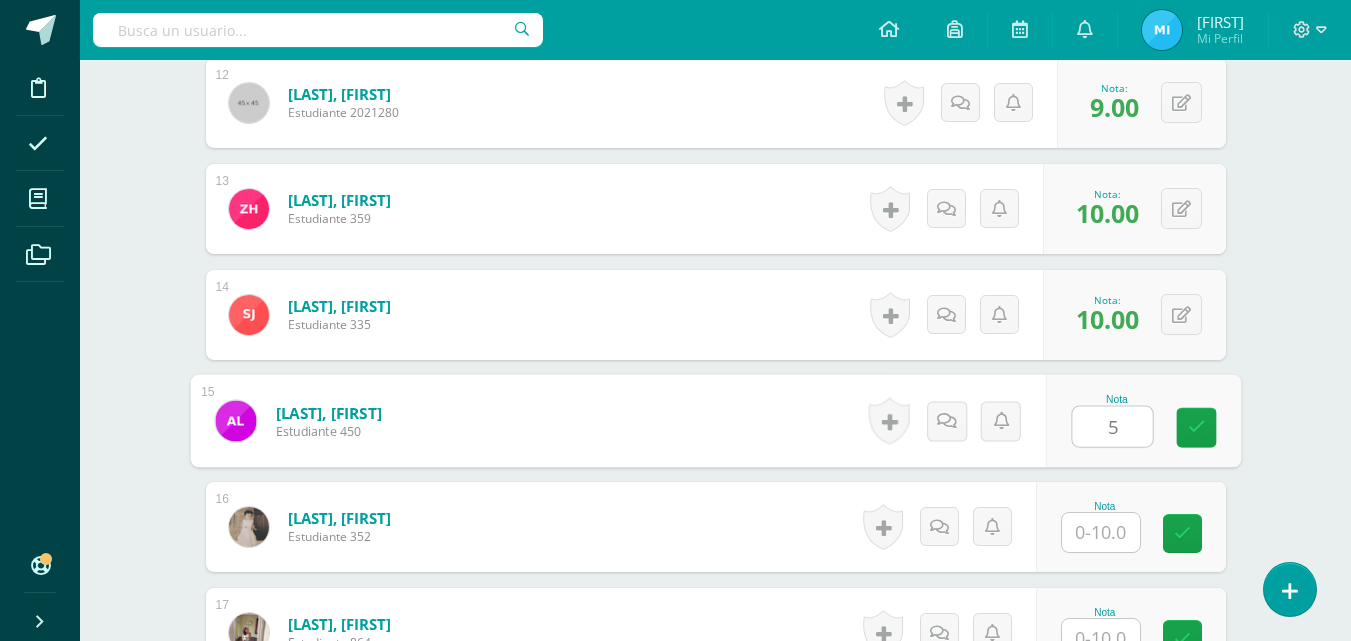 type on "5" 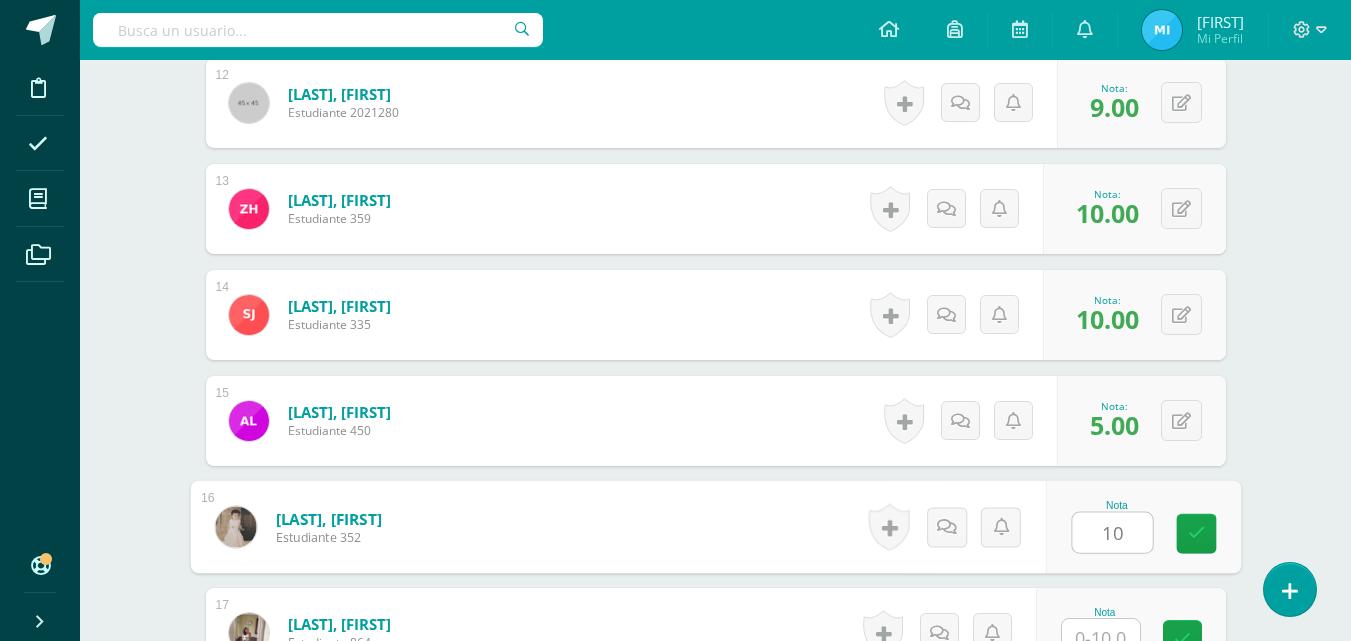 type on "10" 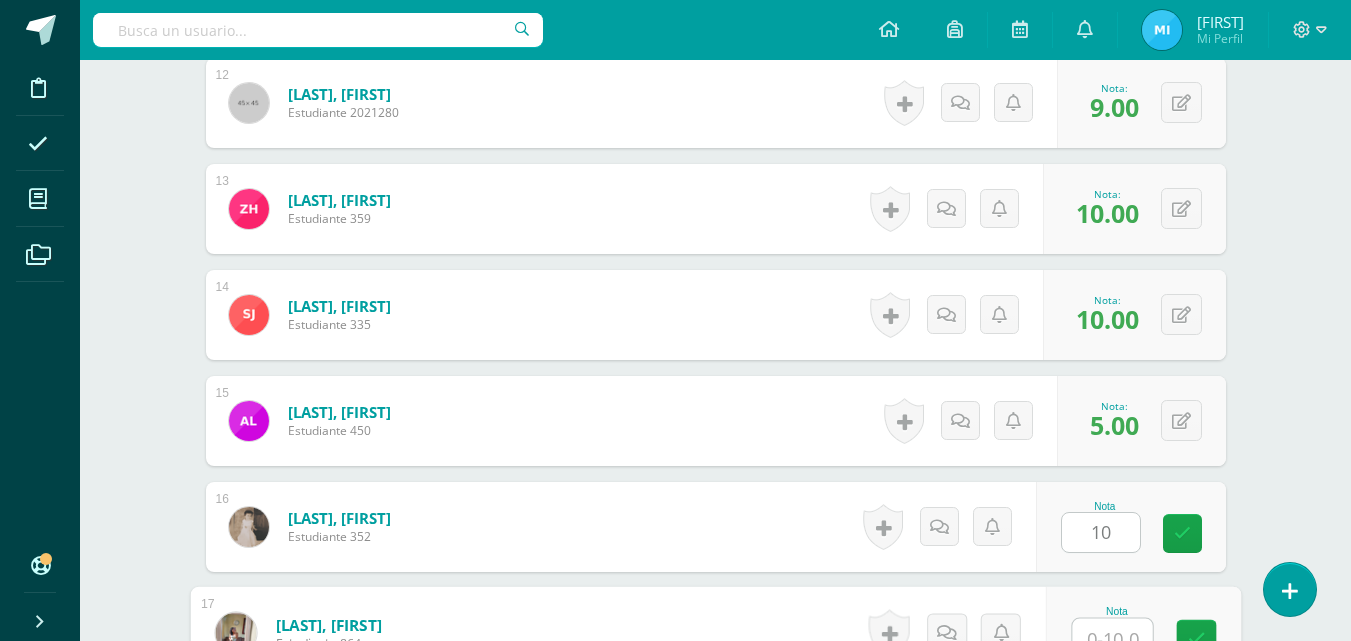 scroll, scrollTop: 1858, scrollLeft: 0, axis: vertical 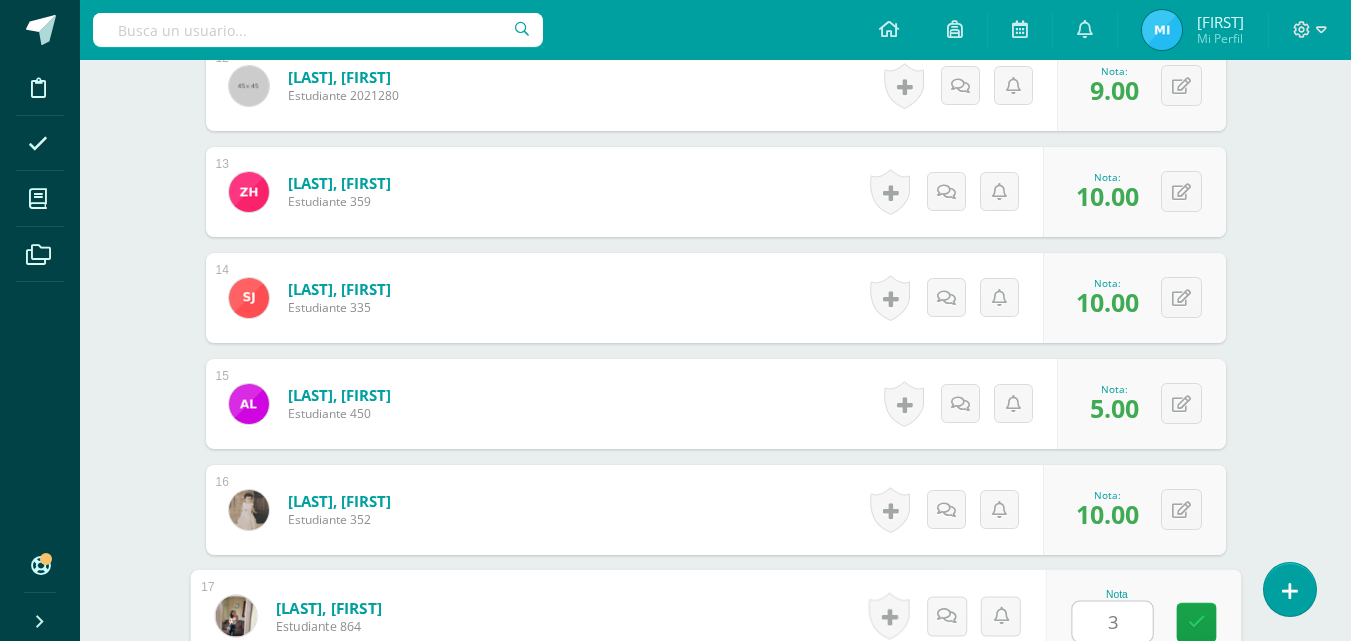 type on "3" 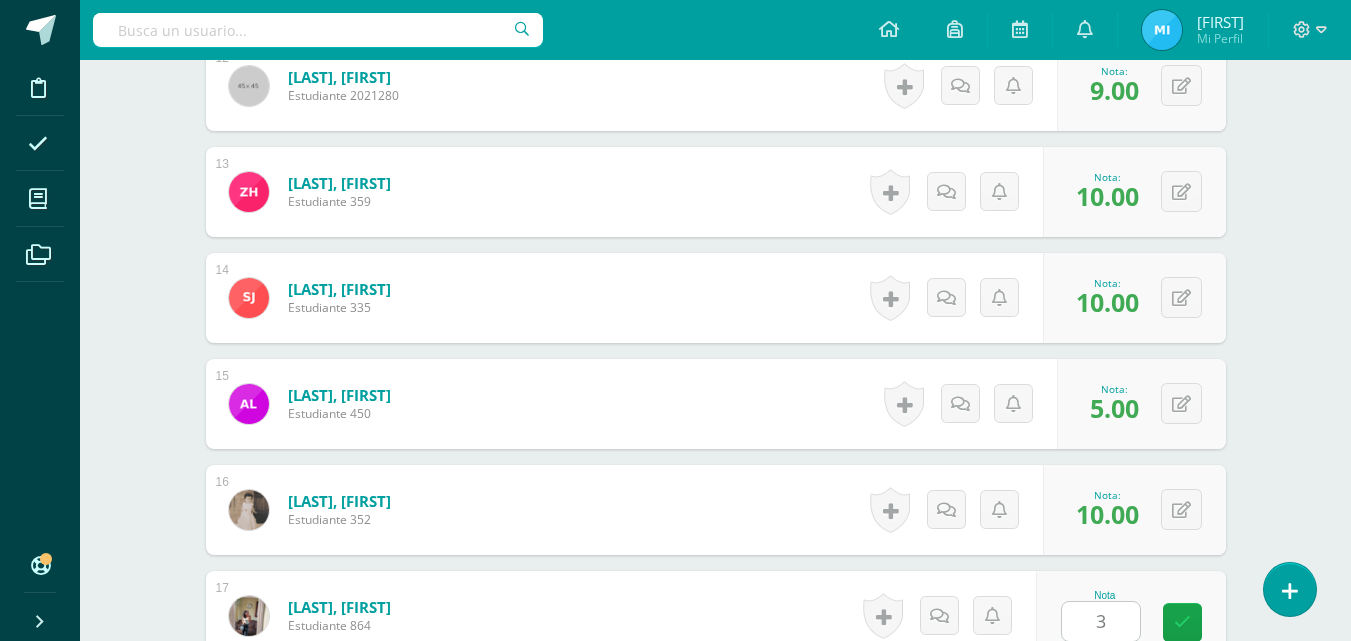 scroll, scrollTop: 2265, scrollLeft: 0, axis: vertical 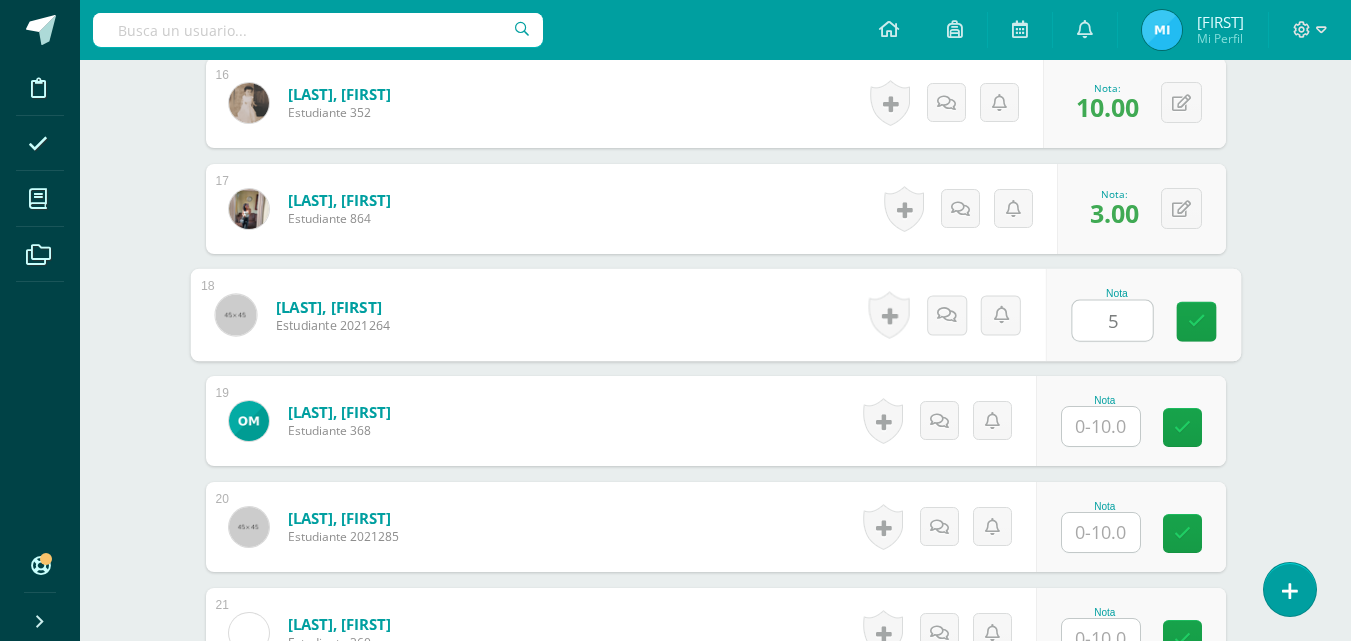 type on "5" 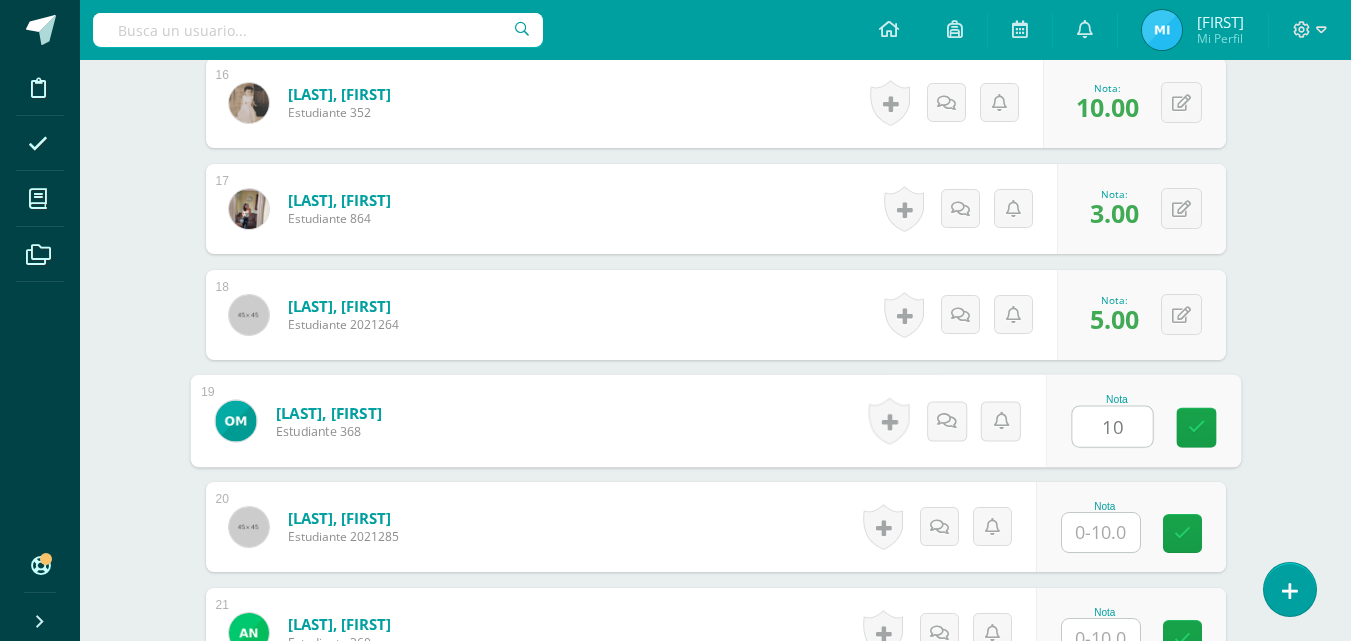 type on "10" 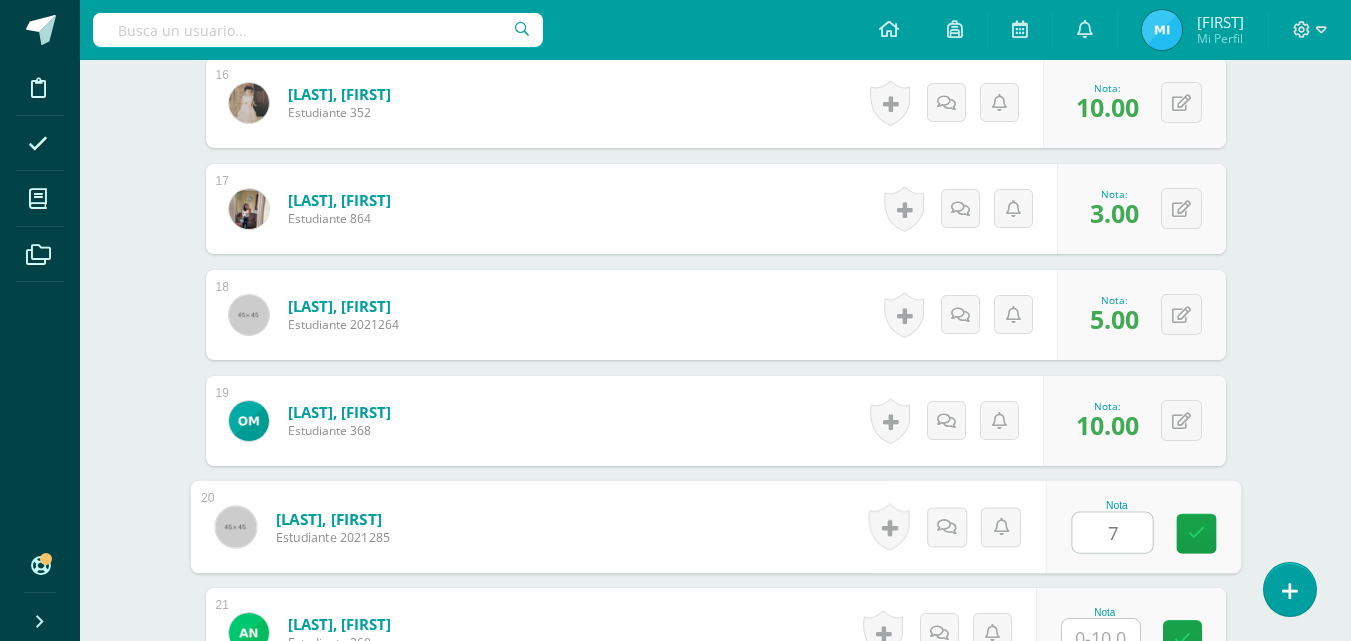 type on "7" 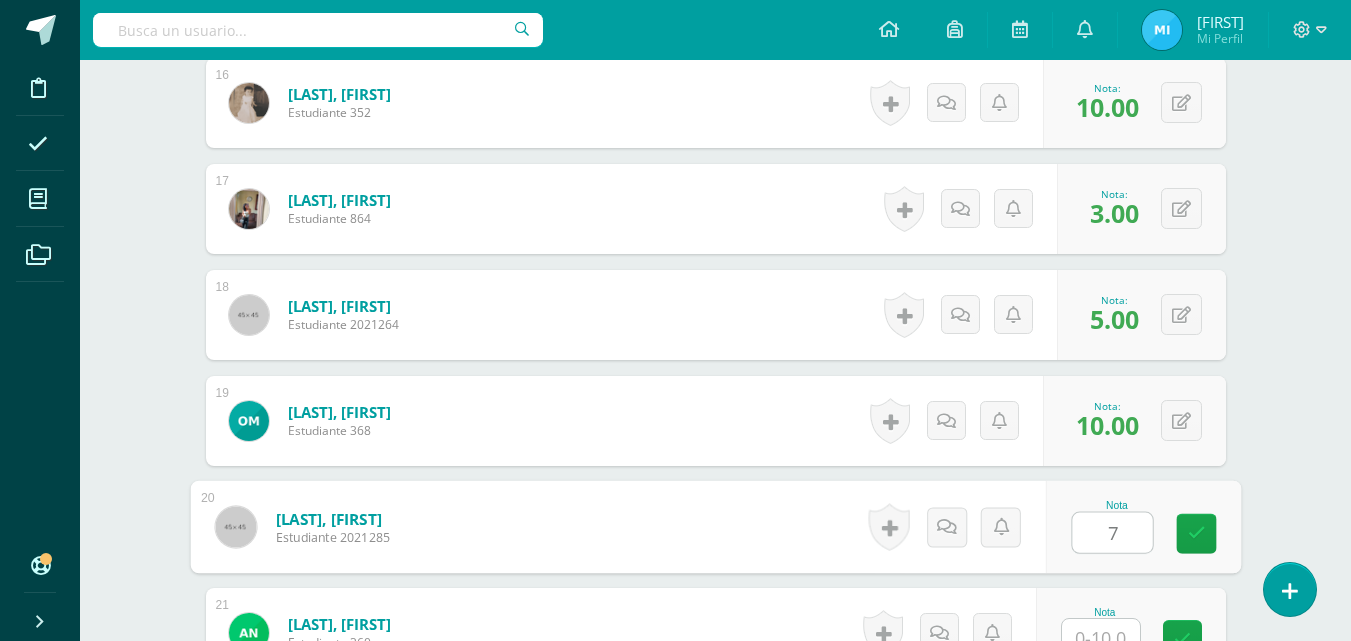 scroll, scrollTop: 2282, scrollLeft: 0, axis: vertical 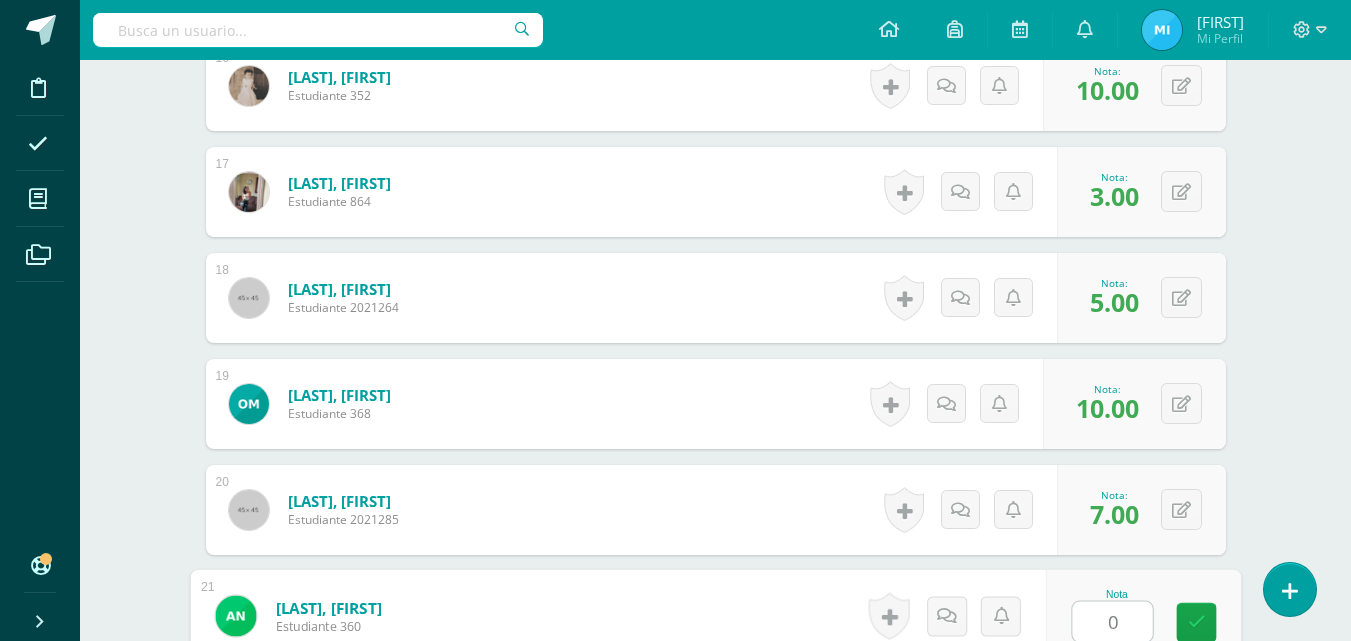 type on "0" 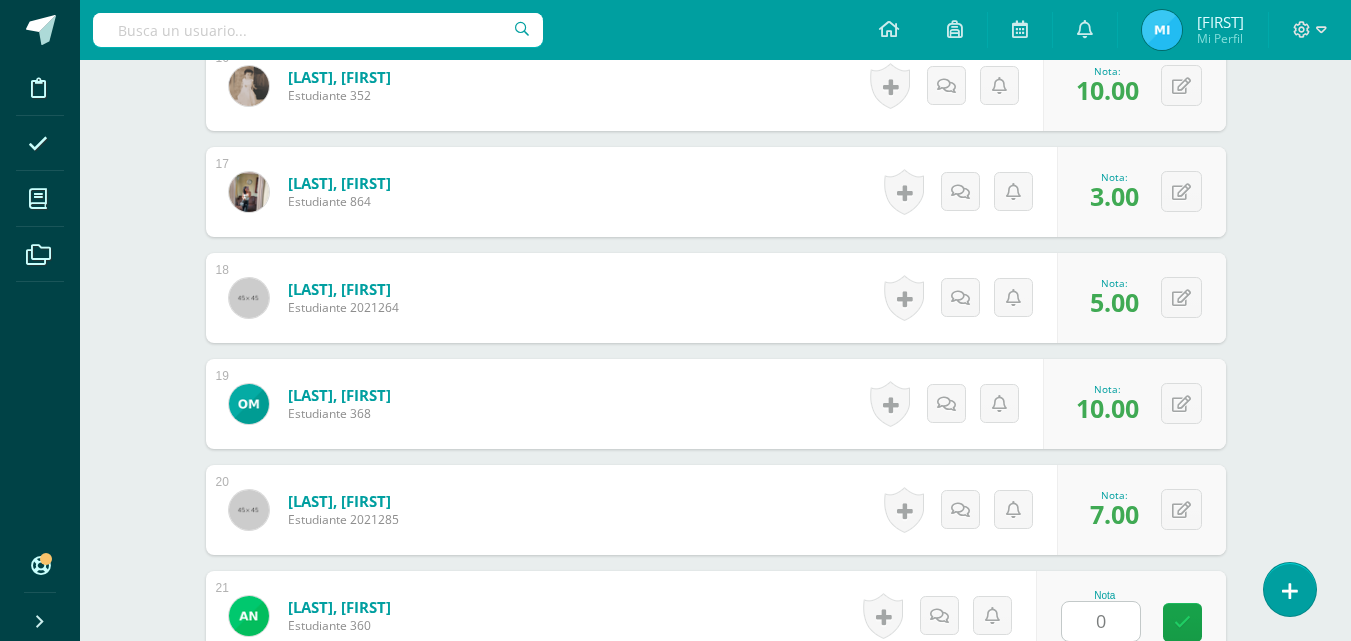 scroll, scrollTop: 2689, scrollLeft: 0, axis: vertical 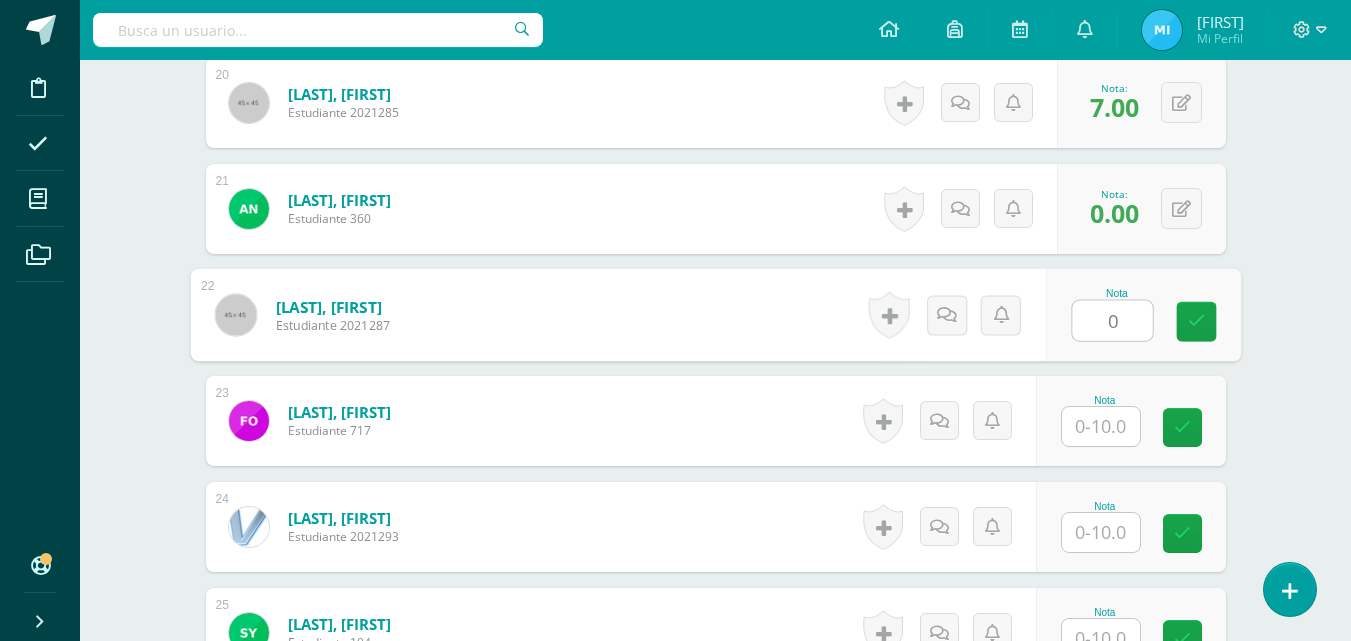 type on "0" 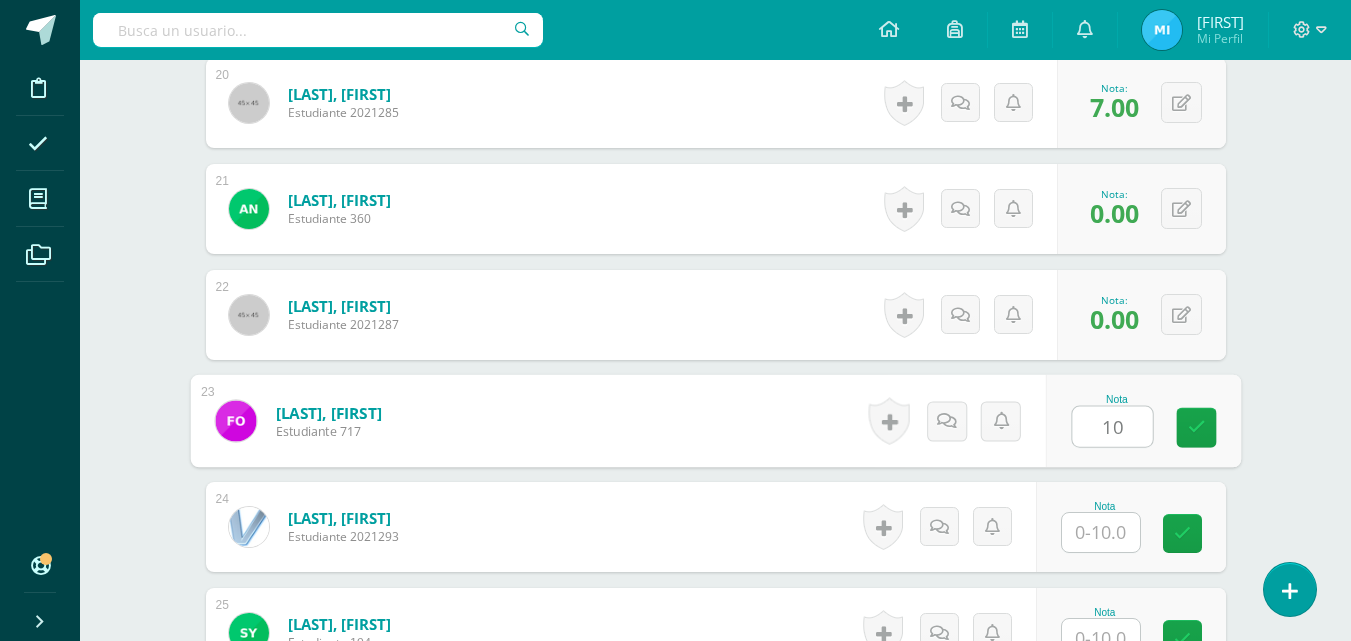type on "10" 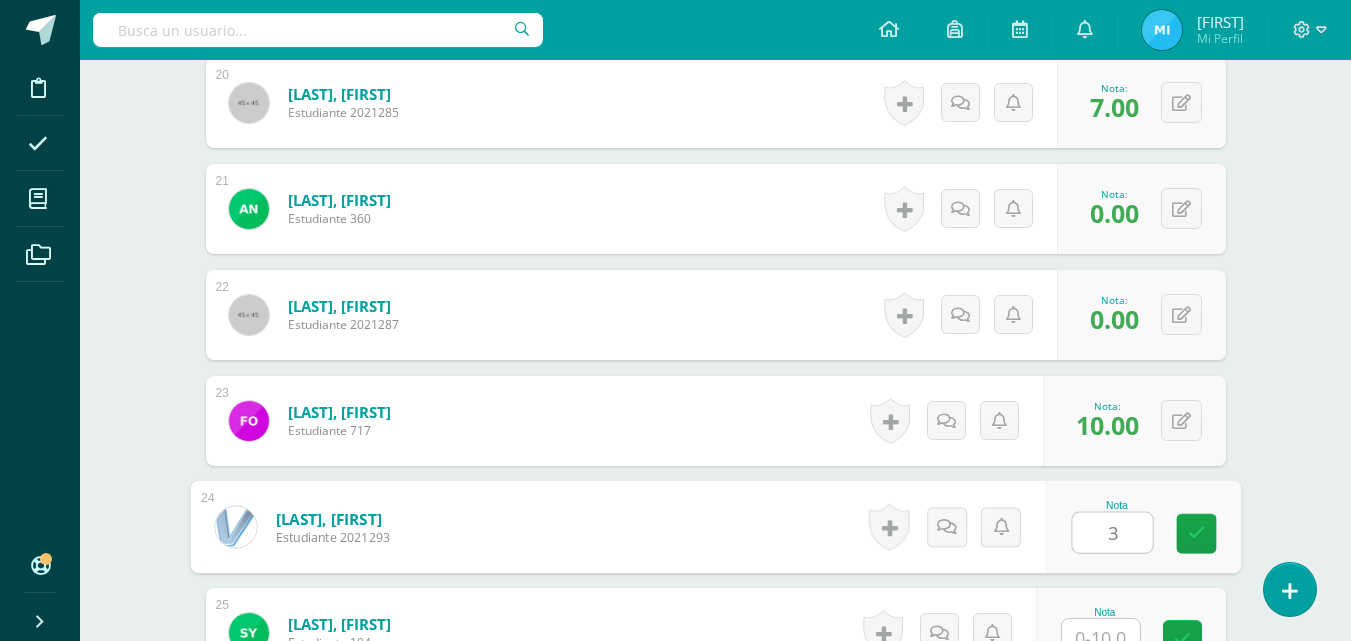 type on "3" 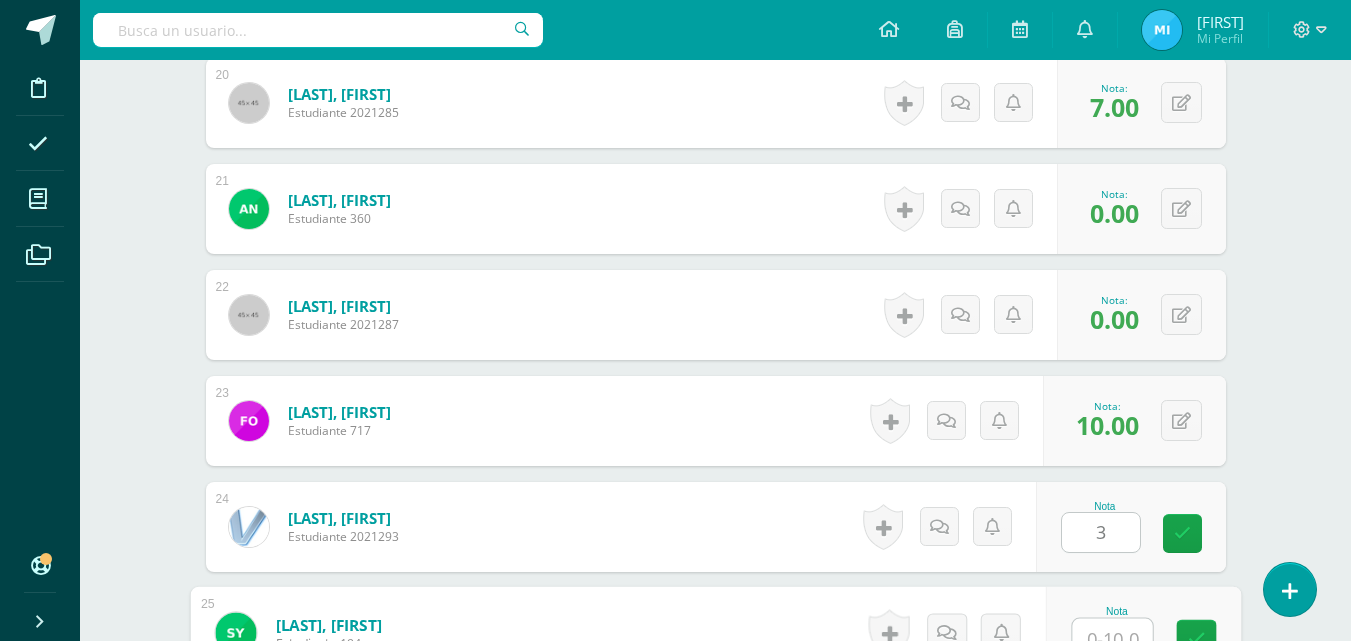 scroll, scrollTop: 2706, scrollLeft: 0, axis: vertical 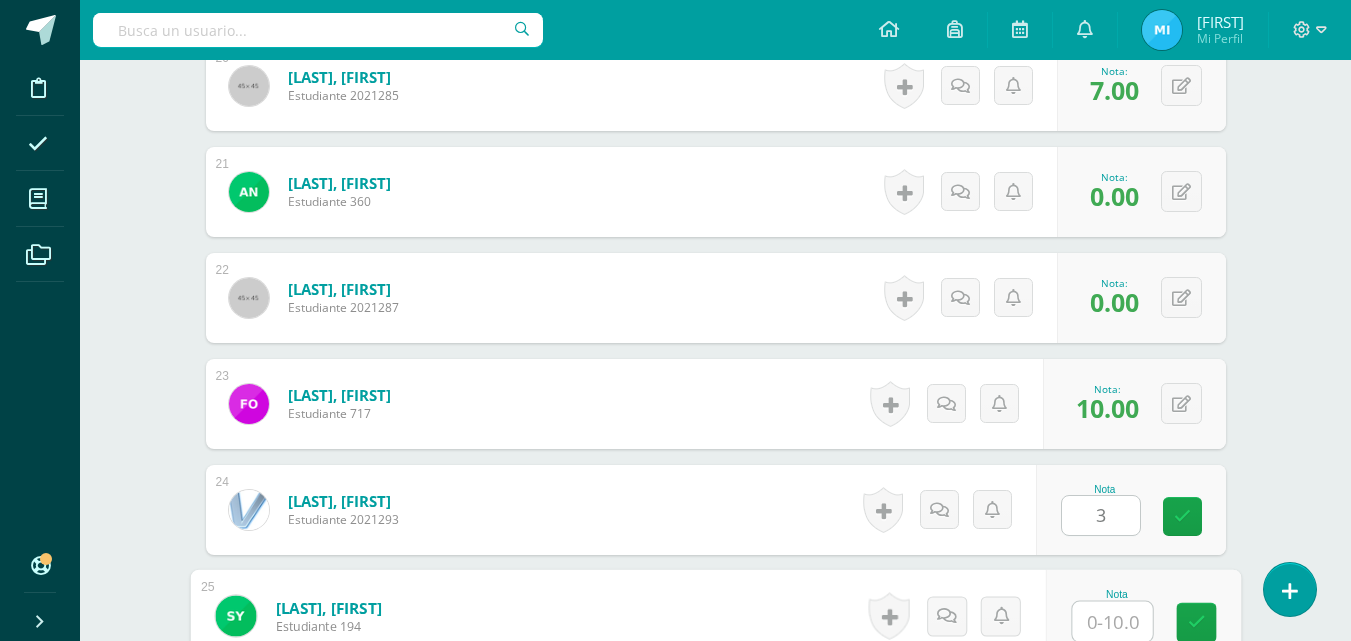 type on "0" 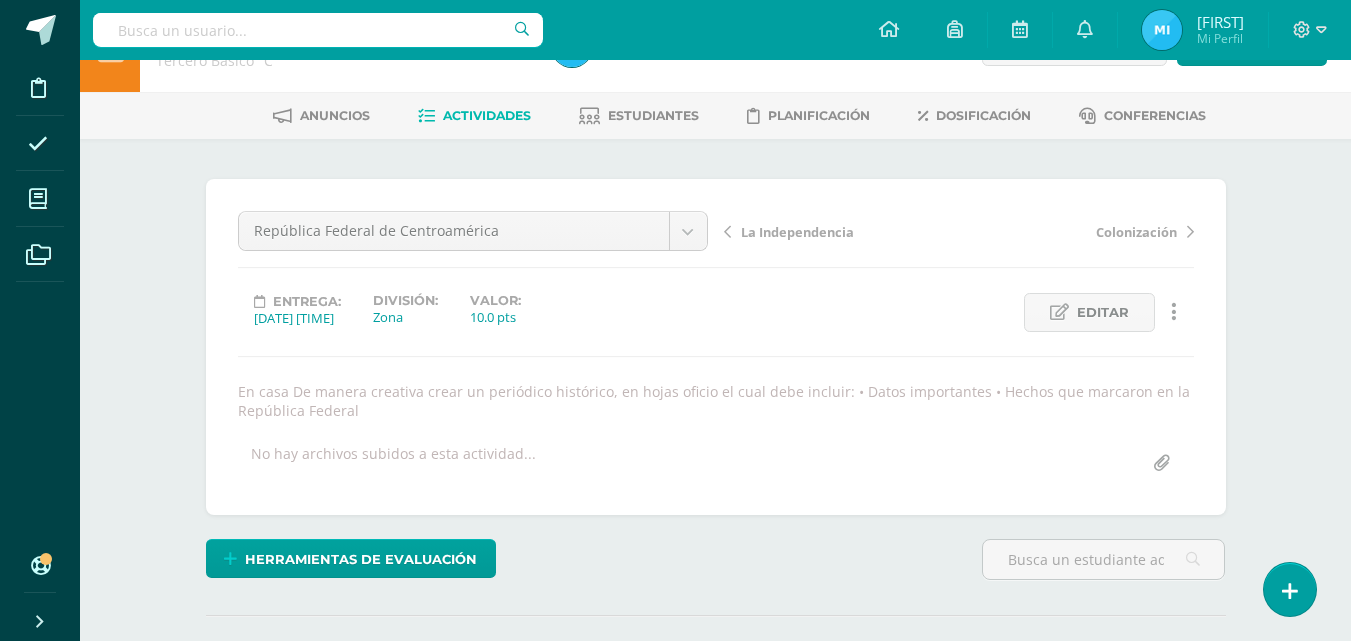 scroll, scrollTop: 0, scrollLeft: 0, axis: both 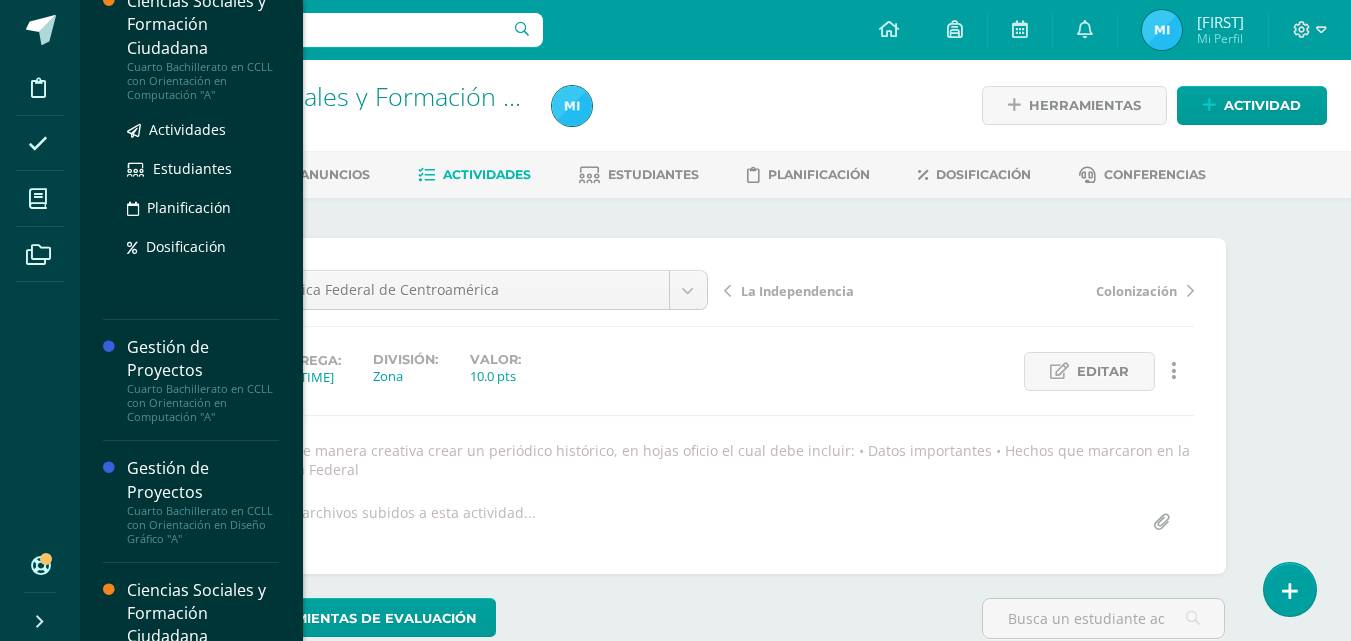click on "Cuarto
Bachillerato en CCLL con Orientación en Computación
"A"" at bounding box center [203, 81] 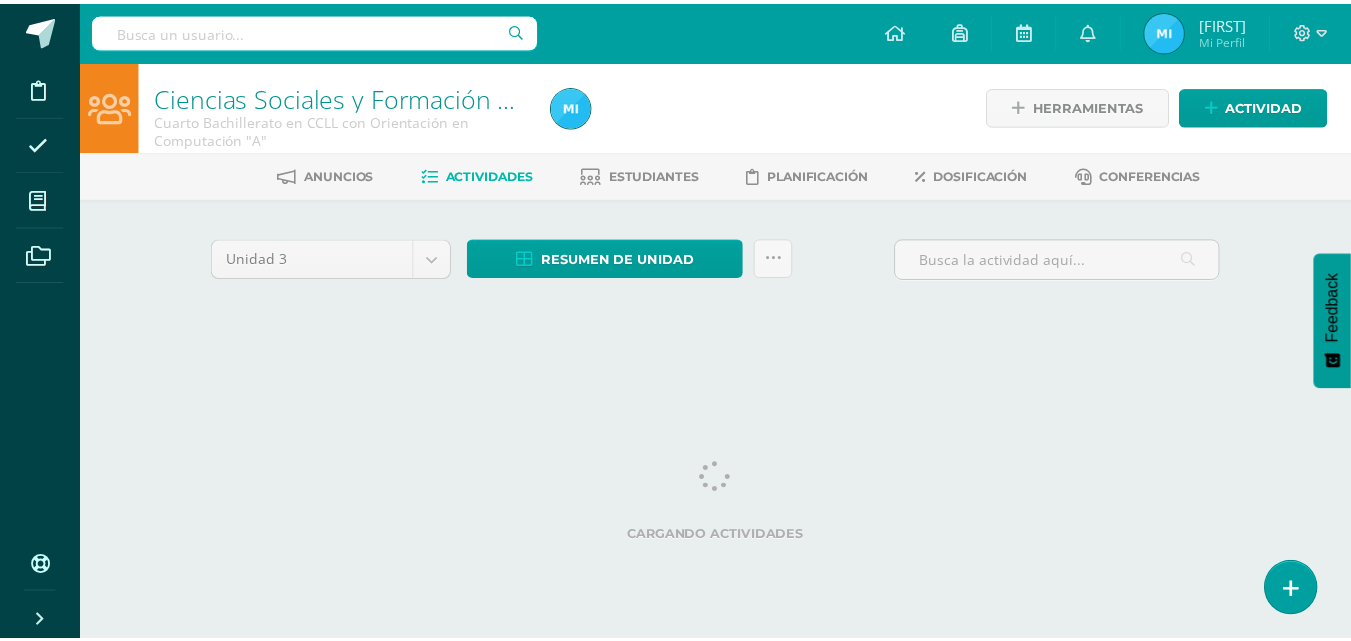 scroll, scrollTop: 0, scrollLeft: 0, axis: both 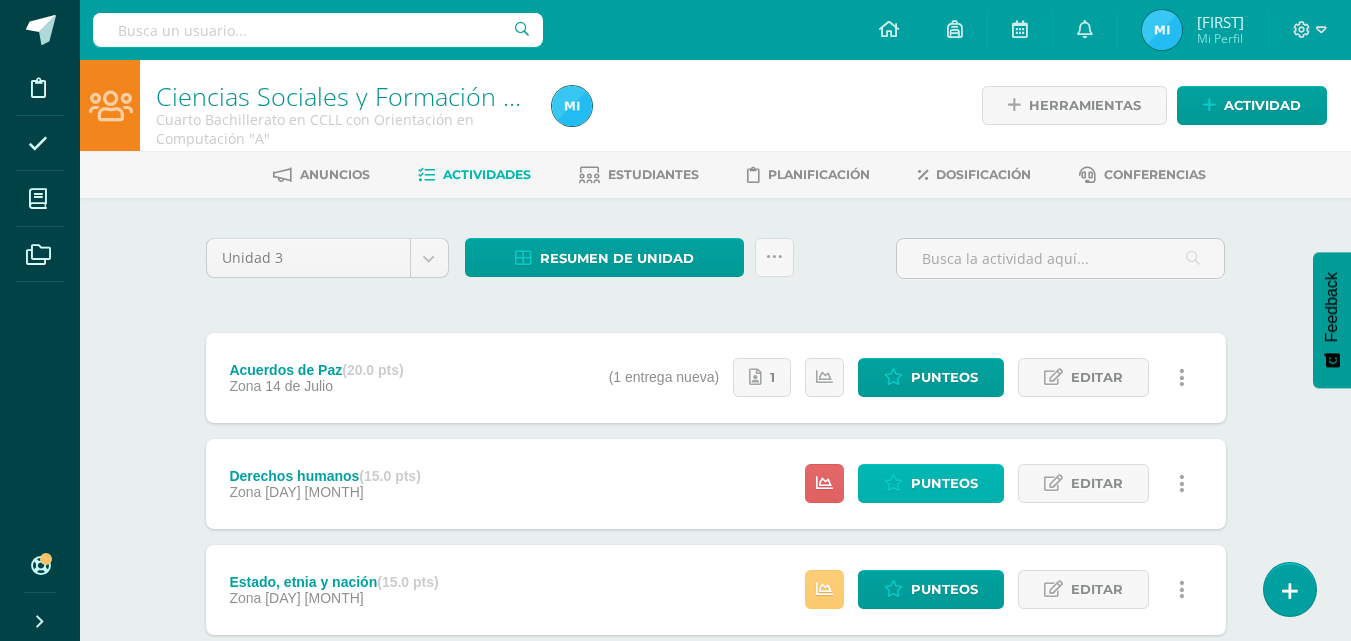 click on "Punteos" at bounding box center [944, 483] 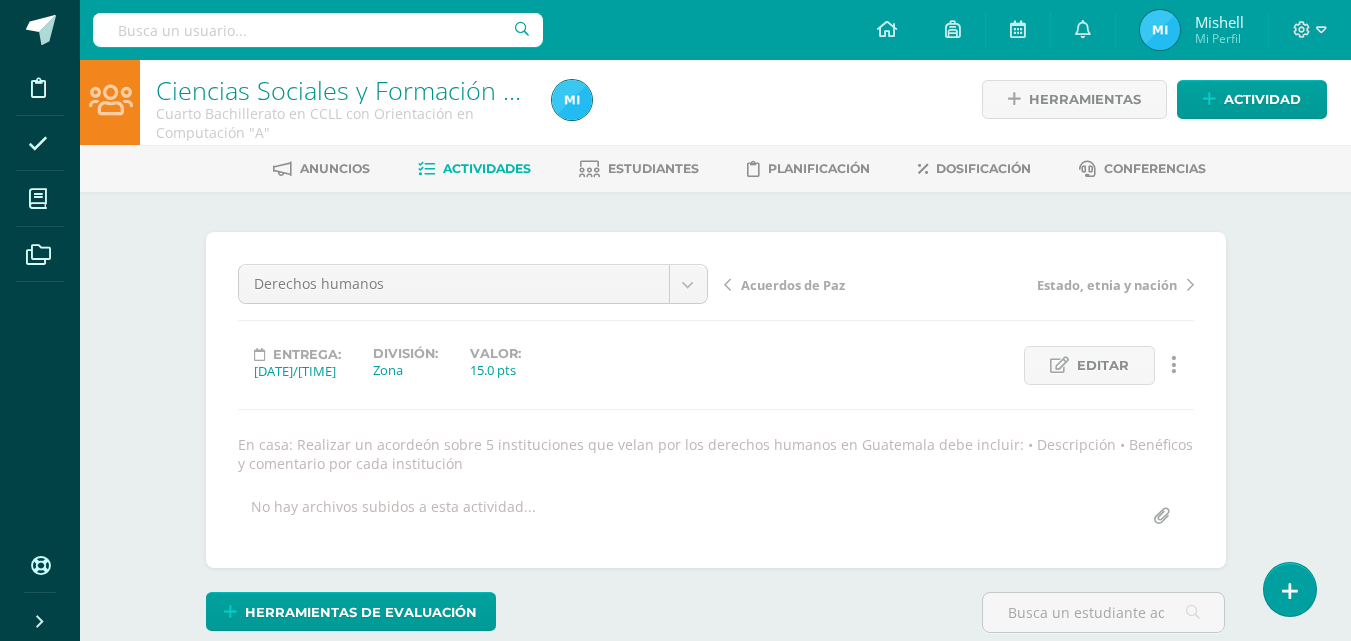 scroll, scrollTop: 6, scrollLeft: 0, axis: vertical 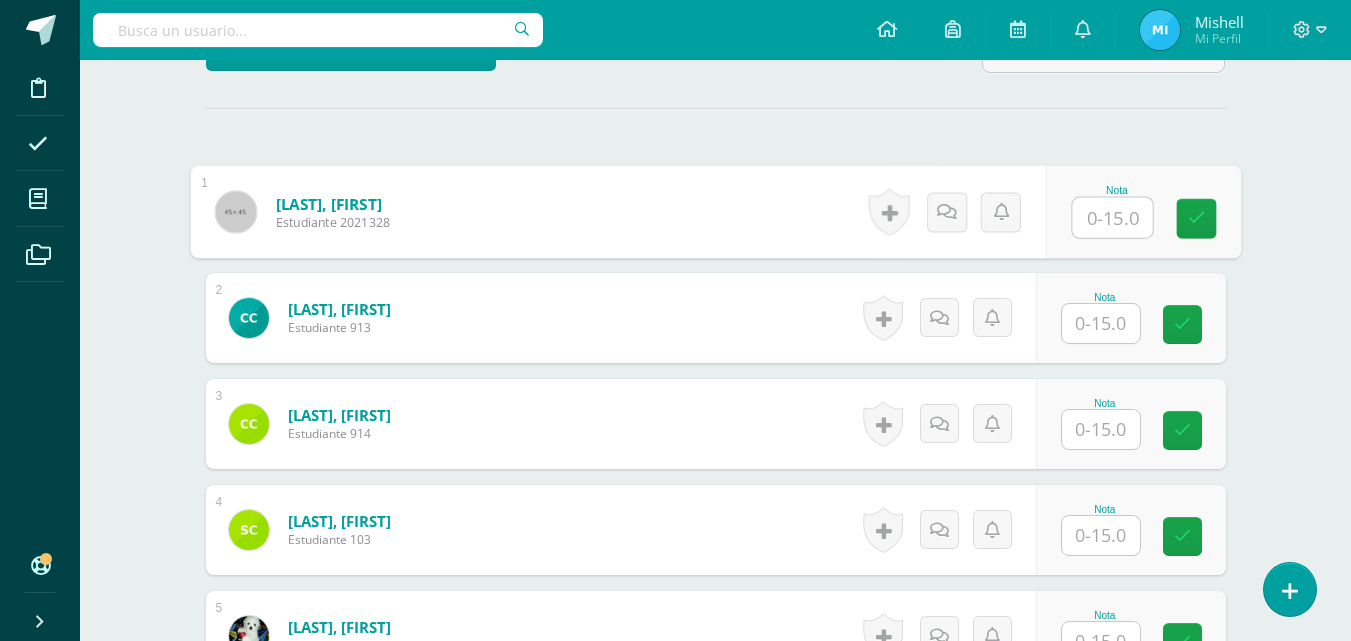 click at bounding box center [1112, 218] 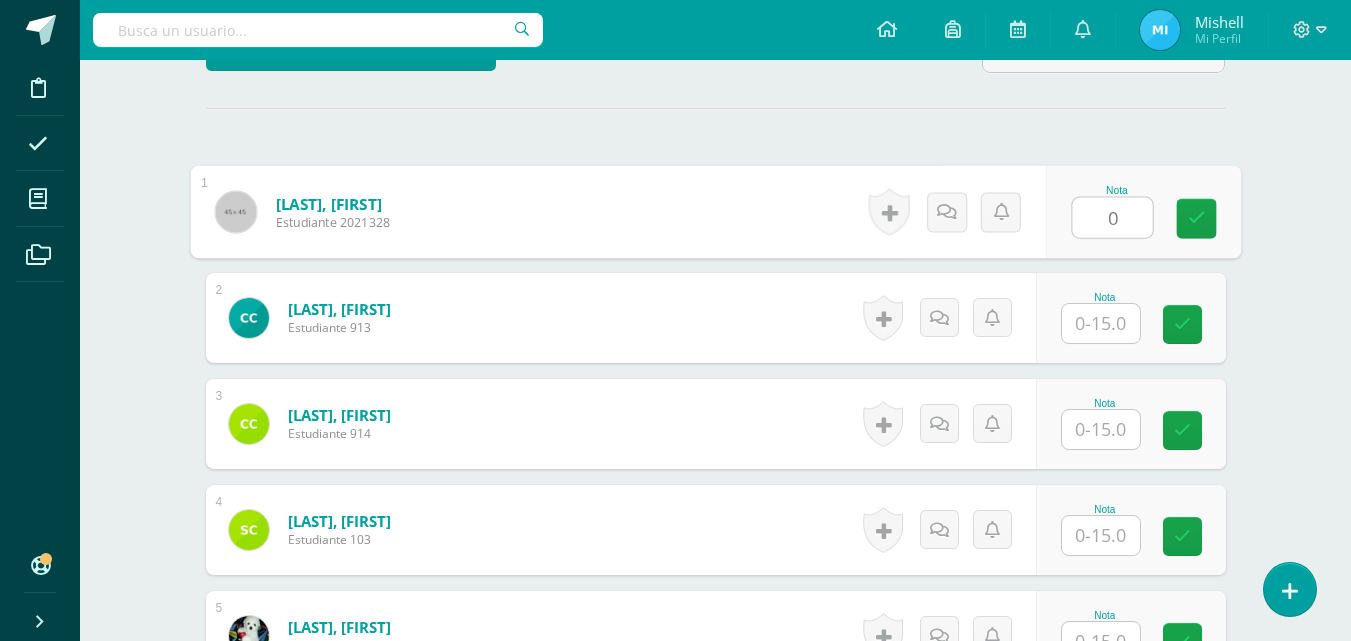 type on "0" 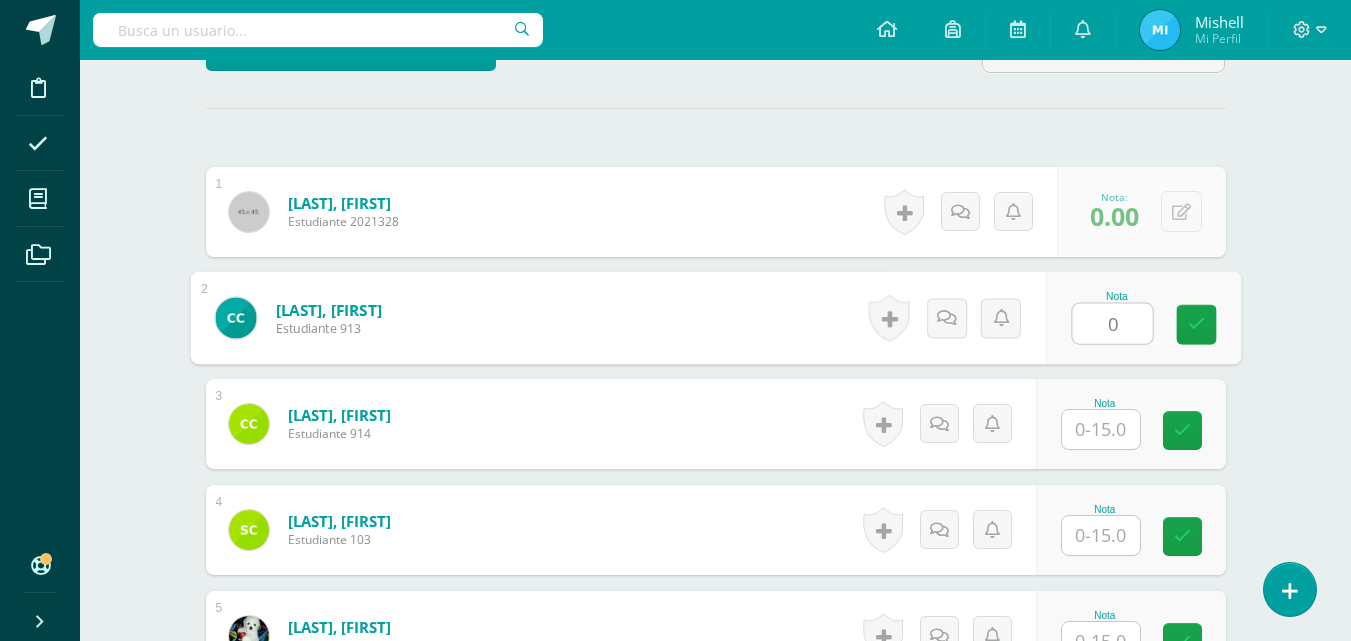 type on "0" 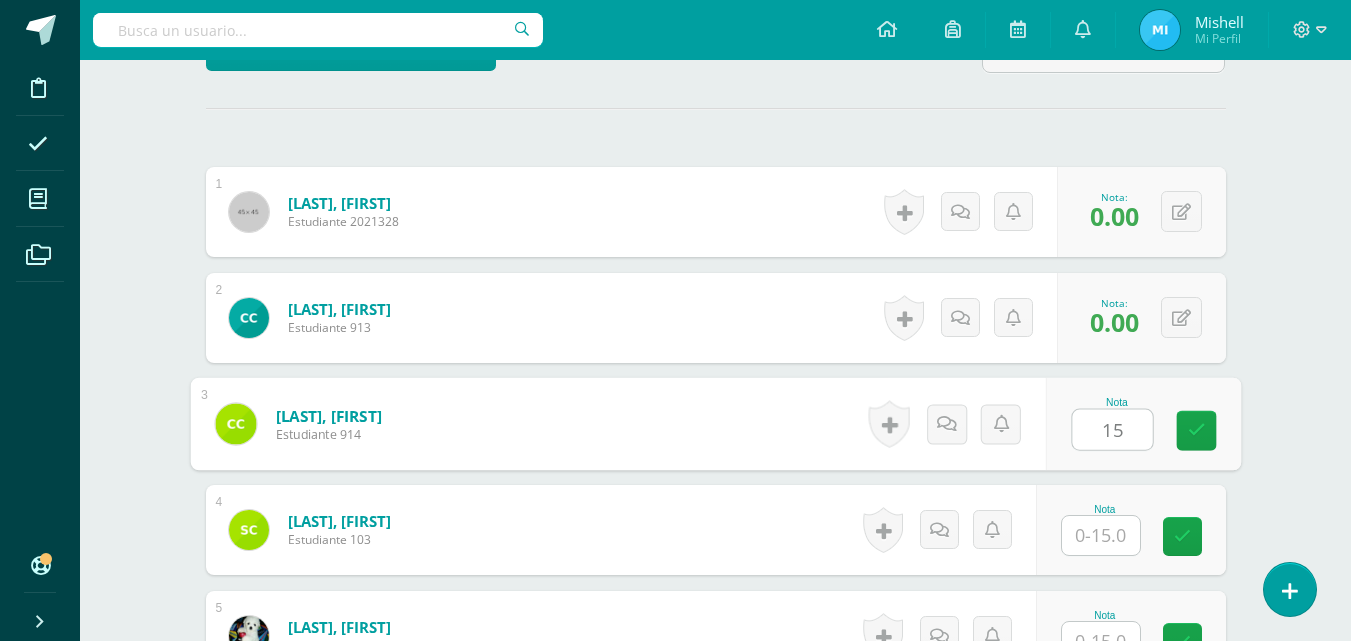 type on "15" 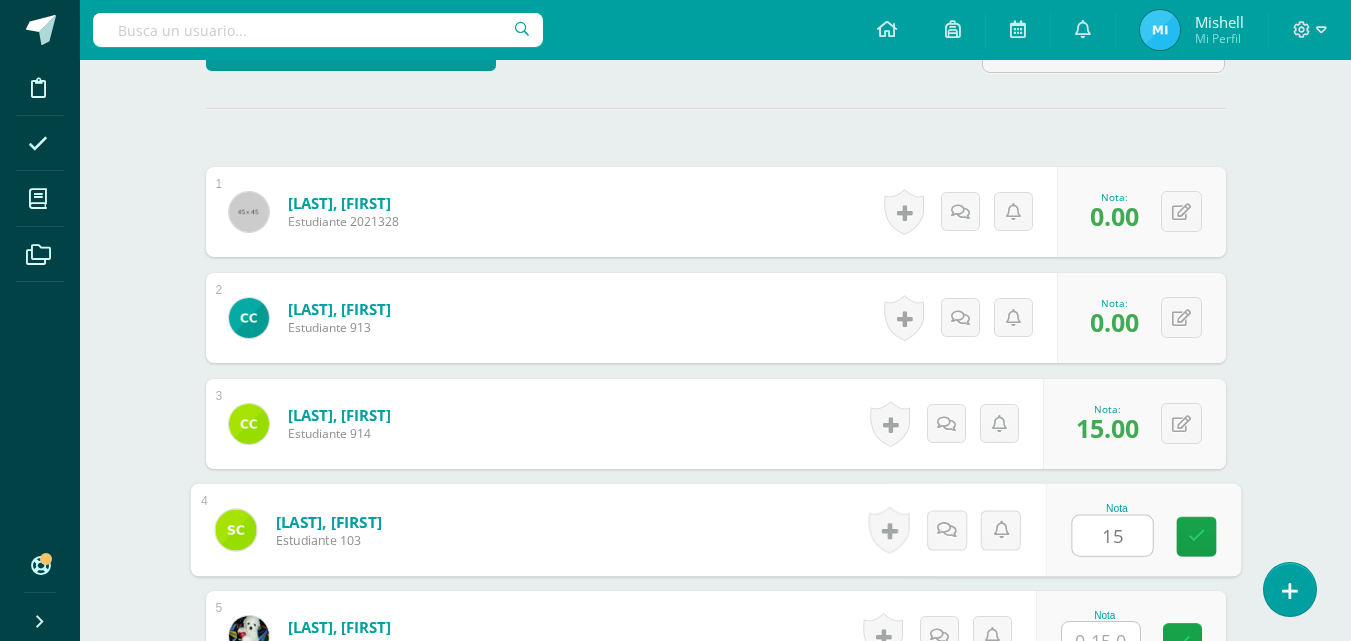type on "15" 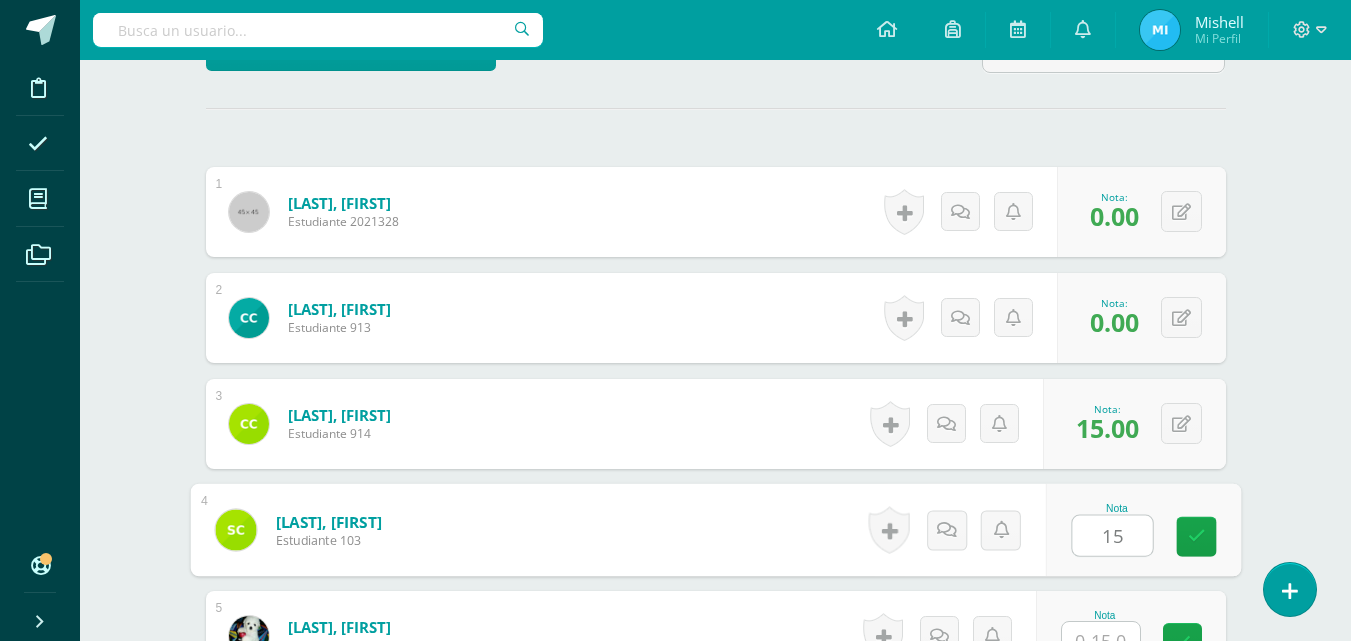scroll, scrollTop: 586, scrollLeft: 0, axis: vertical 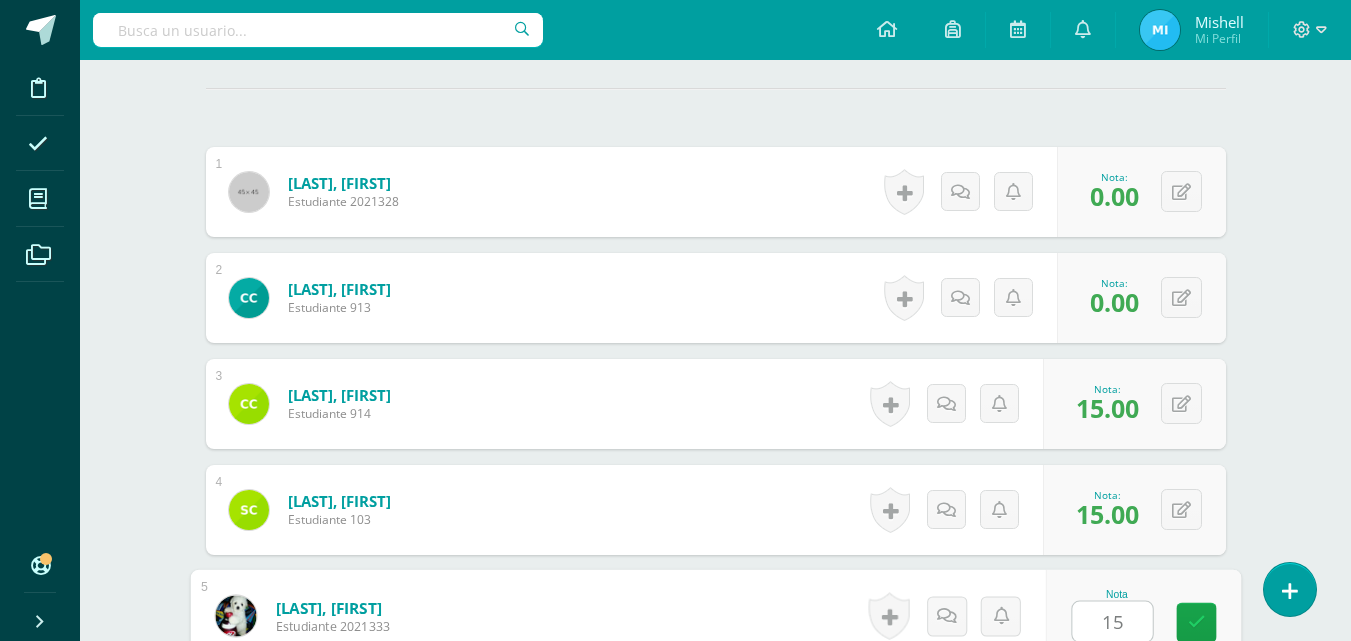type on "15" 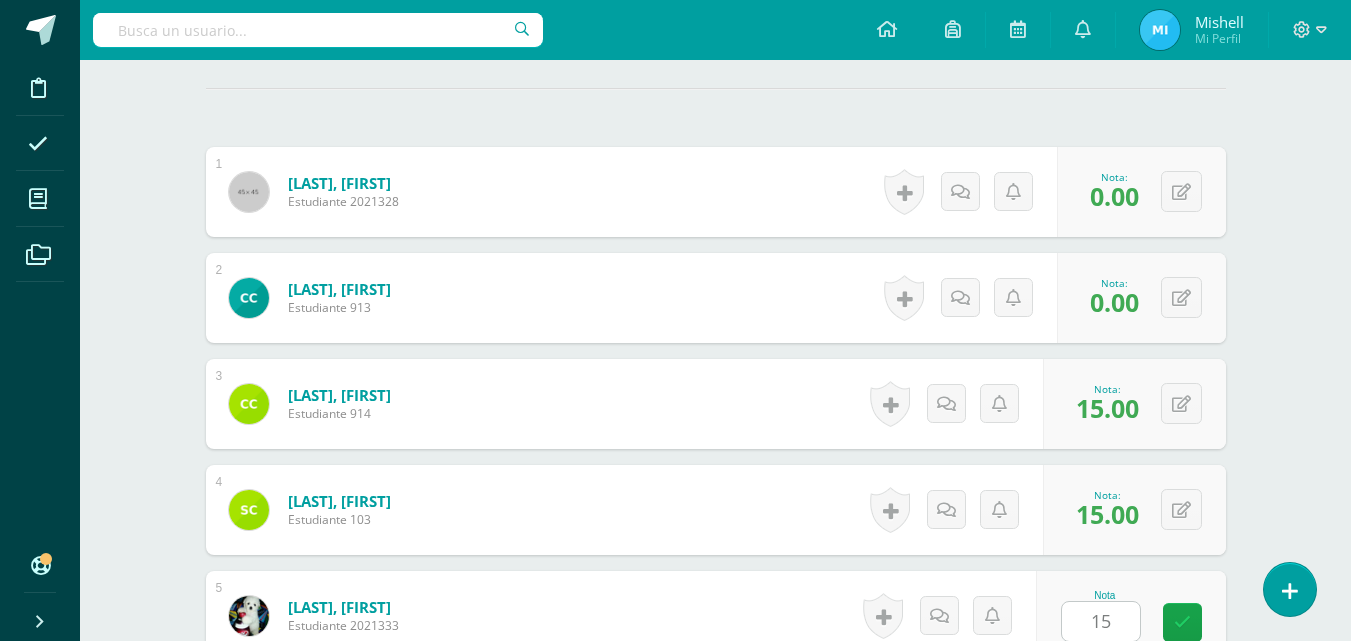 scroll, scrollTop: 993, scrollLeft: 0, axis: vertical 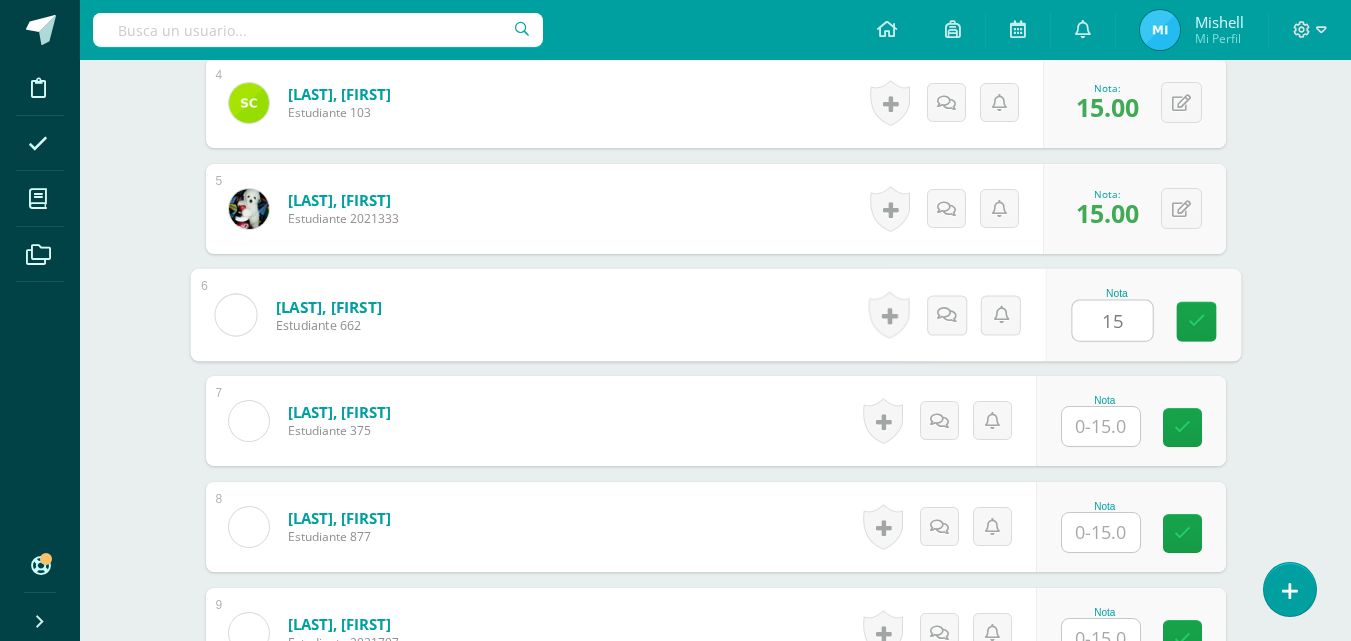 type on "15" 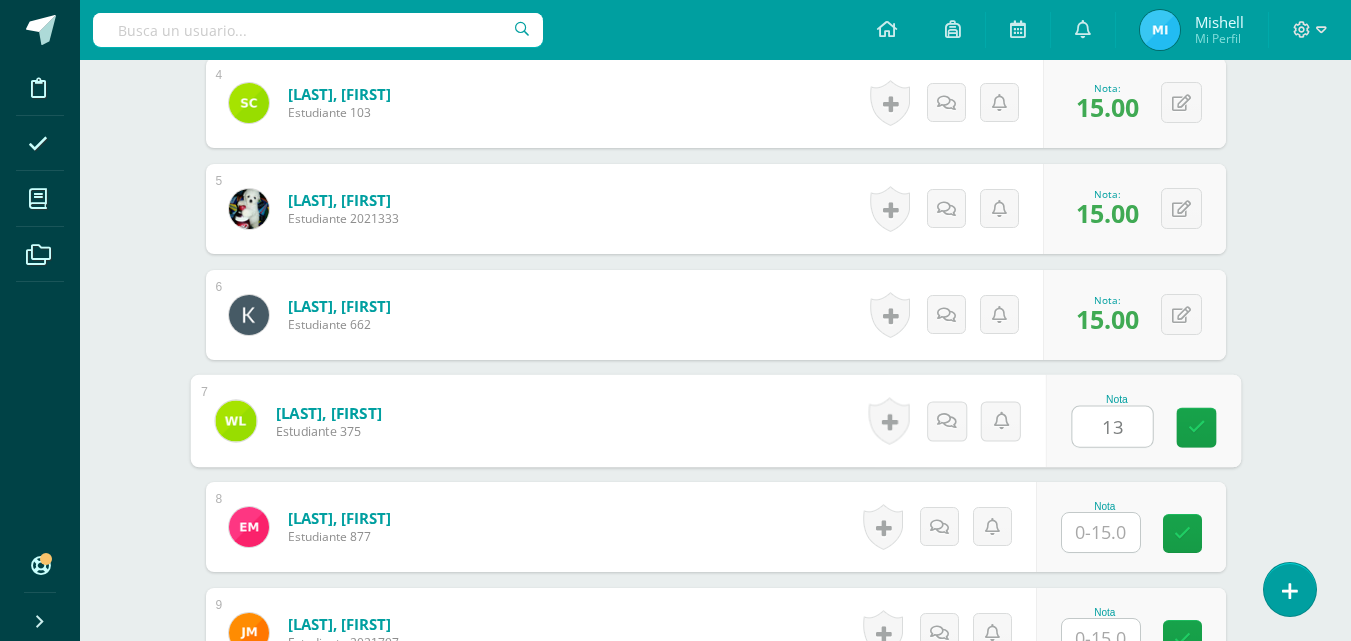 type on "13" 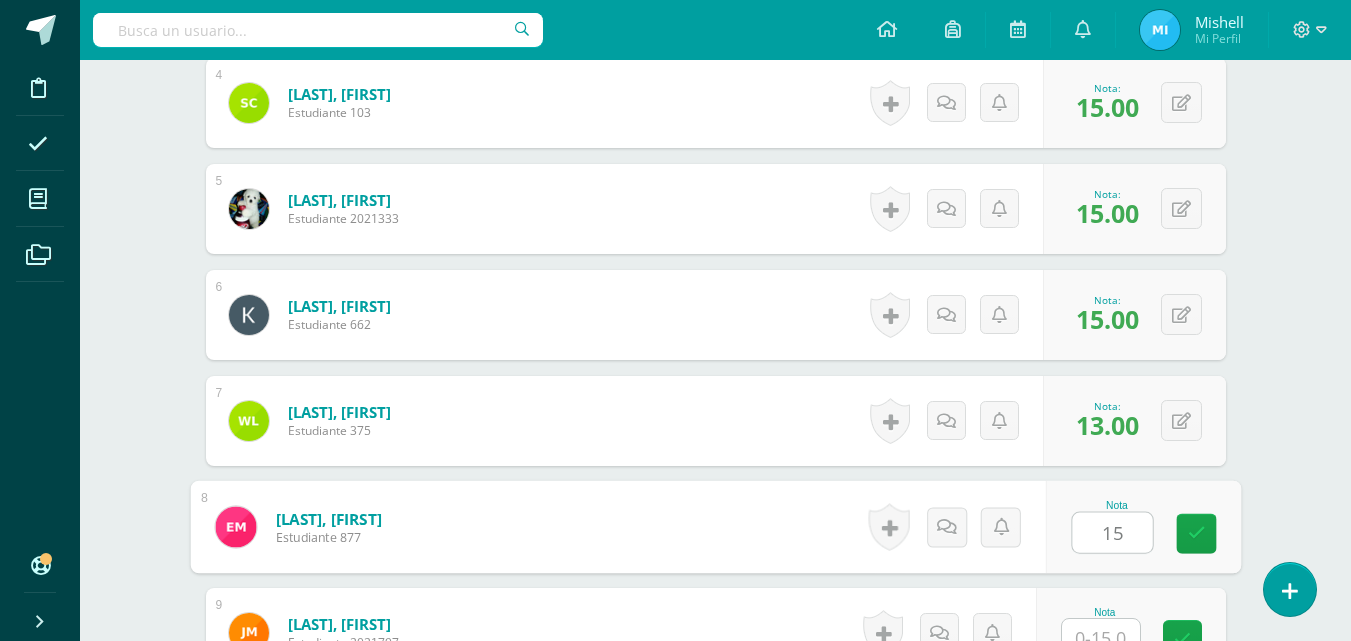 type on "15" 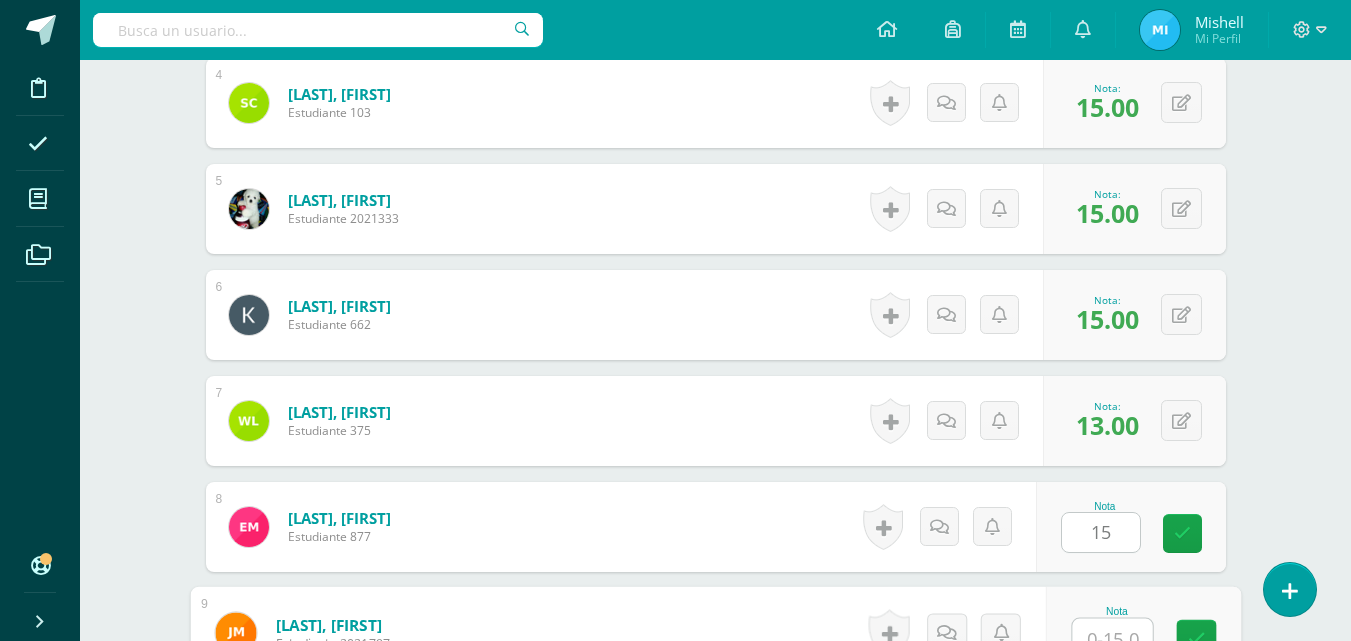 scroll, scrollTop: 1010, scrollLeft: 0, axis: vertical 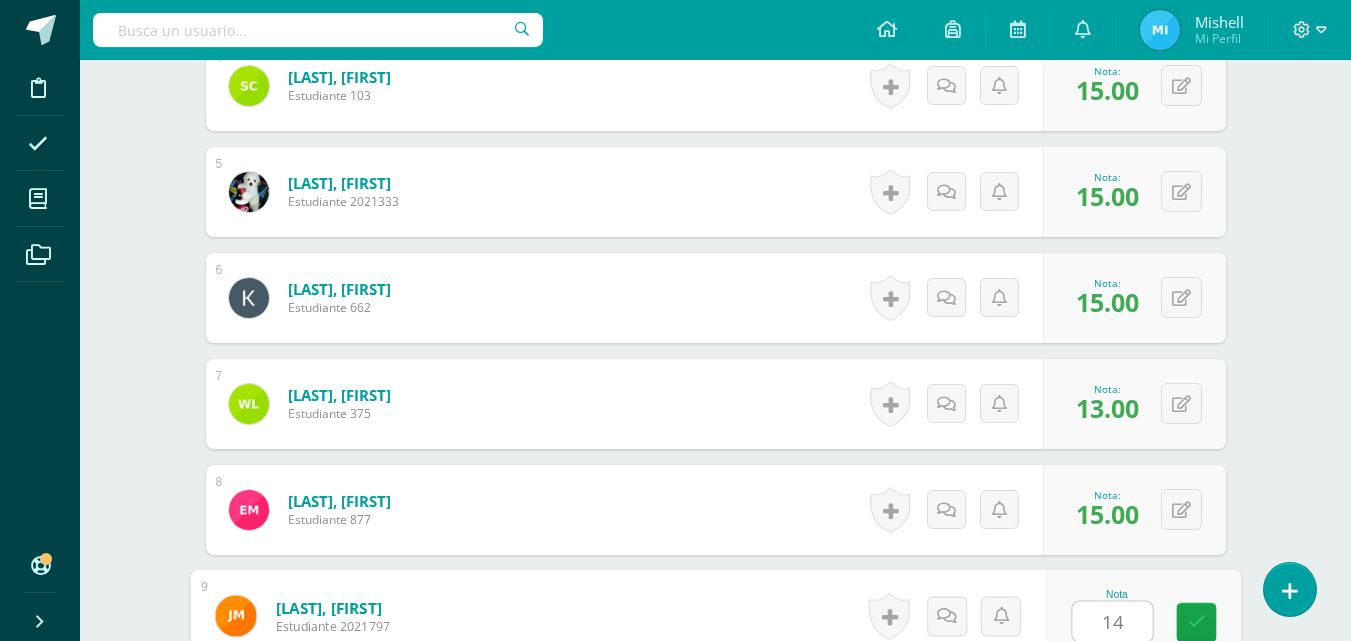 type on "14" 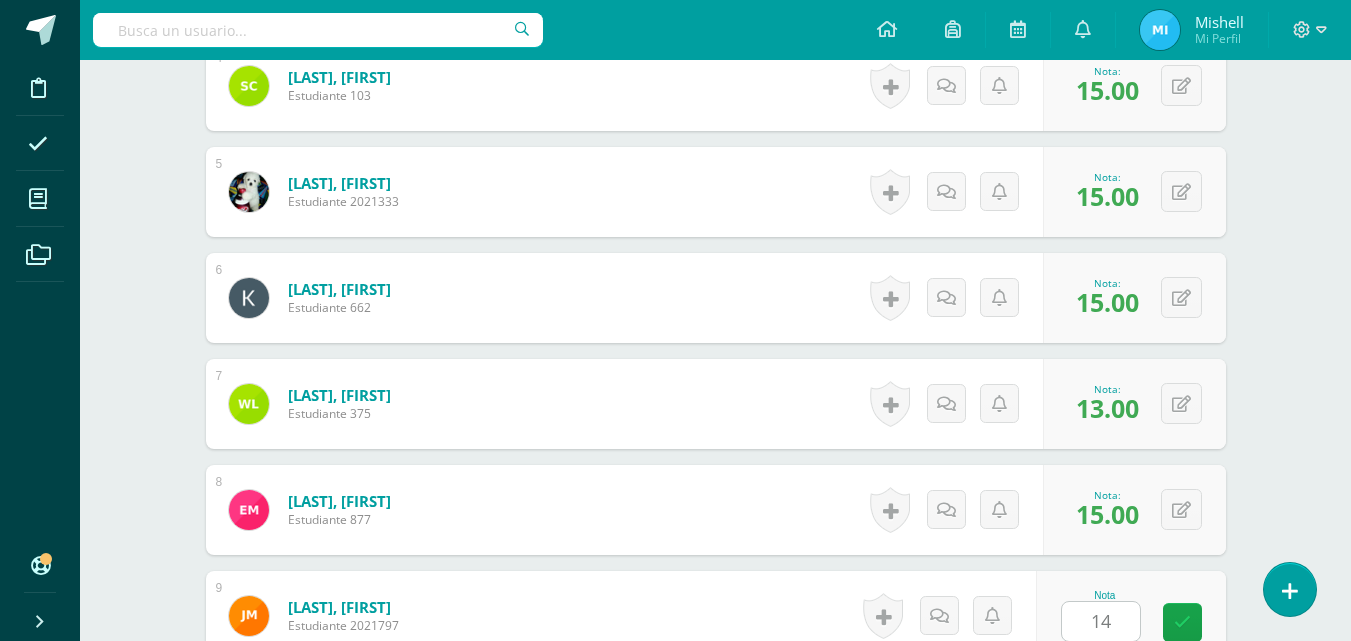 scroll, scrollTop: 1417, scrollLeft: 0, axis: vertical 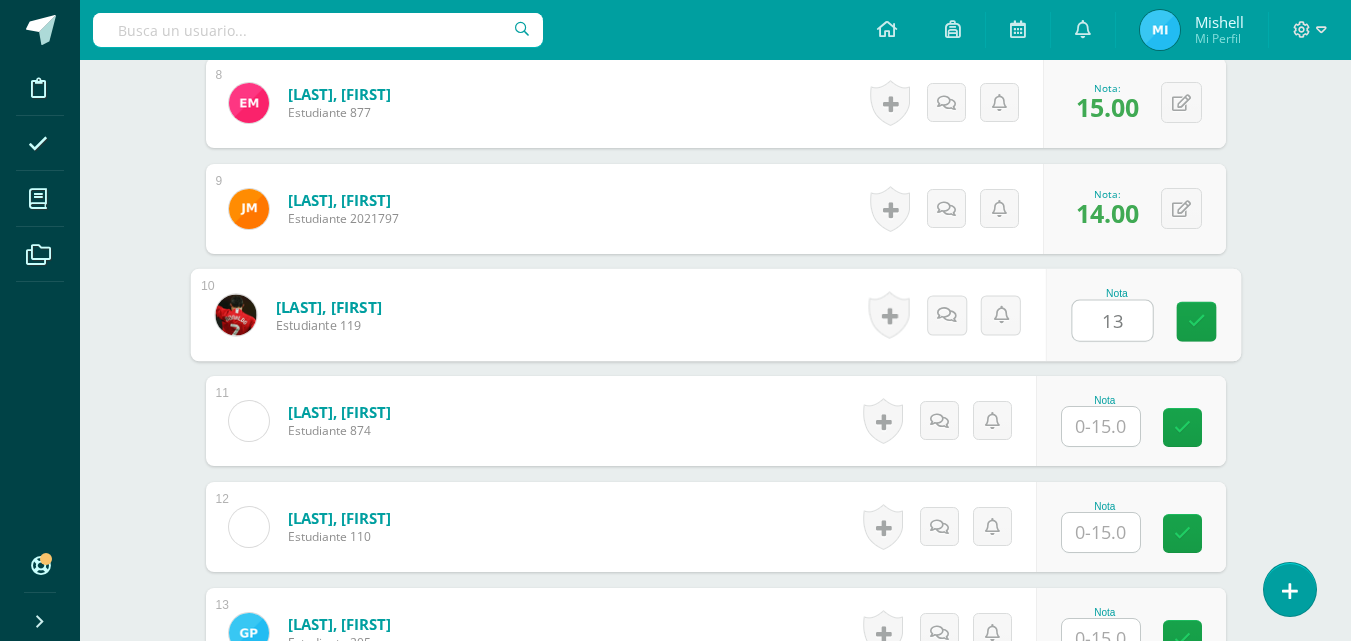 type on "13" 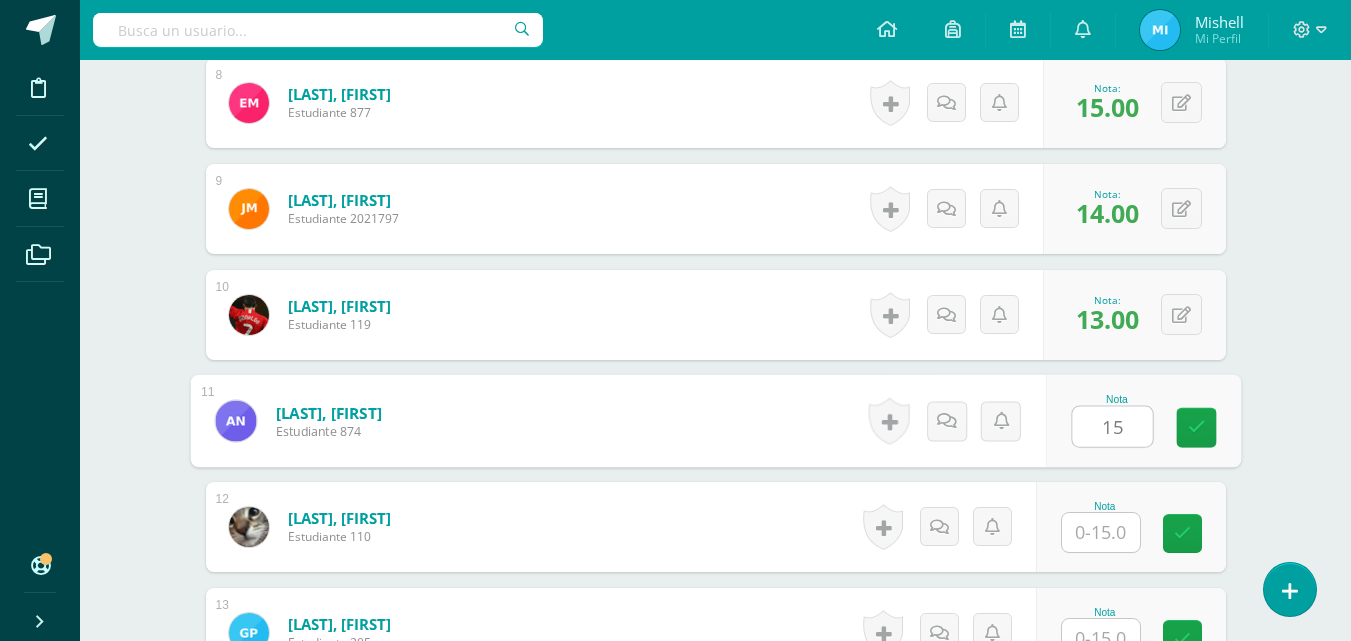 type on "15" 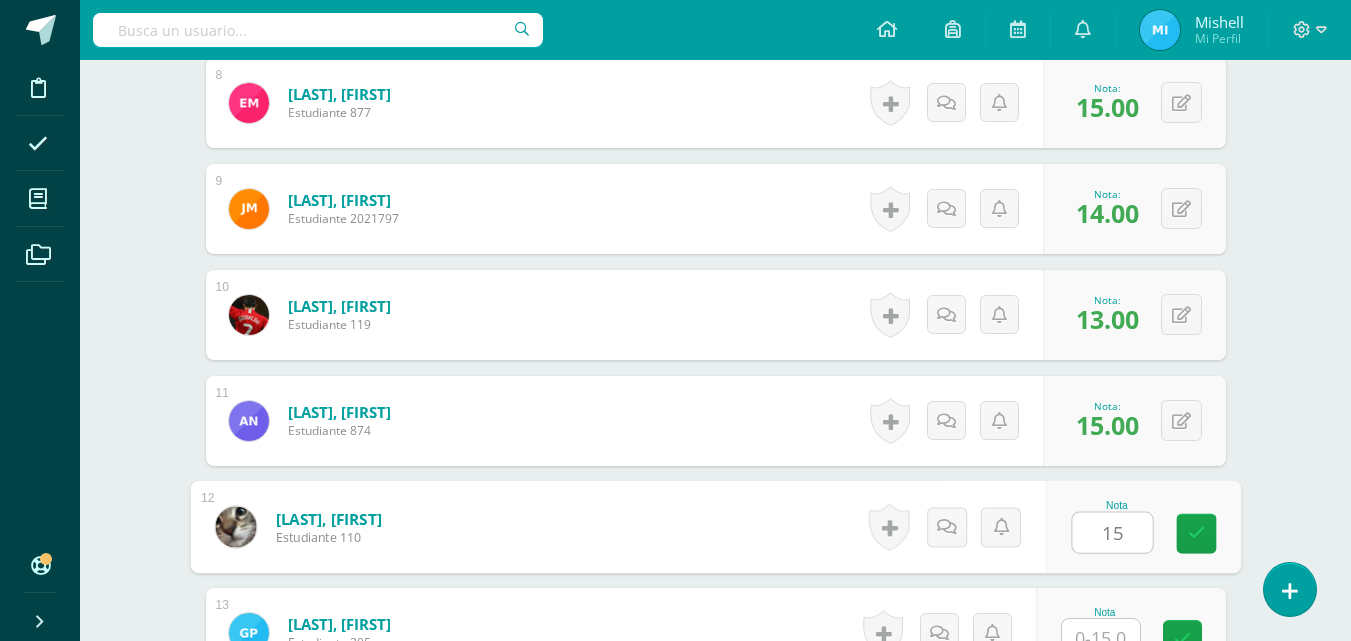 type on "15" 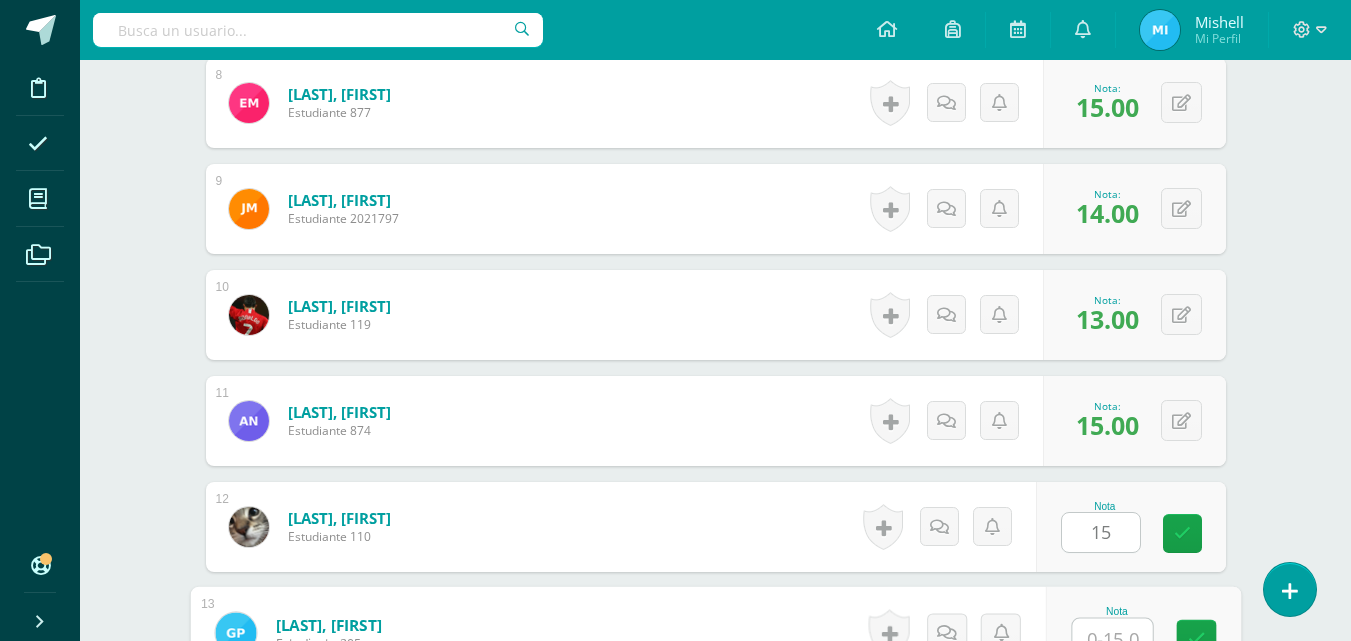 scroll, scrollTop: 1434, scrollLeft: 0, axis: vertical 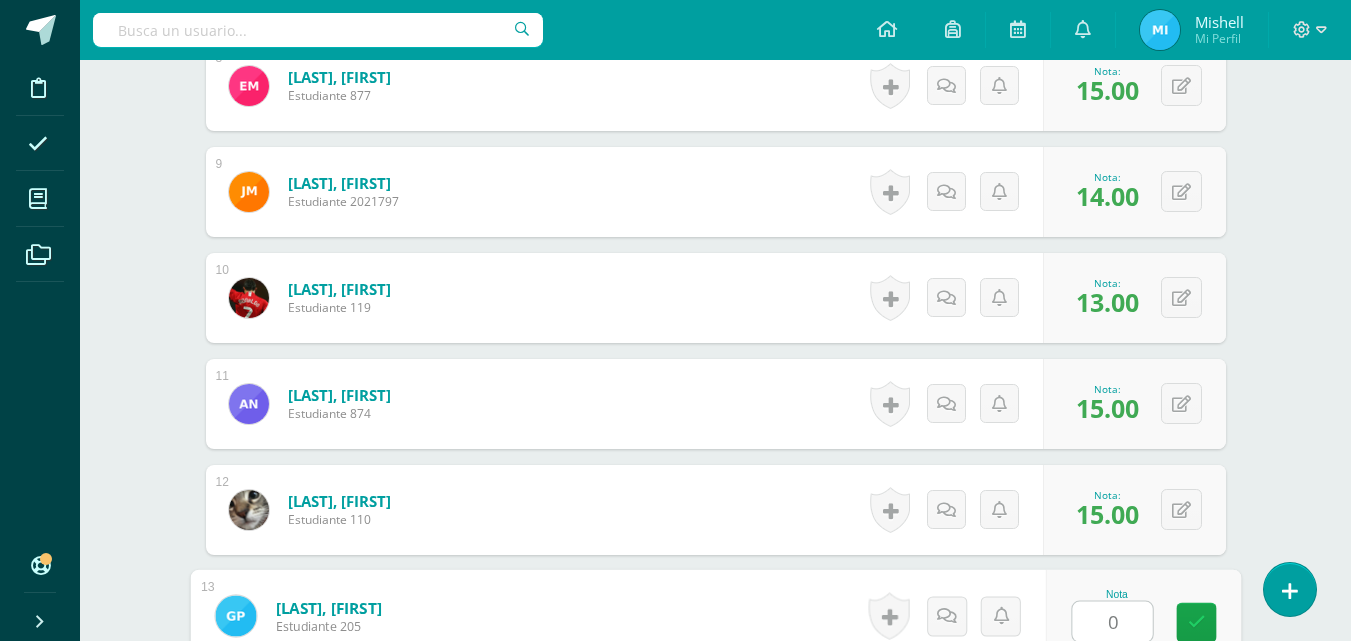 type on "0" 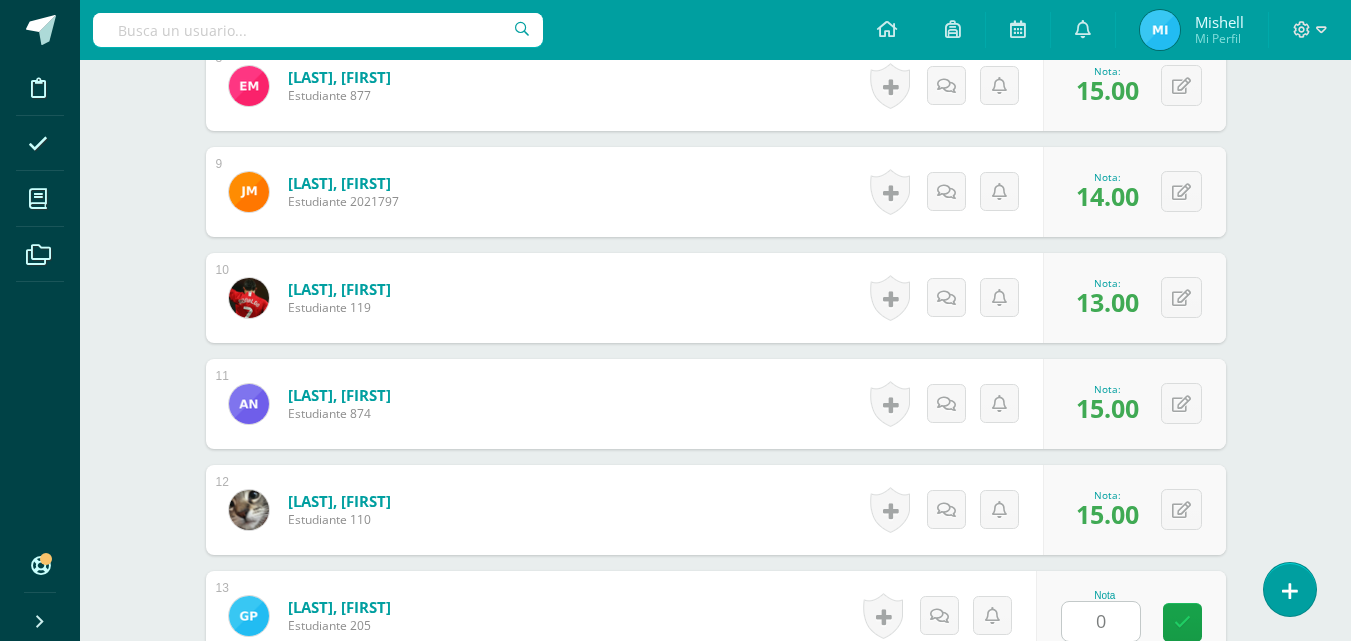 scroll, scrollTop: 1841, scrollLeft: 0, axis: vertical 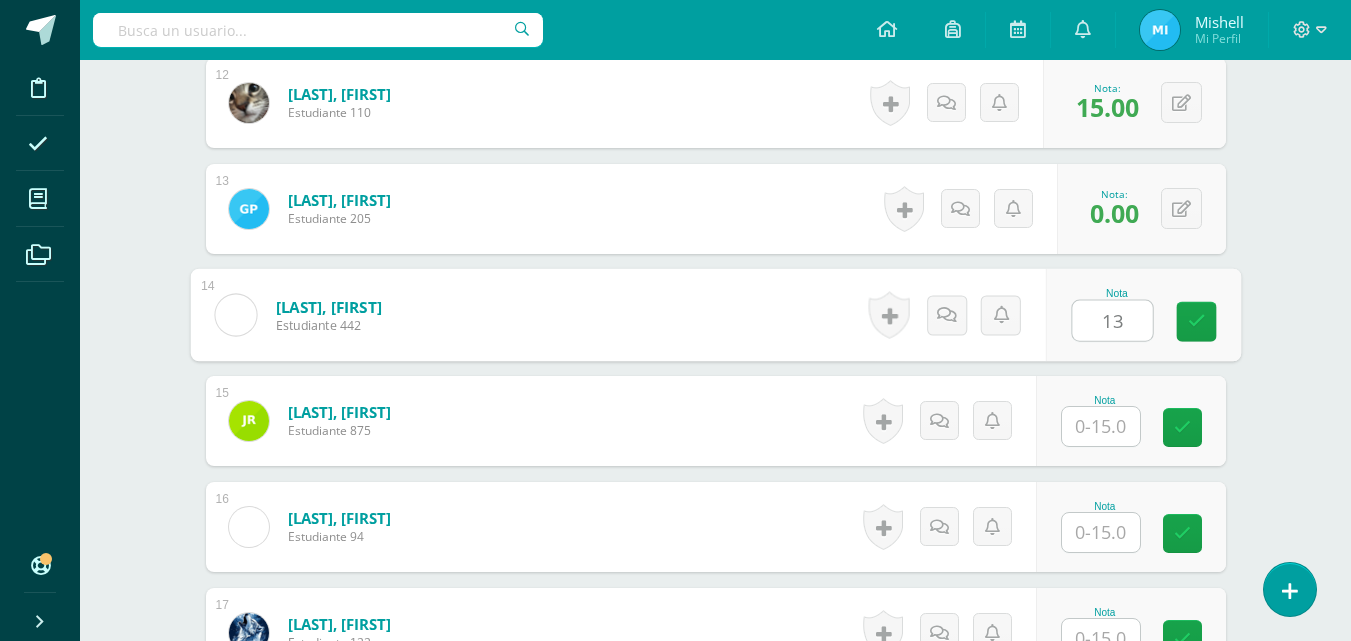 type on "13" 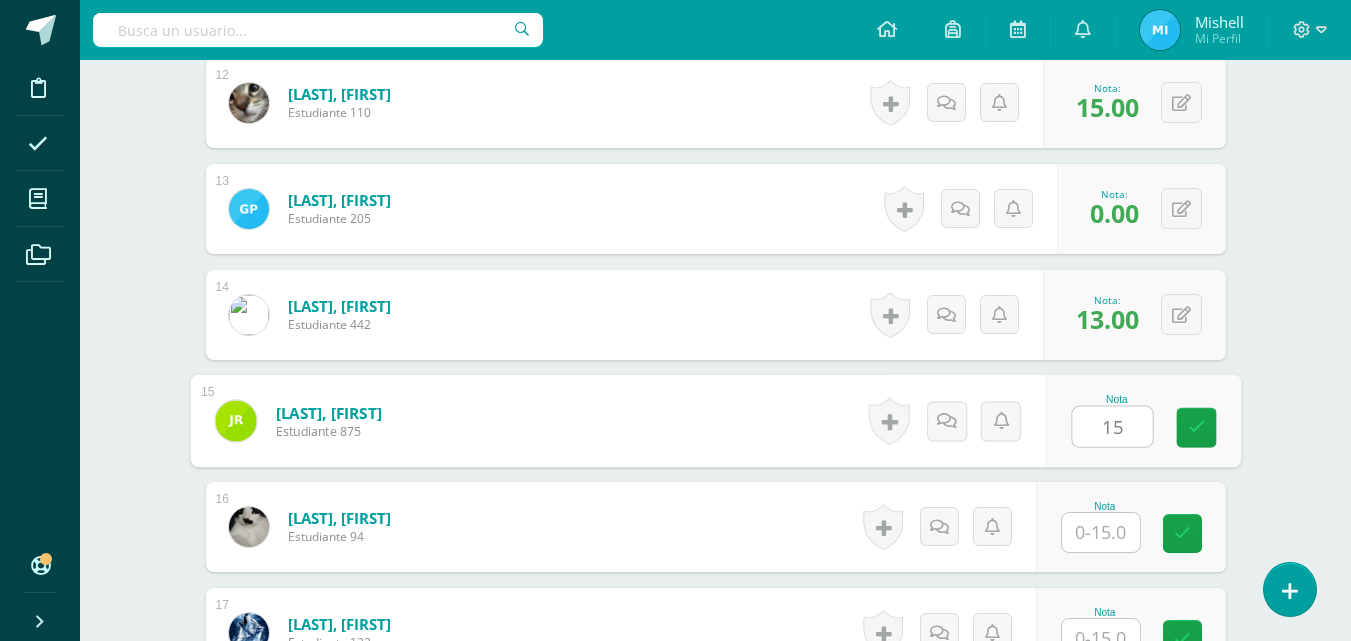 type on "15" 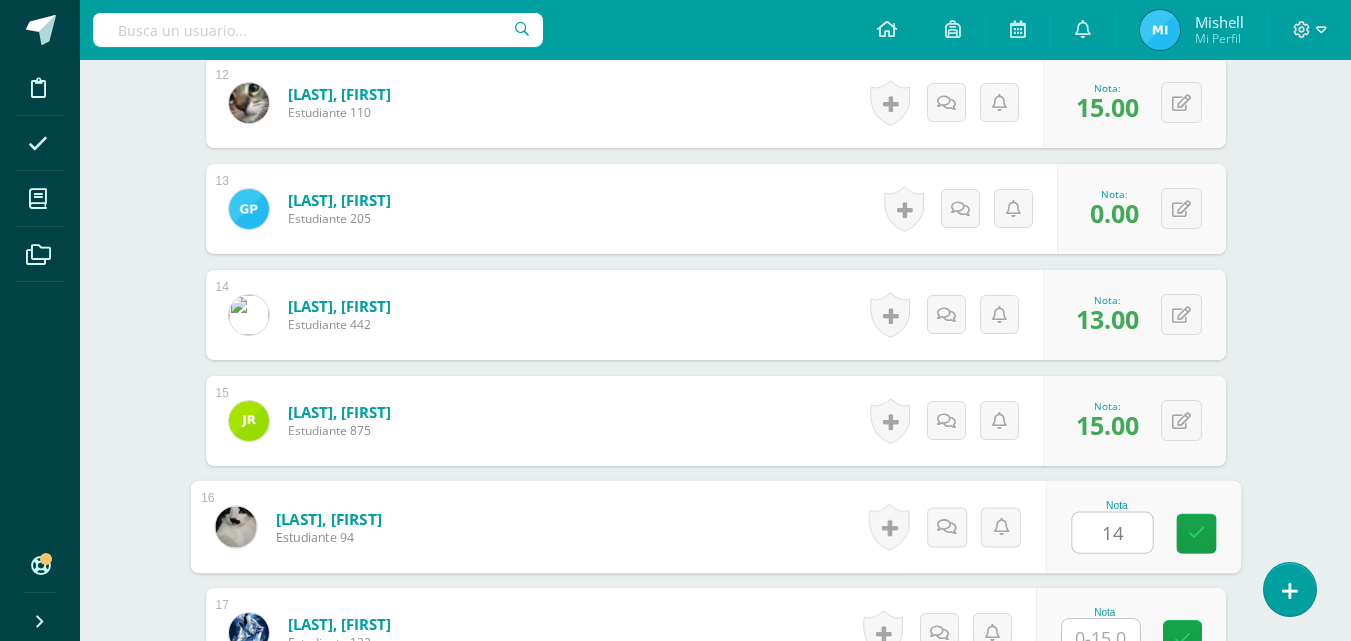 type on "14" 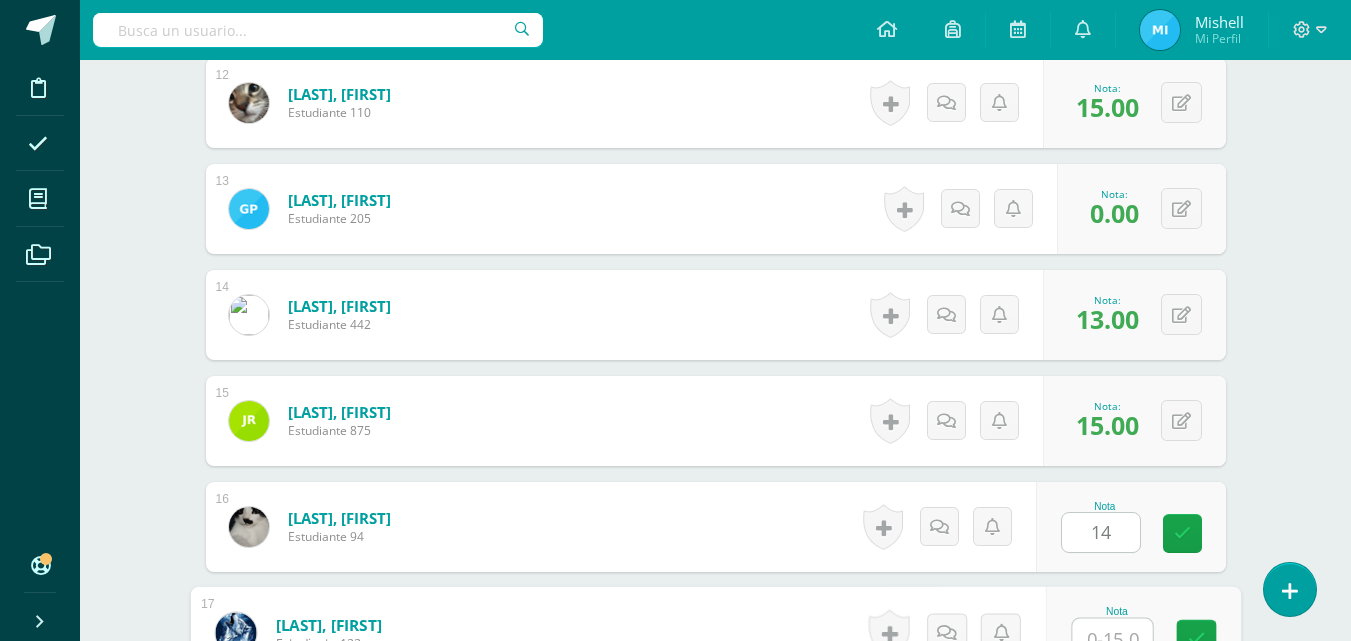 scroll, scrollTop: 1858, scrollLeft: 0, axis: vertical 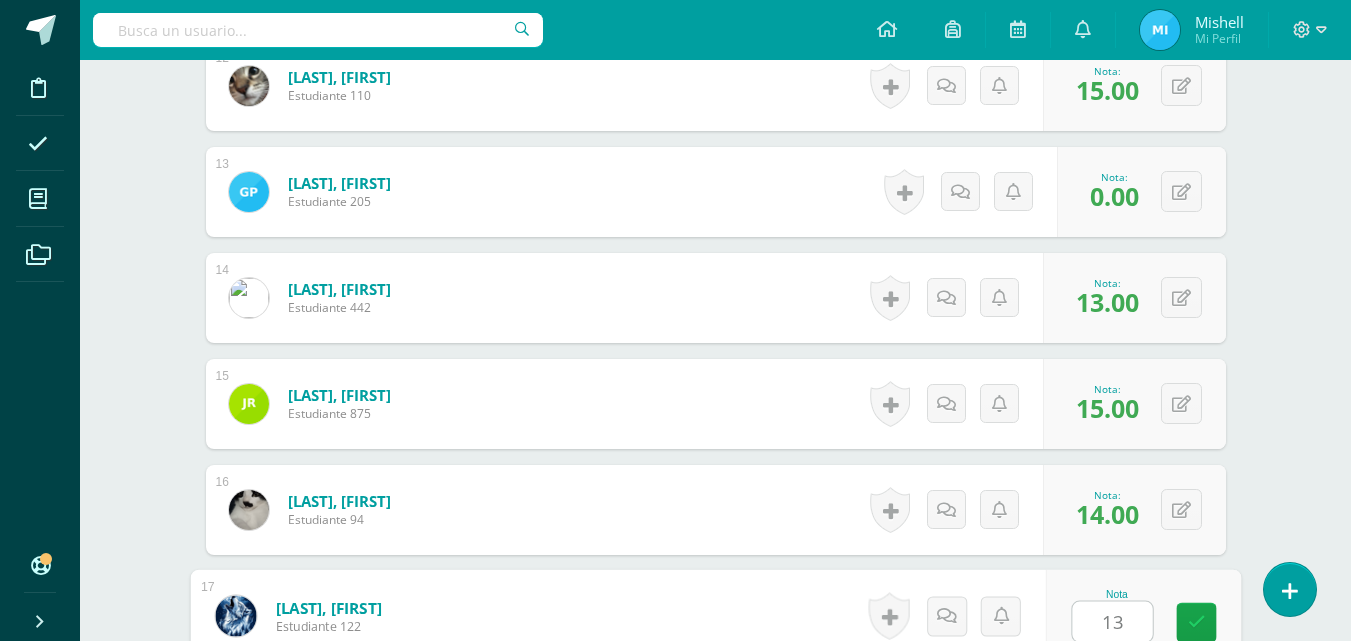 type on "13" 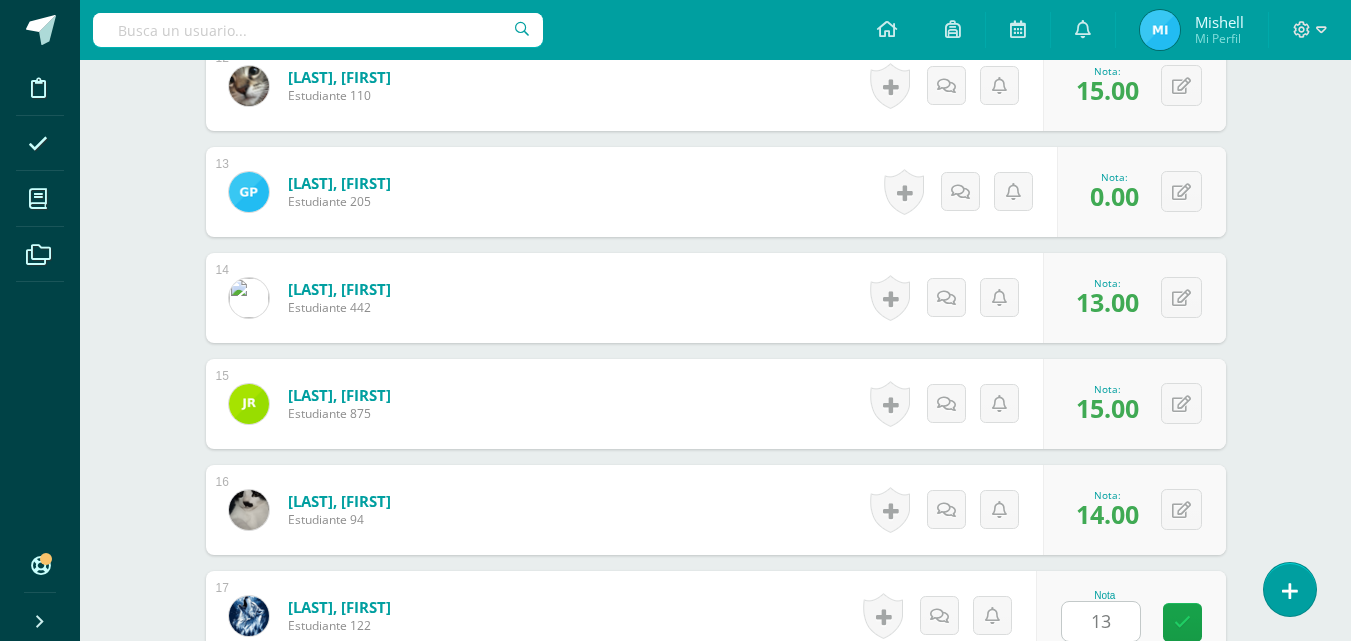 scroll, scrollTop: 2265, scrollLeft: 0, axis: vertical 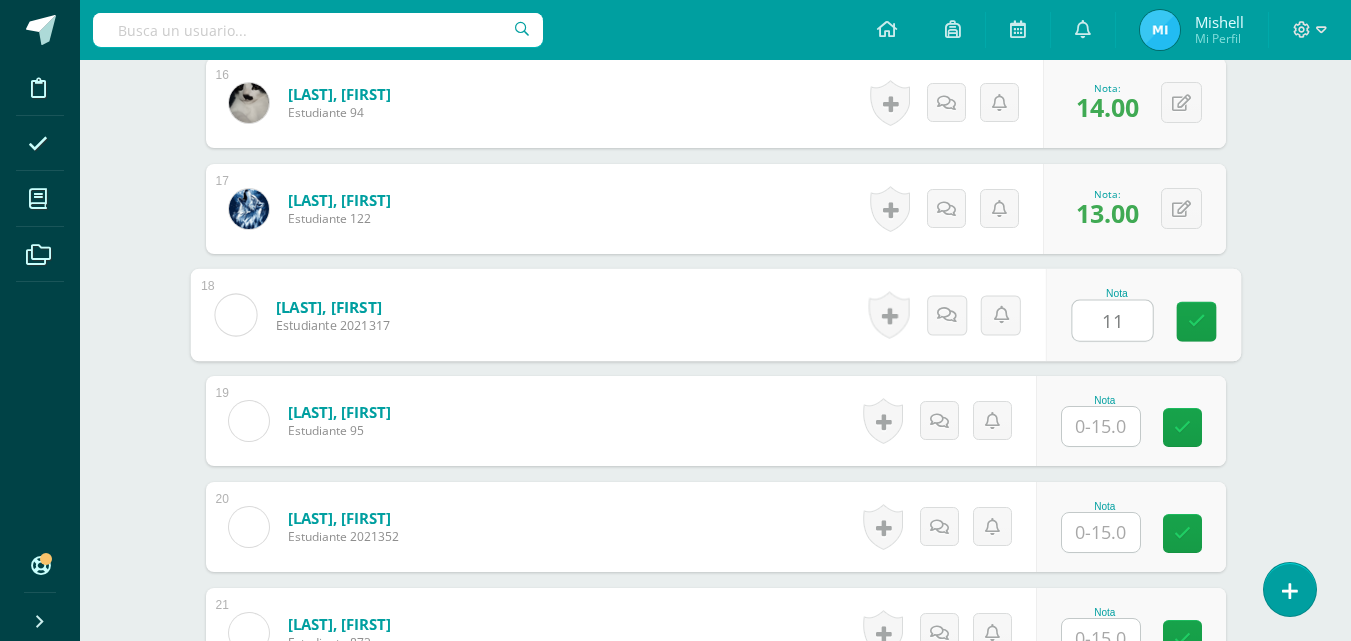 type on "11" 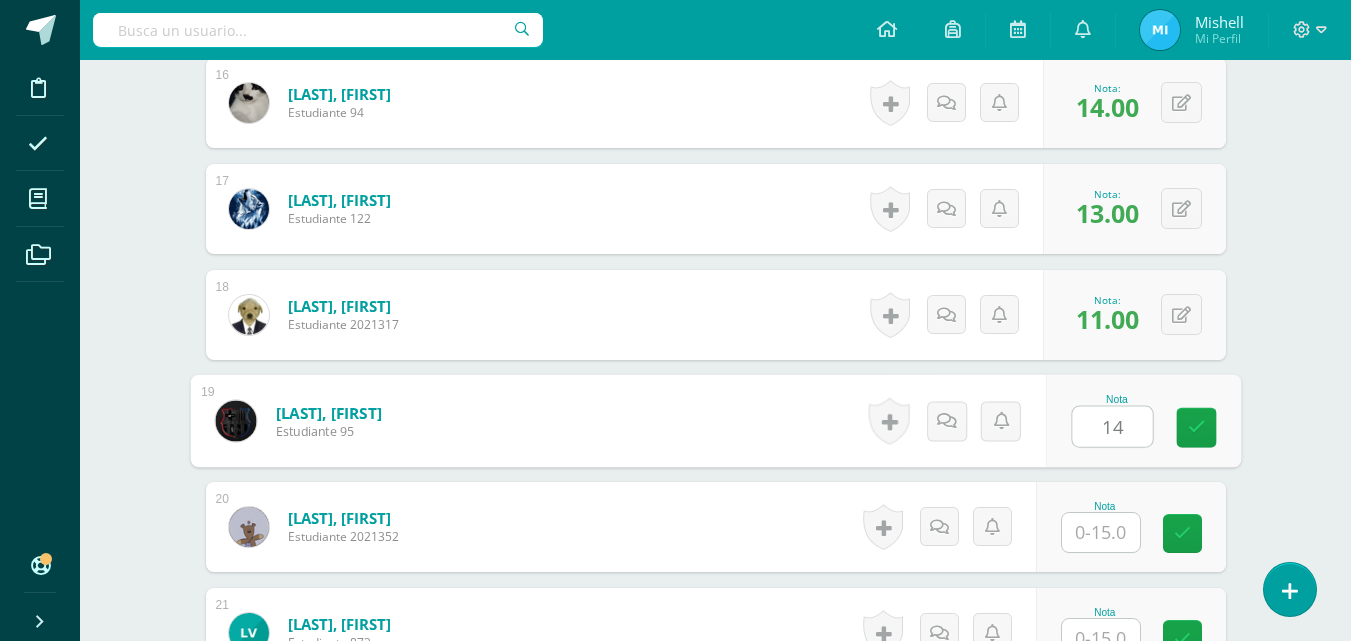 type on "14" 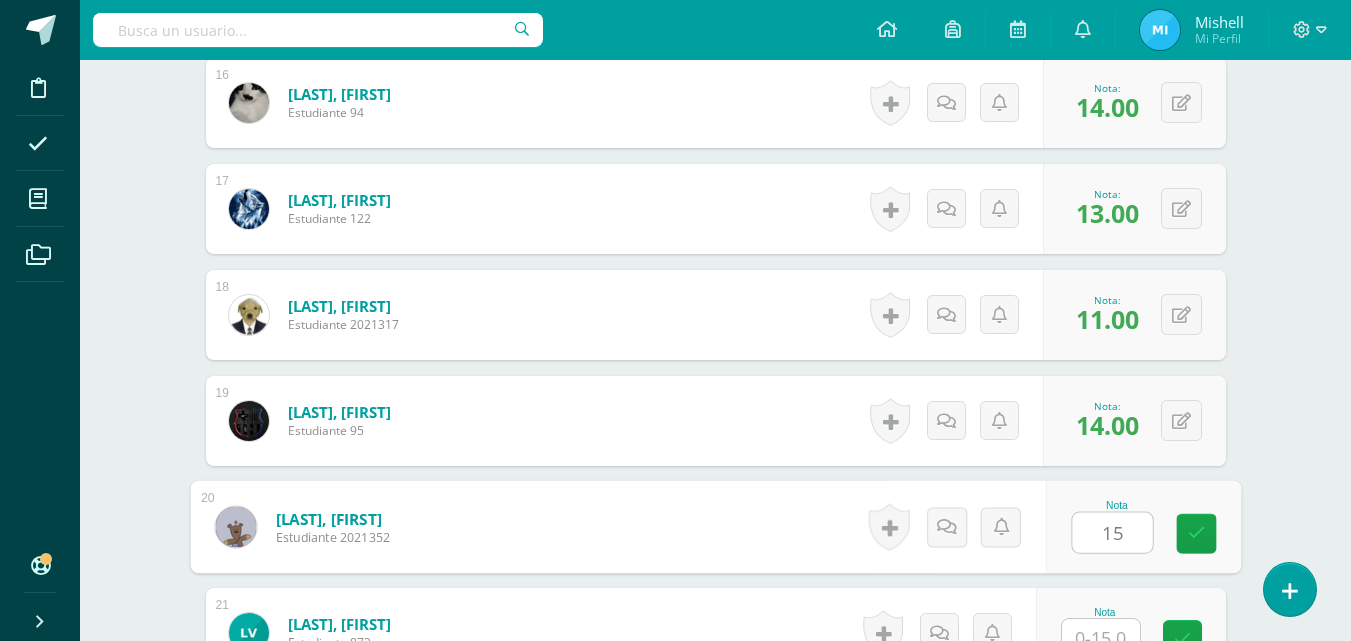 type on "15" 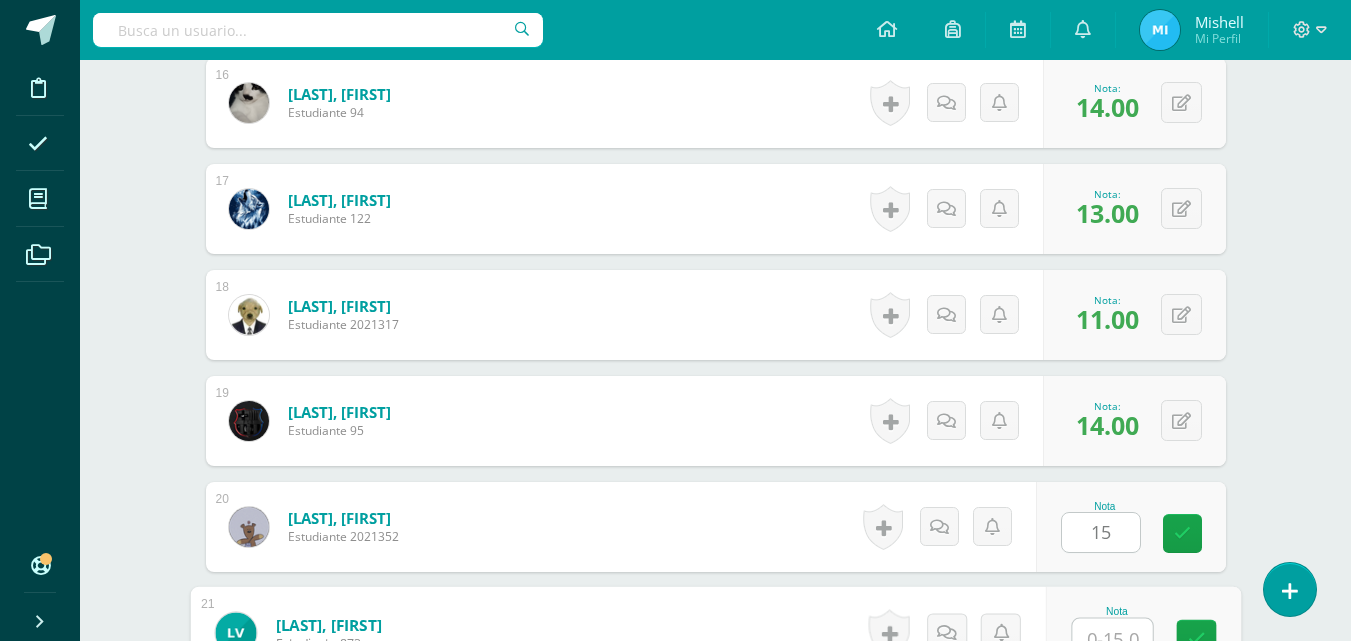 scroll, scrollTop: 2282, scrollLeft: 0, axis: vertical 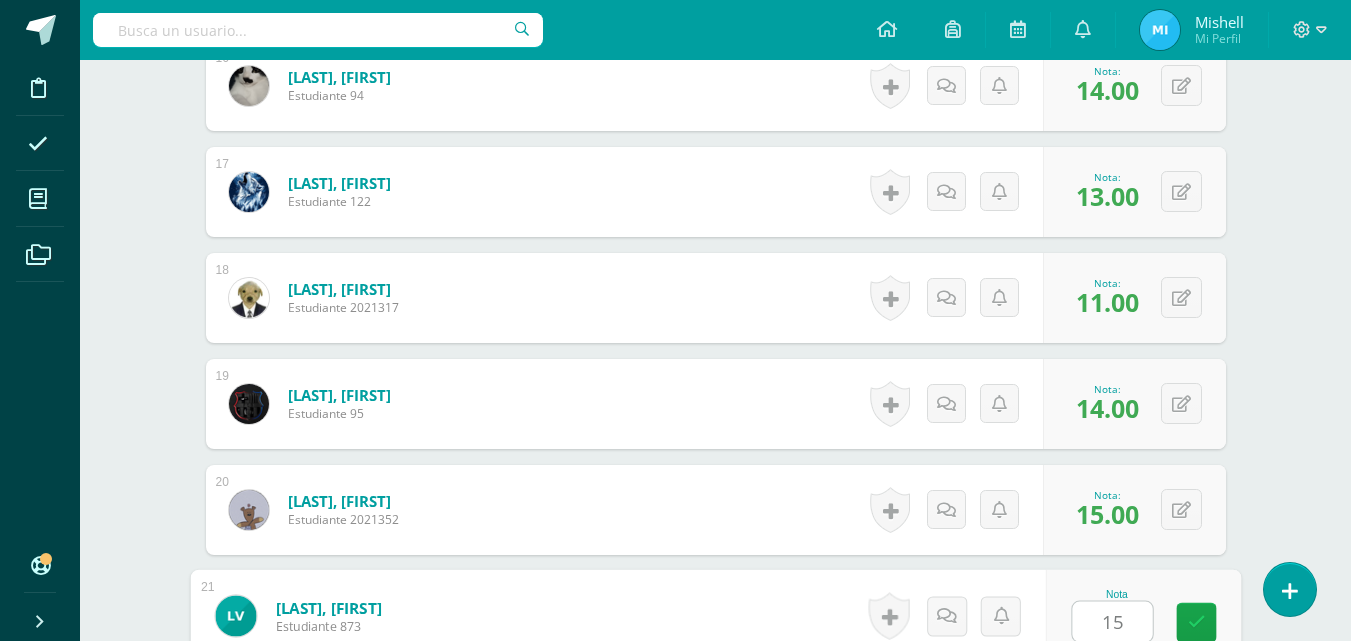 type on "15" 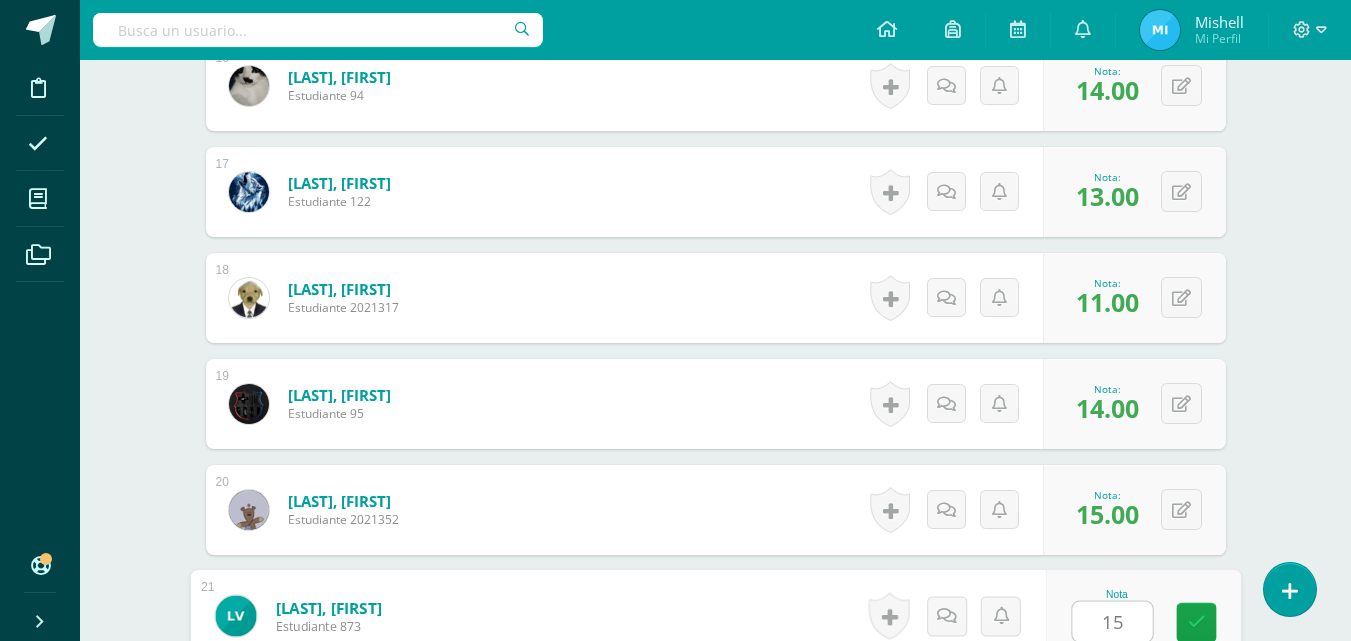 scroll, scrollTop: 2689, scrollLeft: 0, axis: vertical 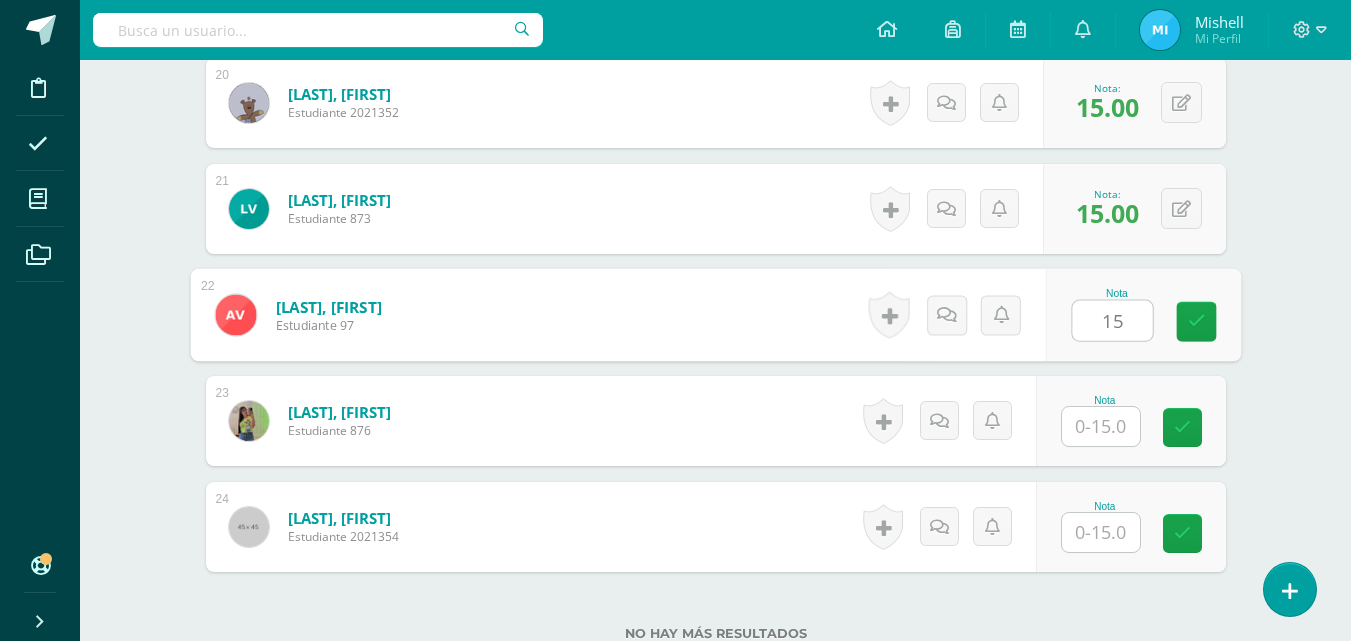 type on "15" 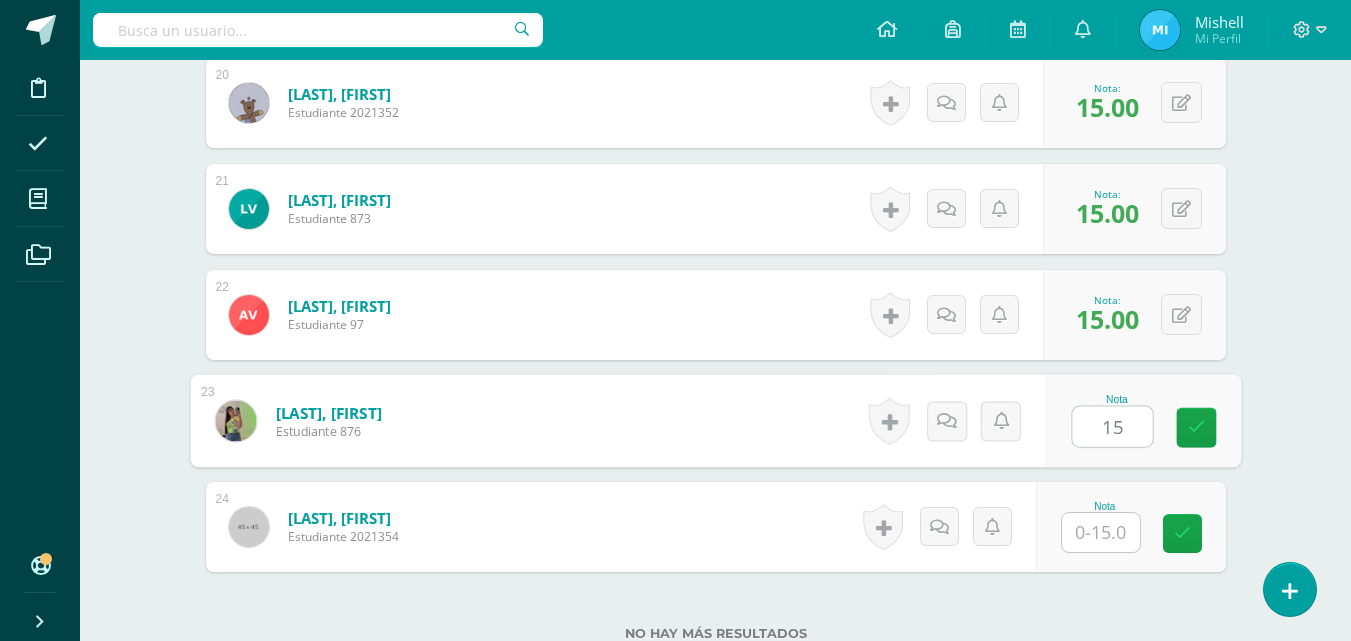 type on "15" 